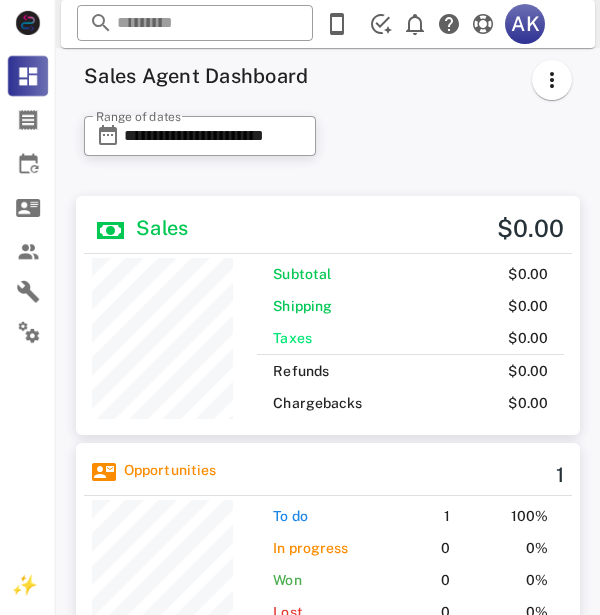 scroll, scrollTop: 0, scrollLeft: 0, axis: both 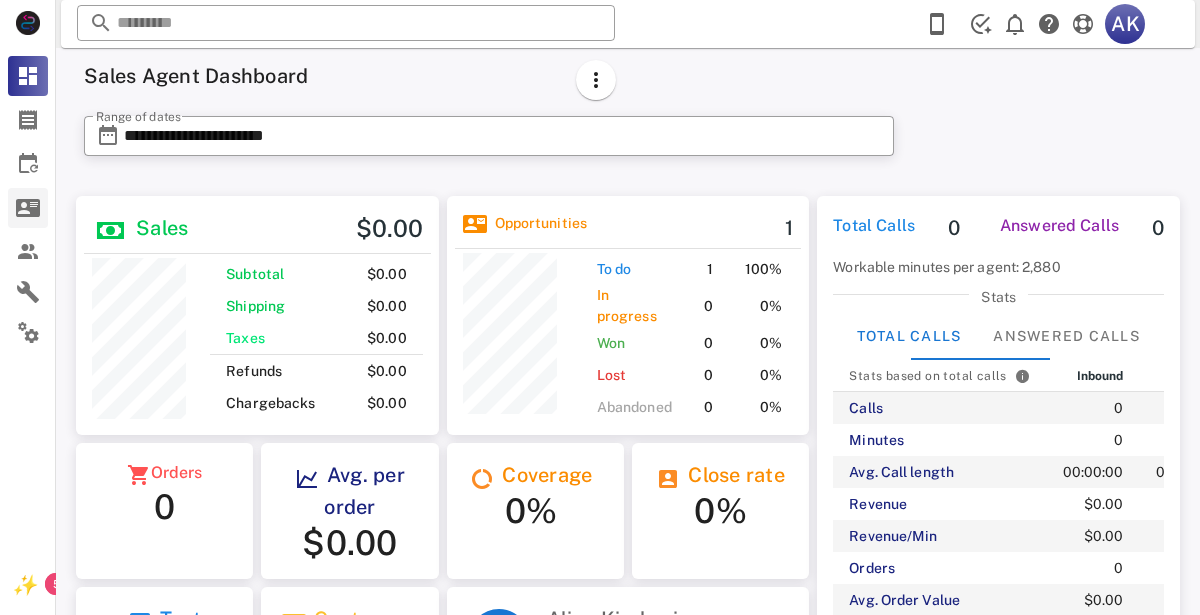 click at bounding box center (28, 208) 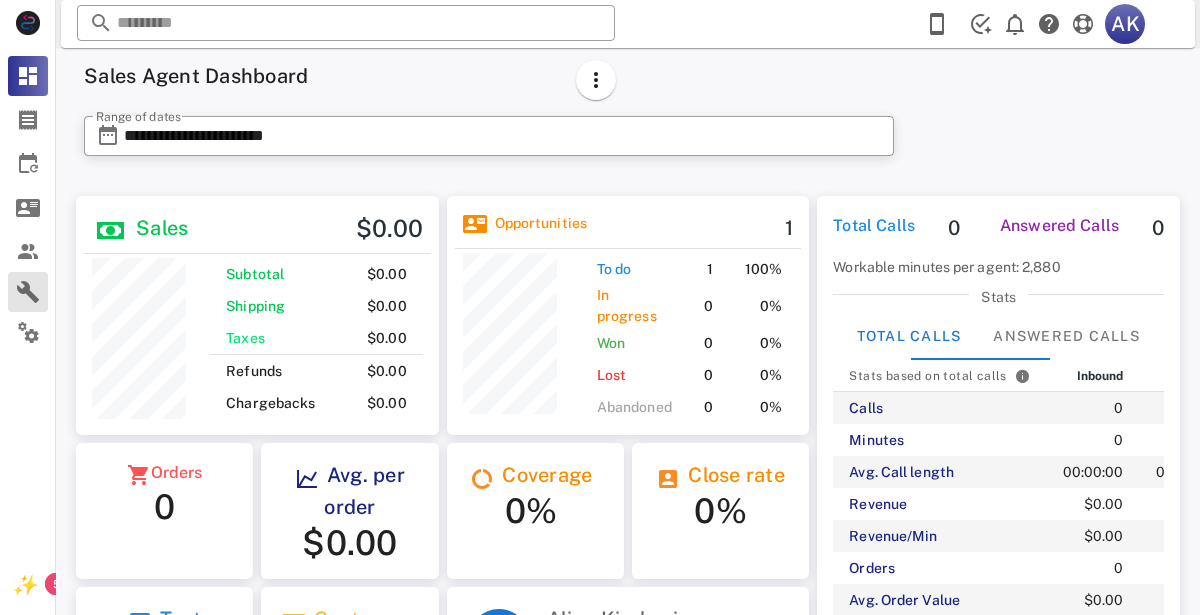 click at bounding box center [28, 292] 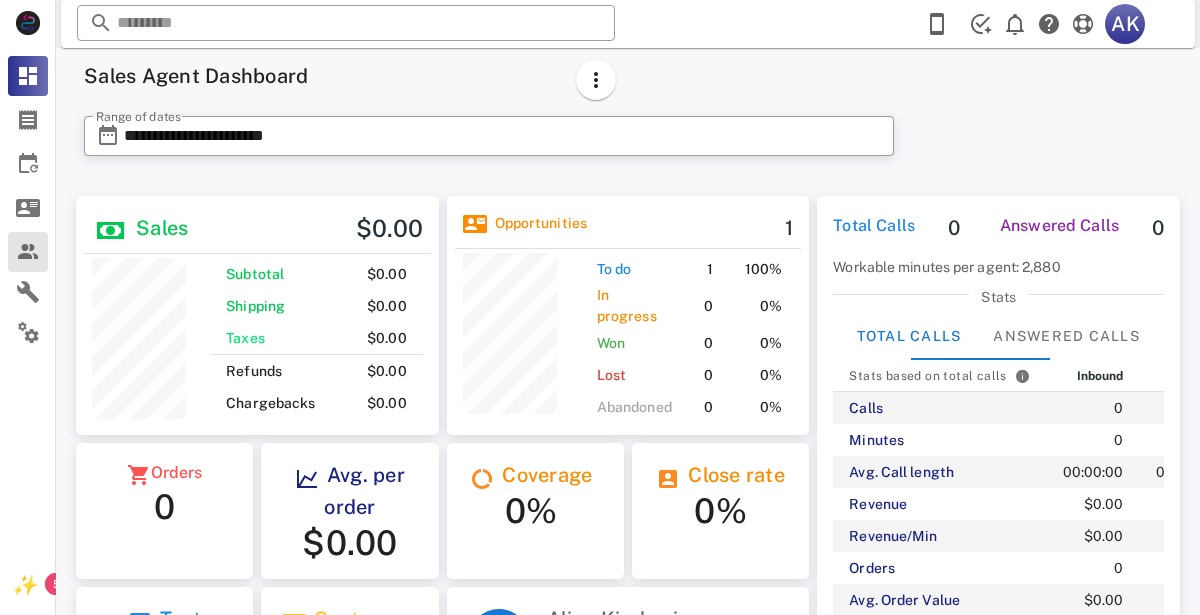 click at bounding box center [28, 252] 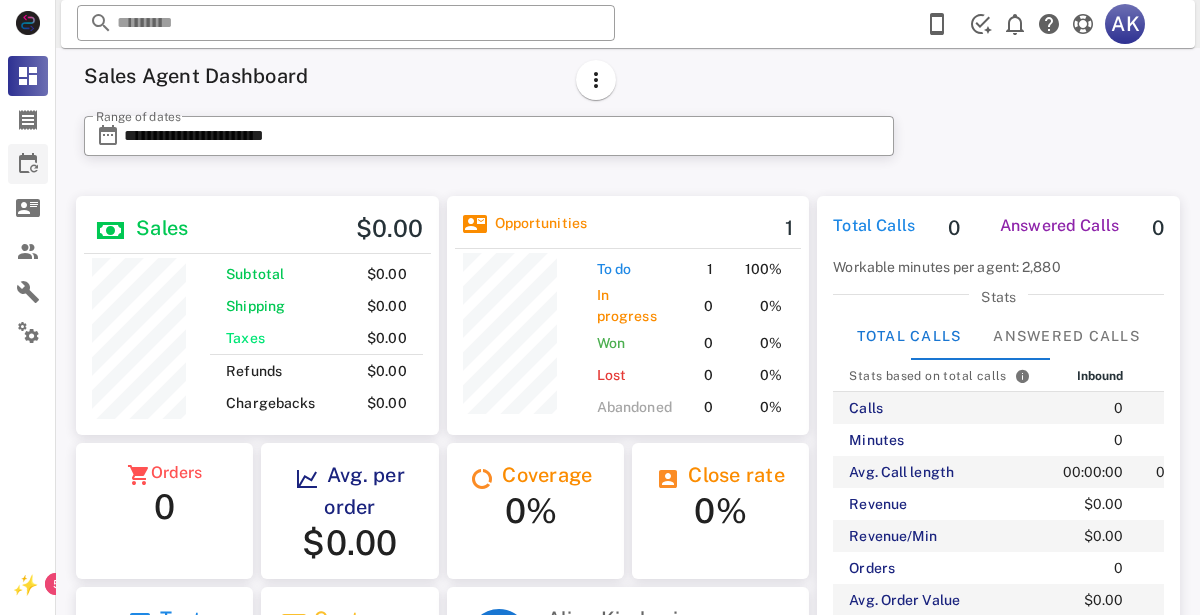 click at bounding box center (28, 164) 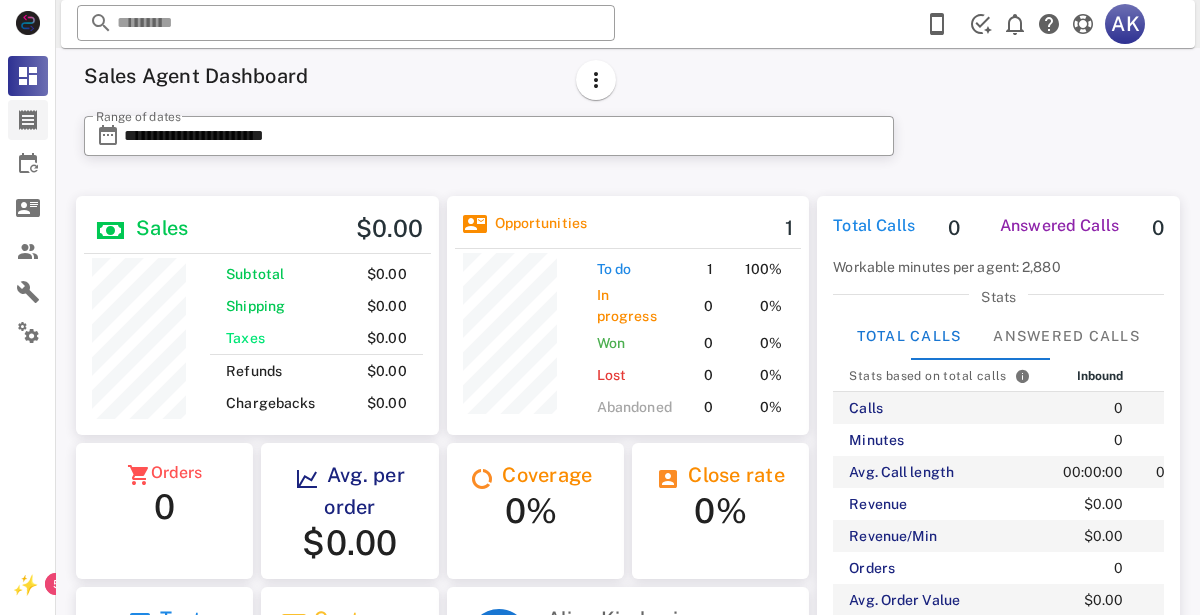 click at bounding box center (28, 120) 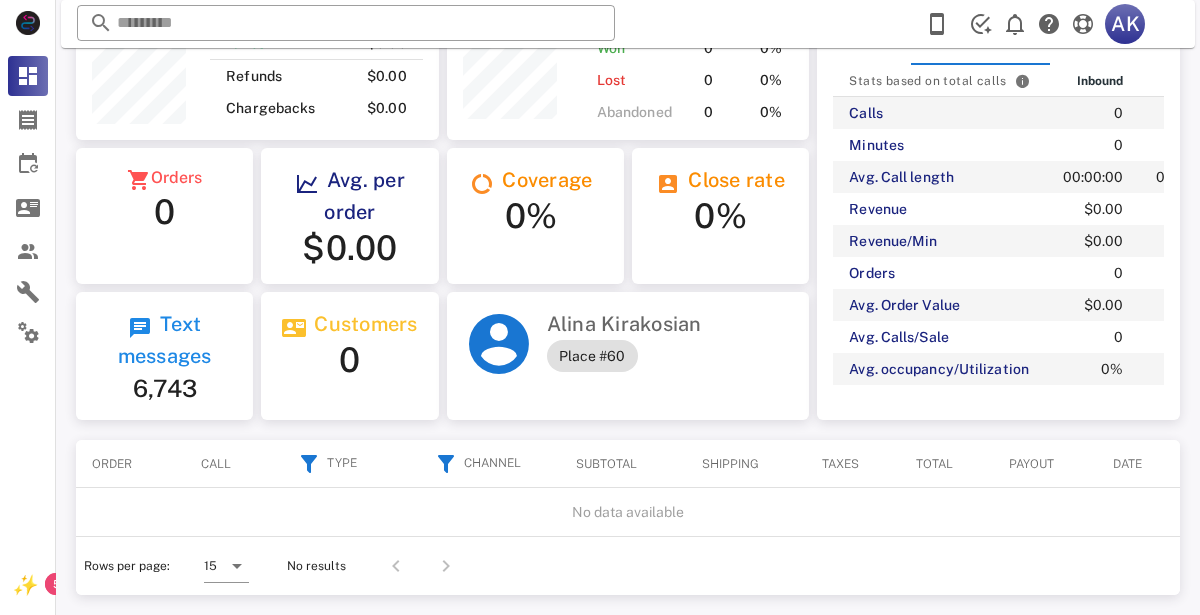 scroll, scrollTop: 0, scrollLeft: 0, axis: both 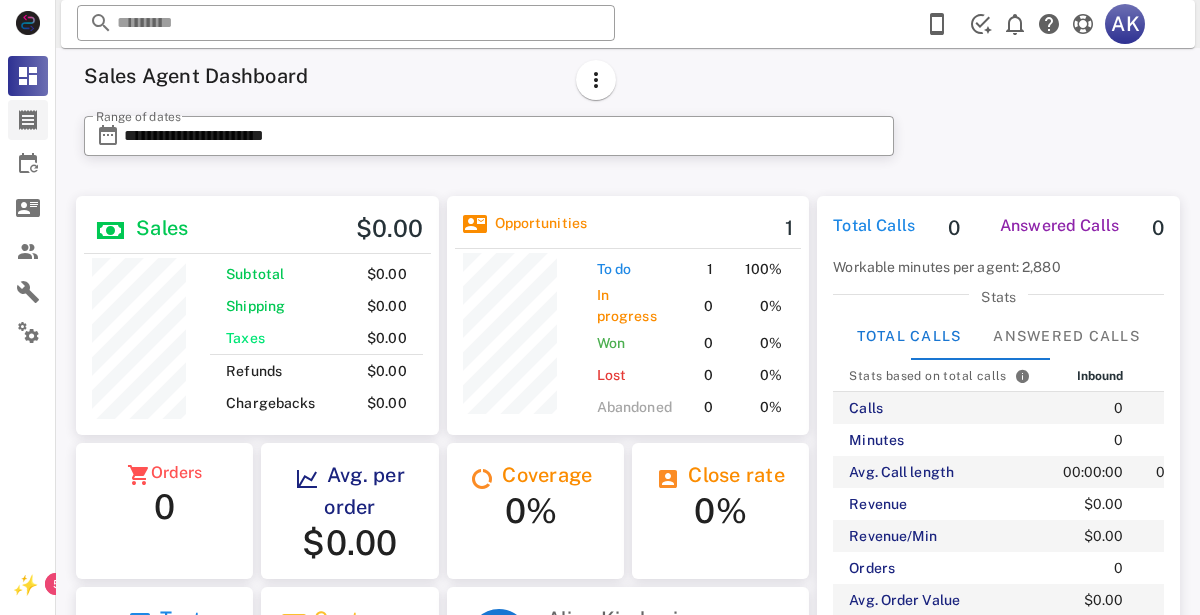 click at bounding box center (28, 120) 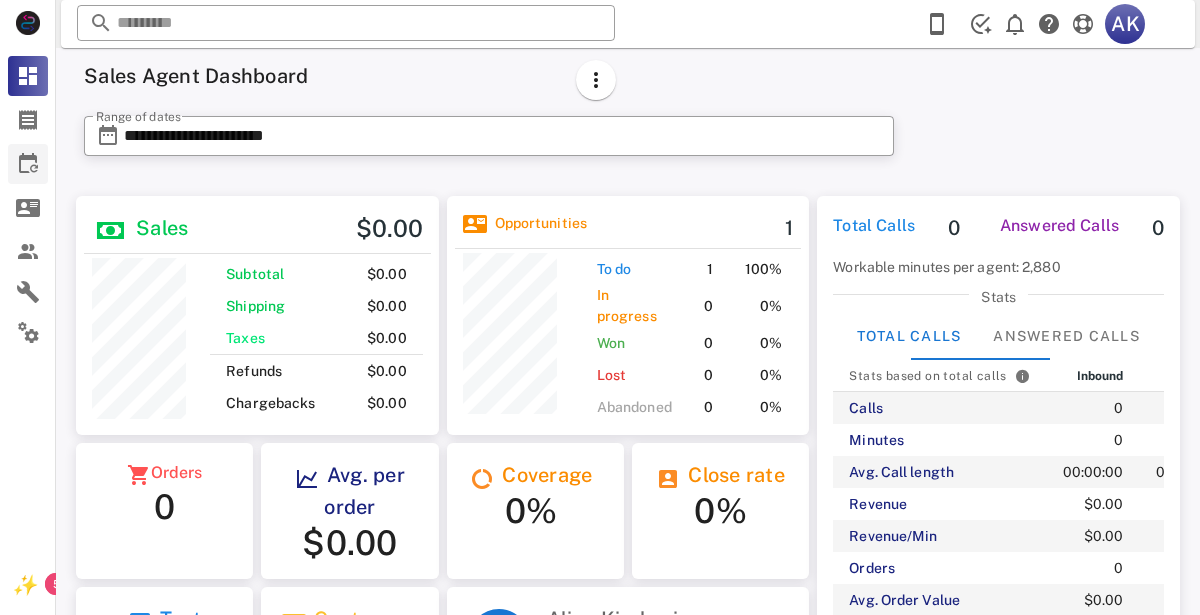 click at bounding box center (28, 164) 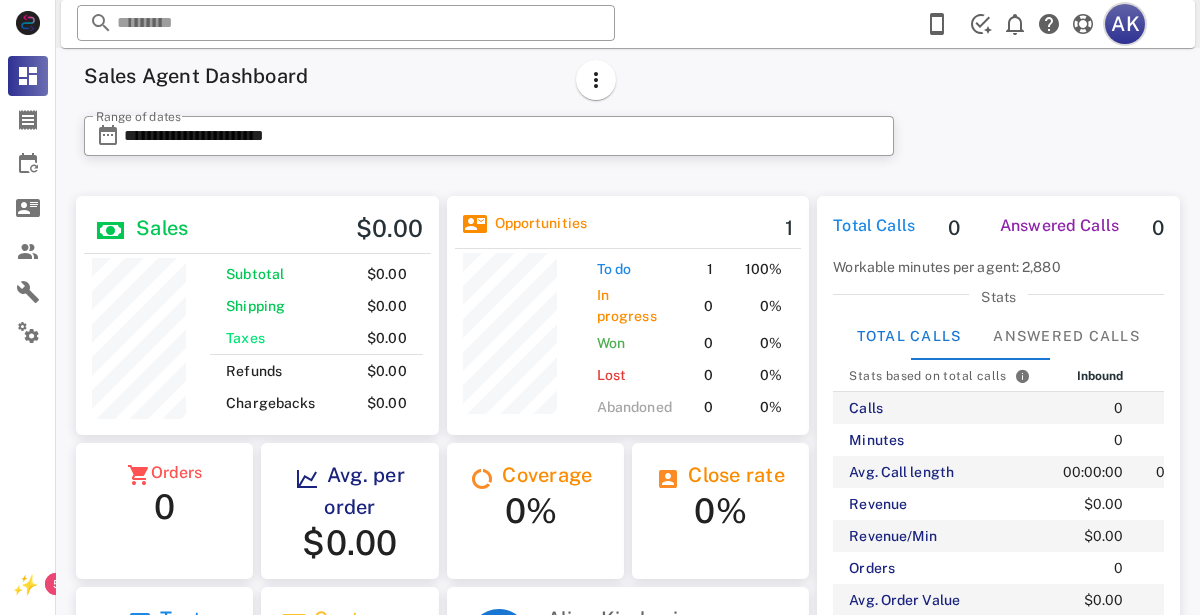click on "AK" at bounding box center (1125, 24) 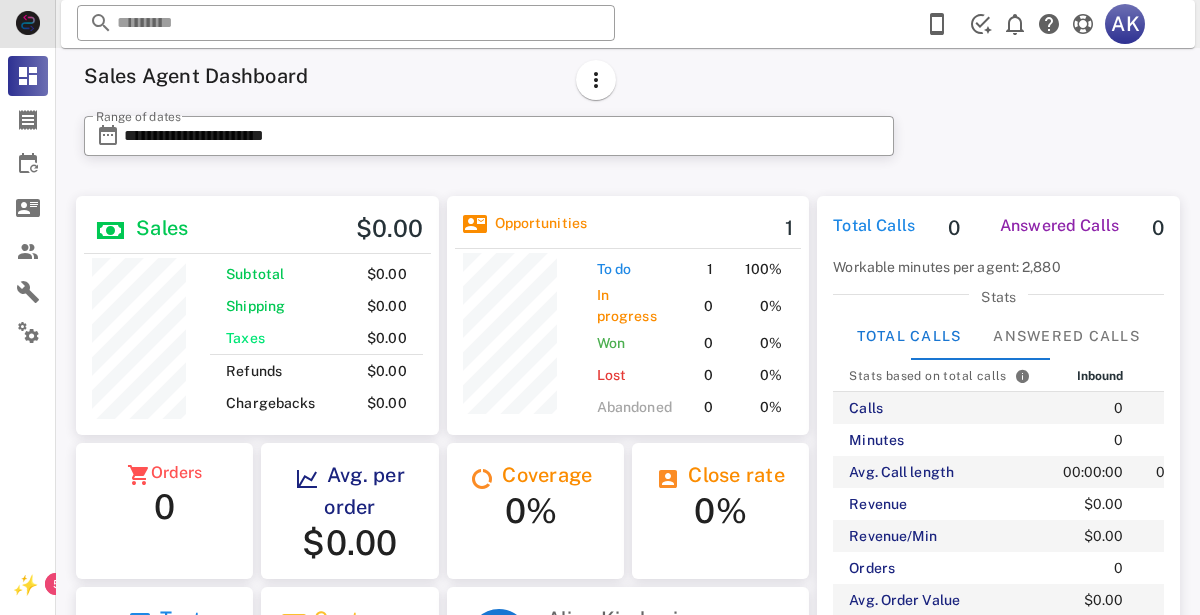 click at bounding box center (28, 23) 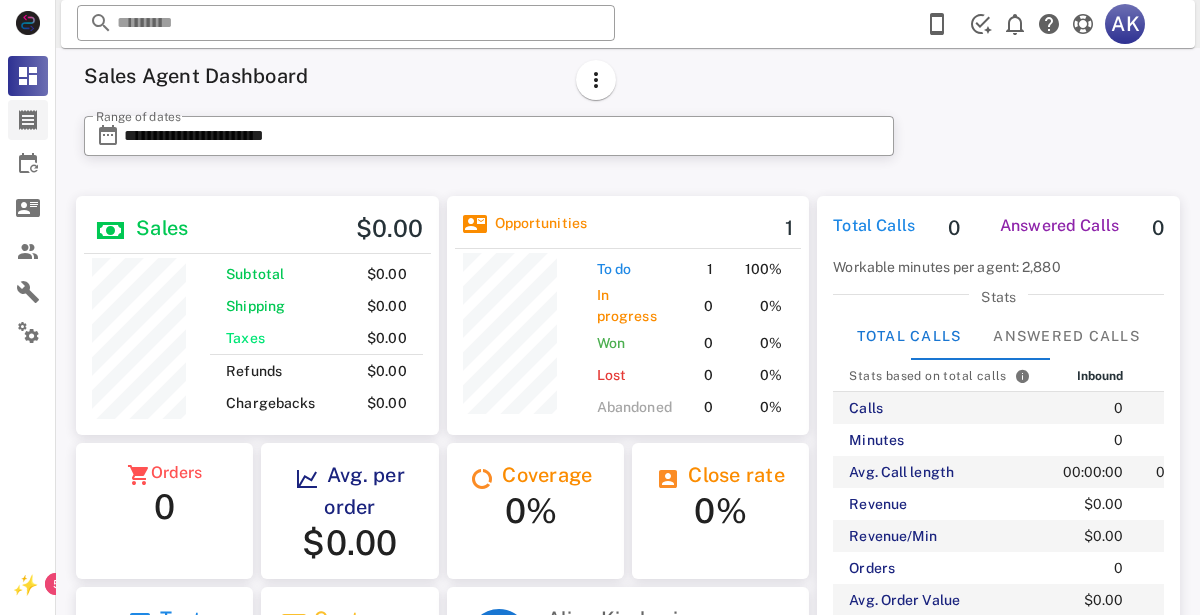 click on "Orders" at bounding box center (28, 120) 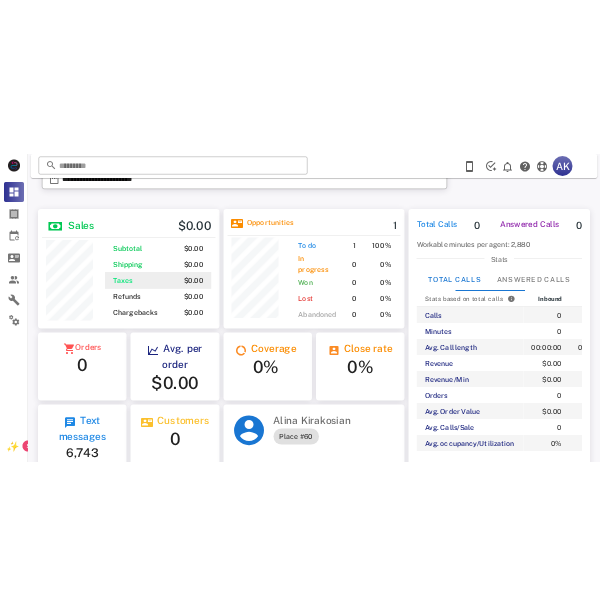 scroll, scrollTop: 297, scrollLeft: 0, axis: vertical 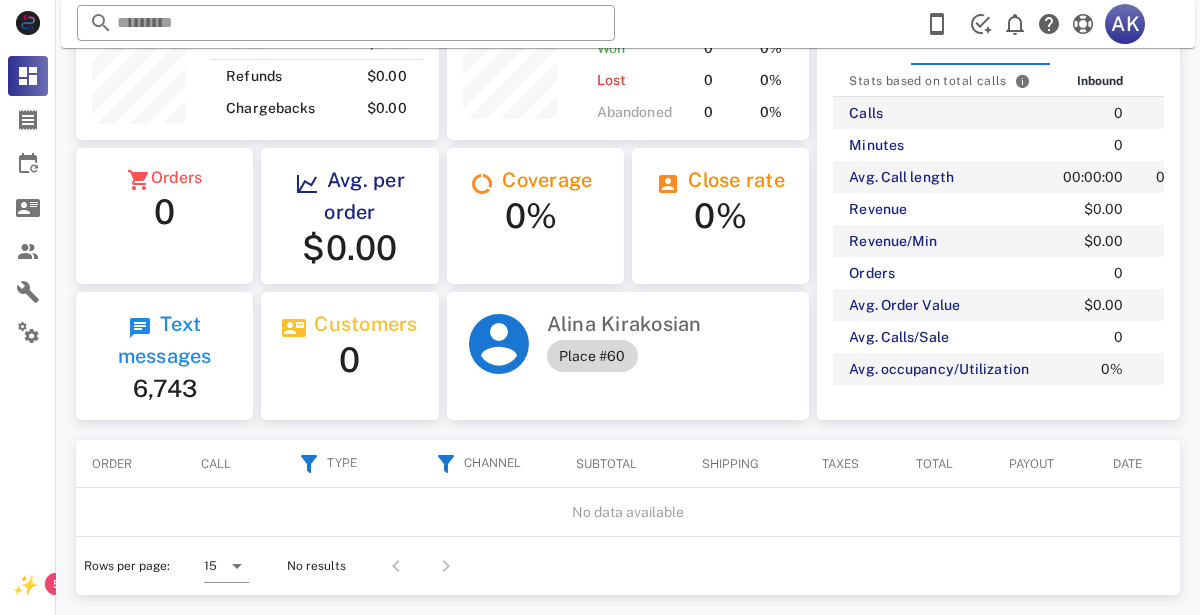 click on "Place #60" at bounding box center (592, 356) 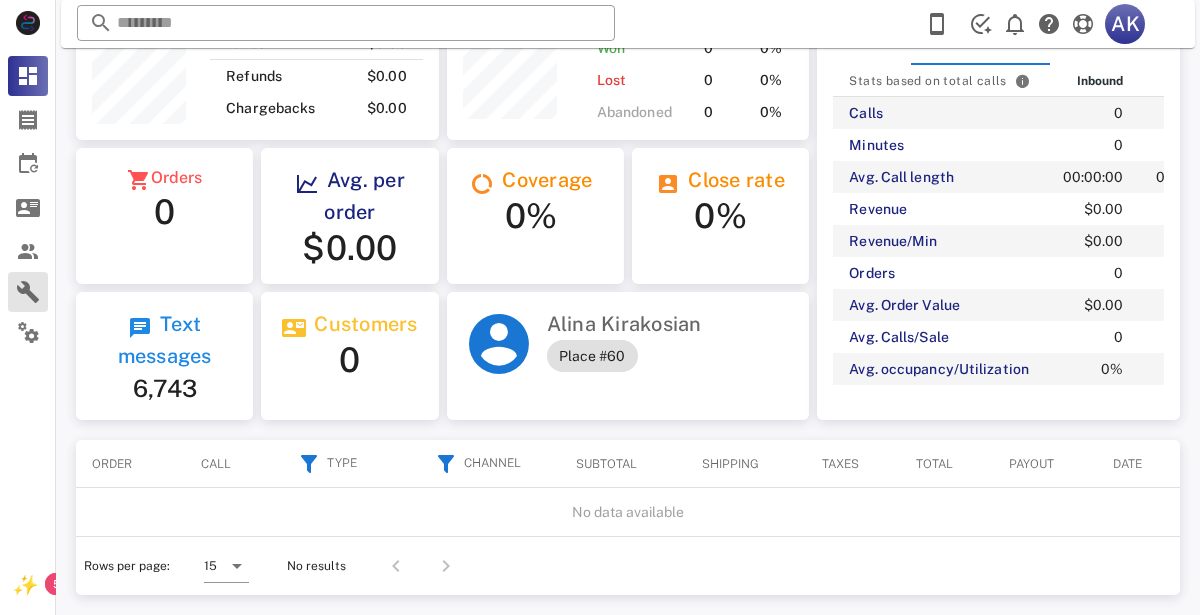click at bounding box center [28, 292] 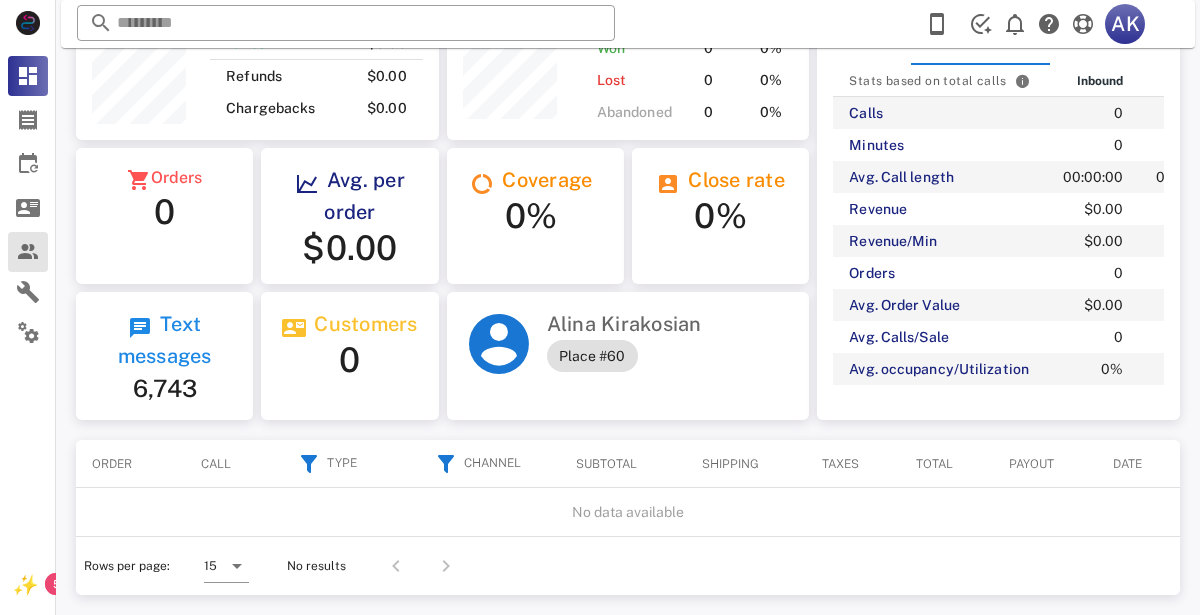 click at bounding box center (28, 252) 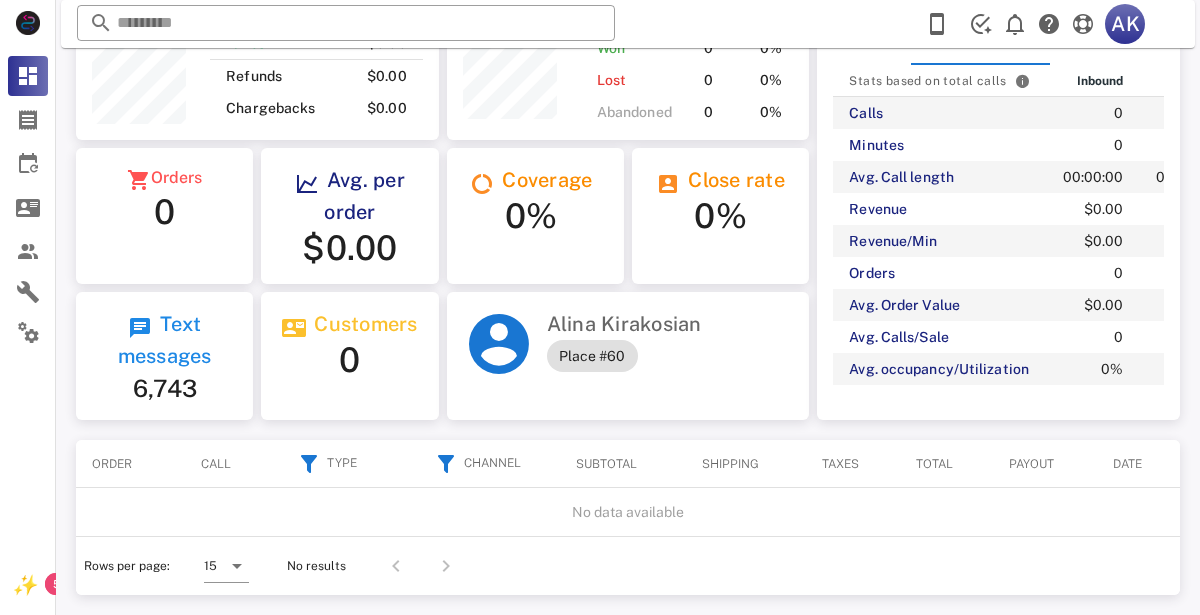 click on "Dashboard Orders Subscriptions Opportunities Contacts Tools Settings" at bounding box center (28, 204) 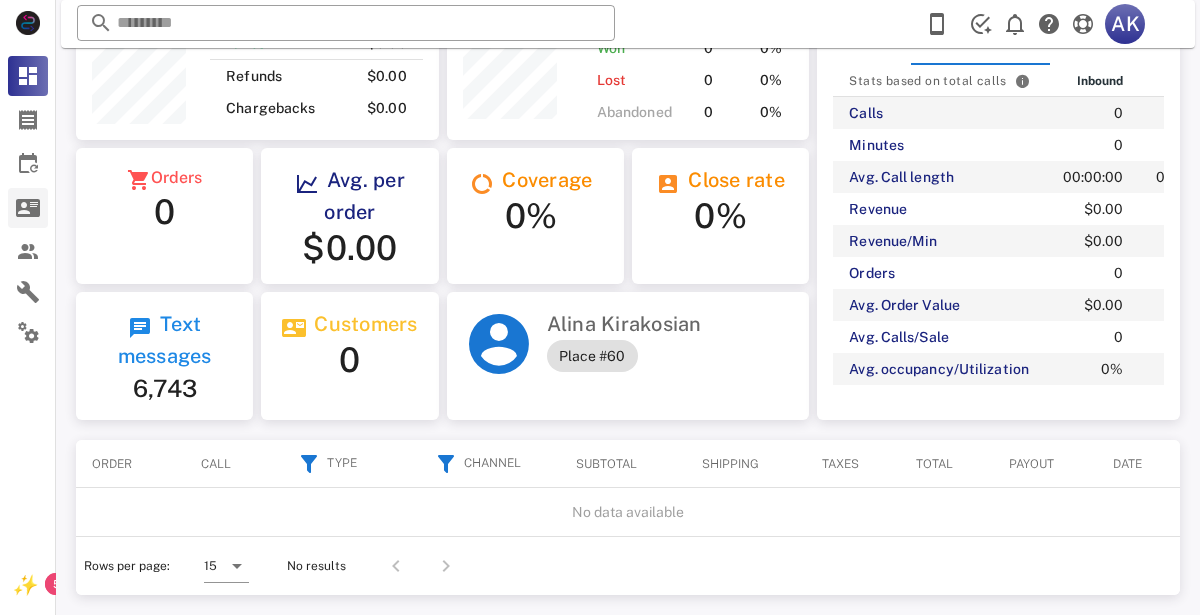 click at bounding box center [28, 208] 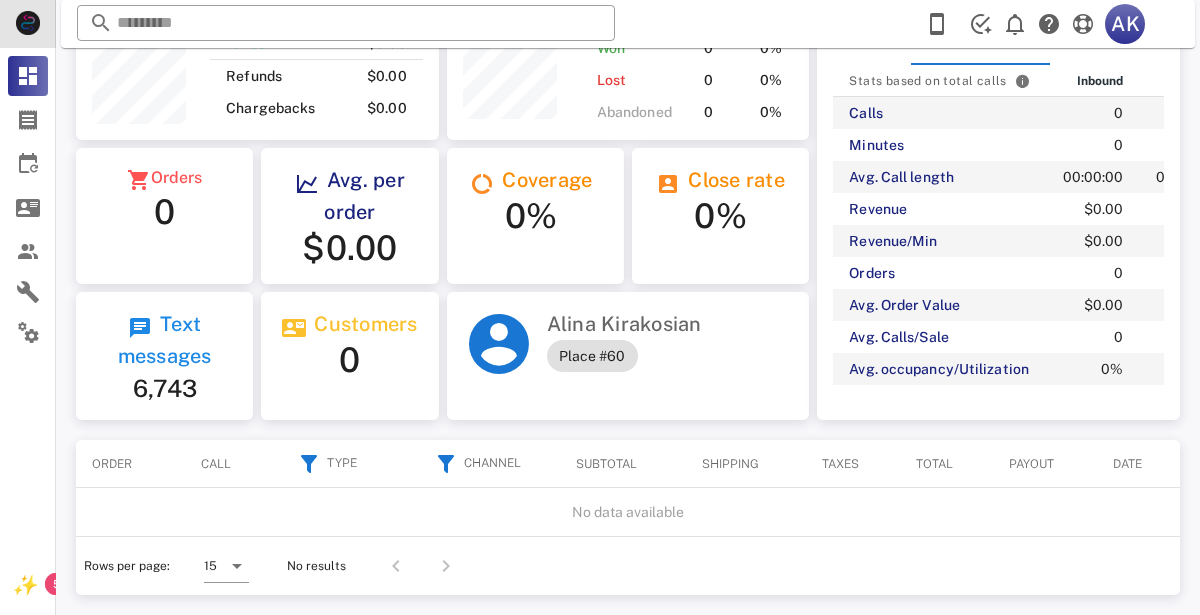 click at bounding box center [28, 23] 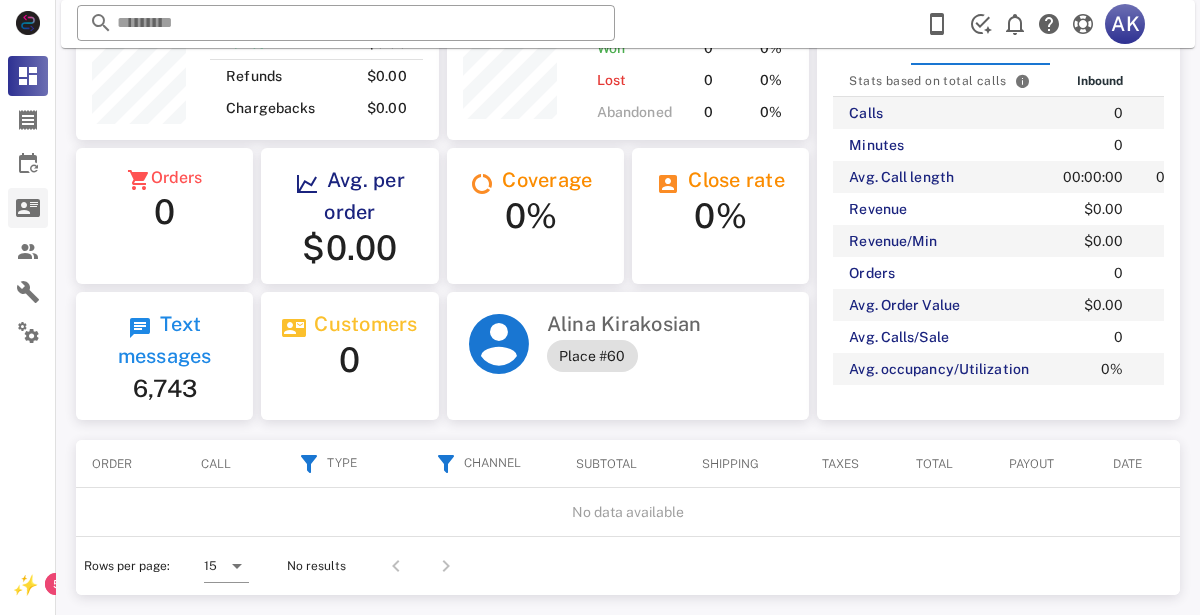 click at bounding box center [28, 208] 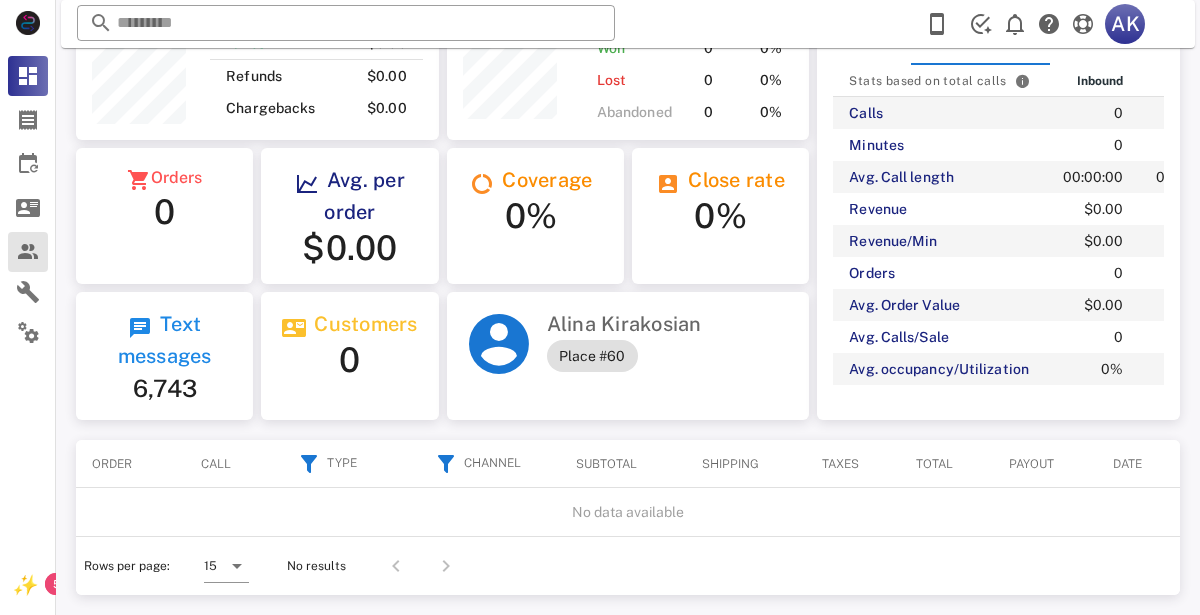click at bounding box center [28, 252] 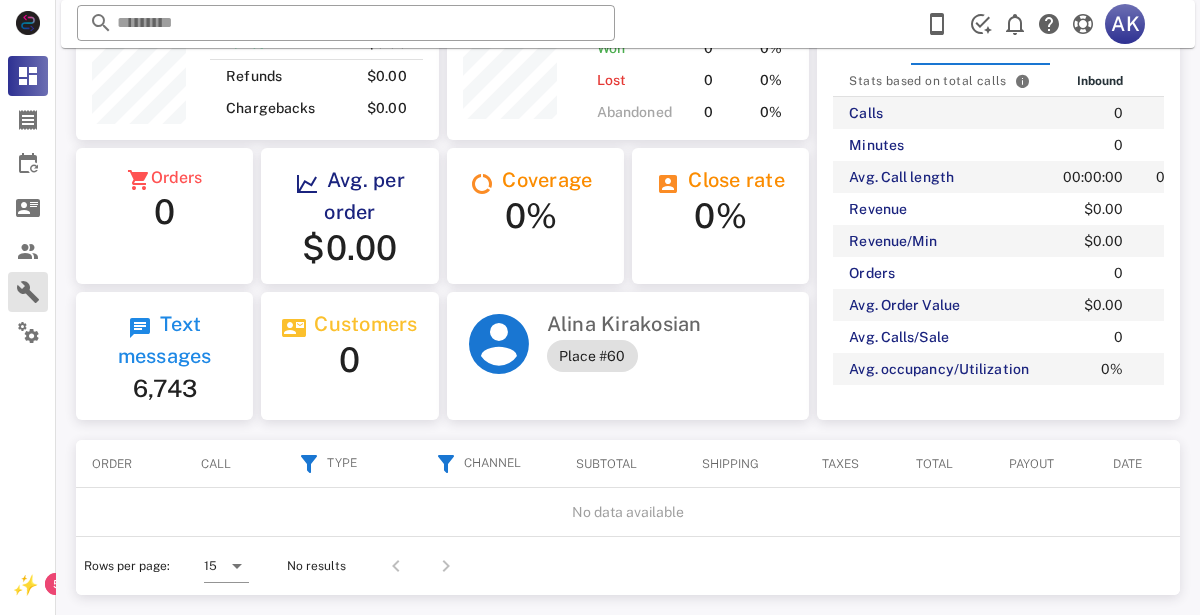 click at bounding box center [28, 292] 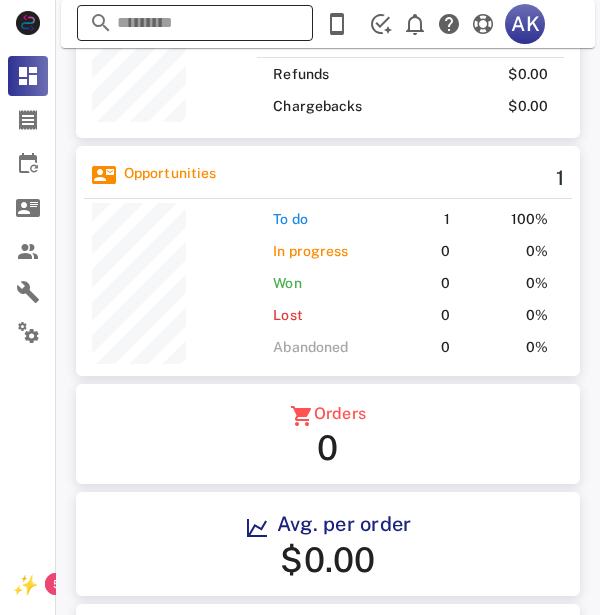 scroll, scrollTop: 999761, scrollLeft: 999496, axis: both 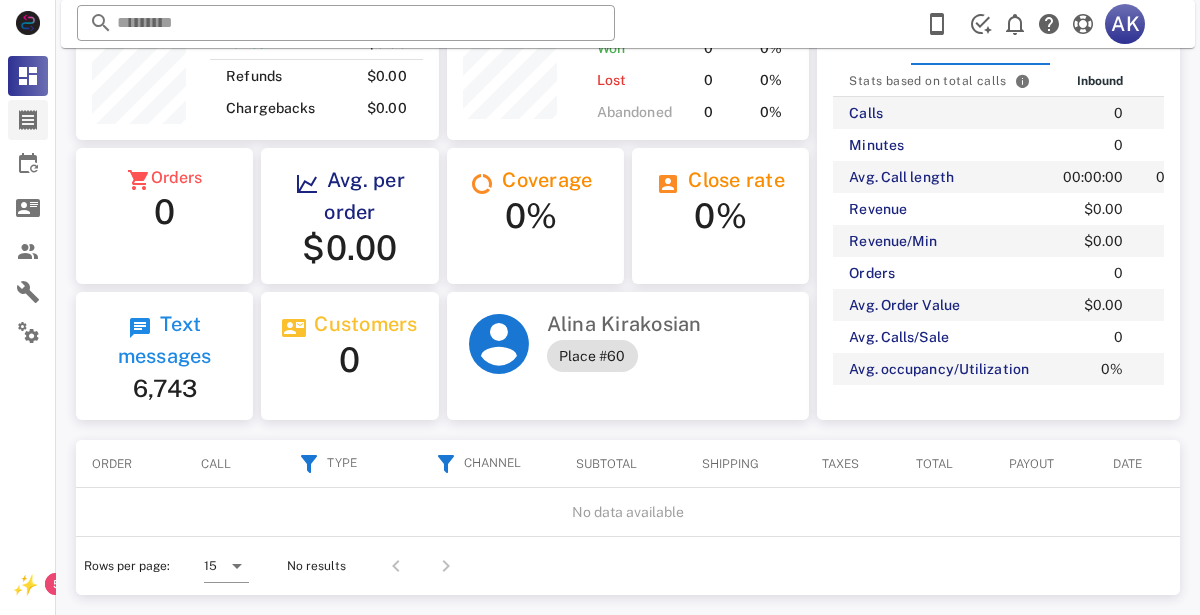 click at bounding box center (28, 120) 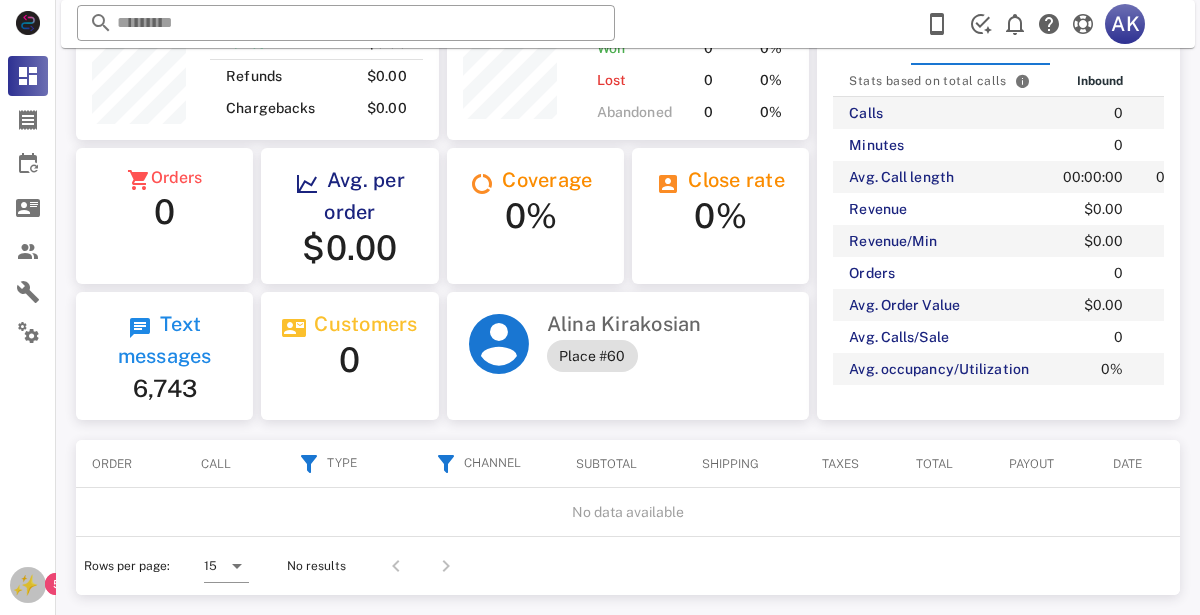 click on "✨" at bounding box center (24, 585) 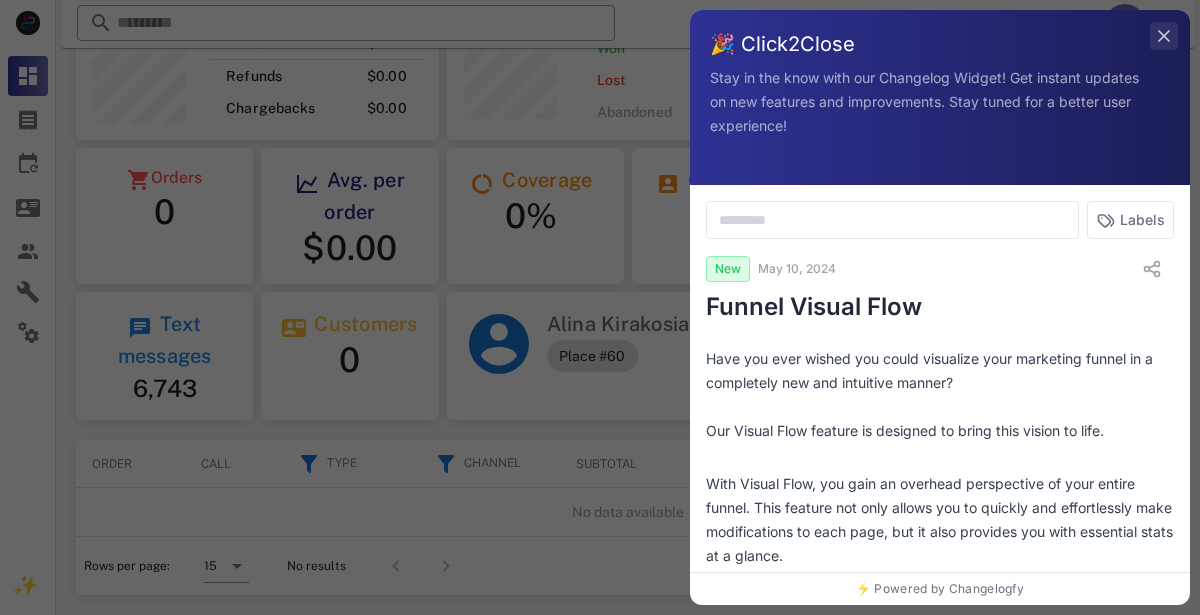 click 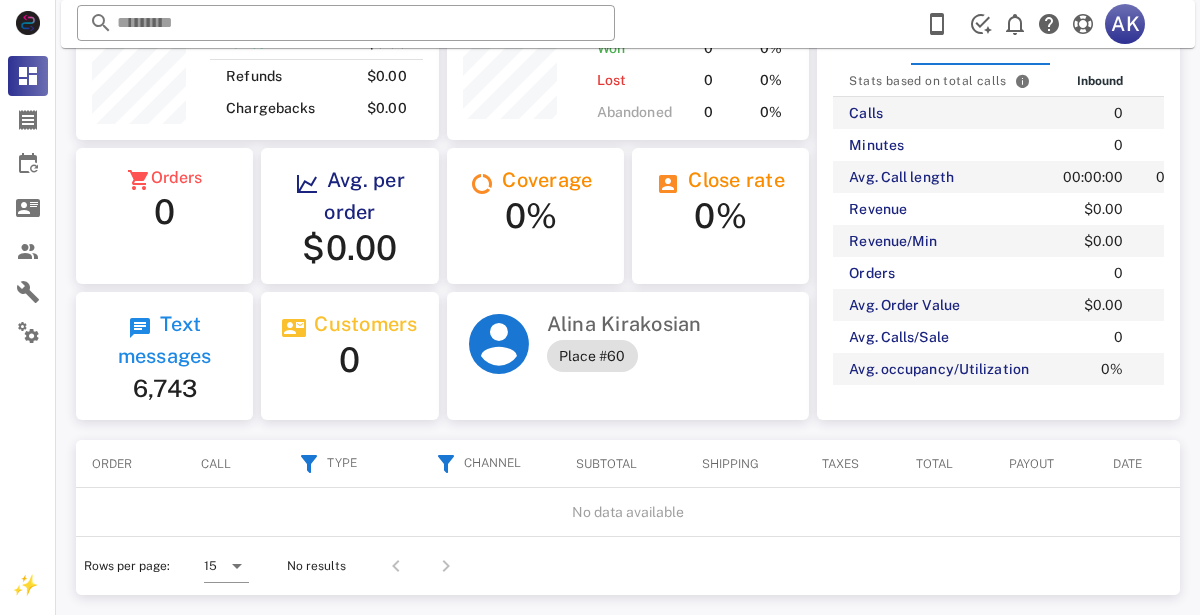 scroll, scrollTop: 0, scrollLeft: 0, axis: both 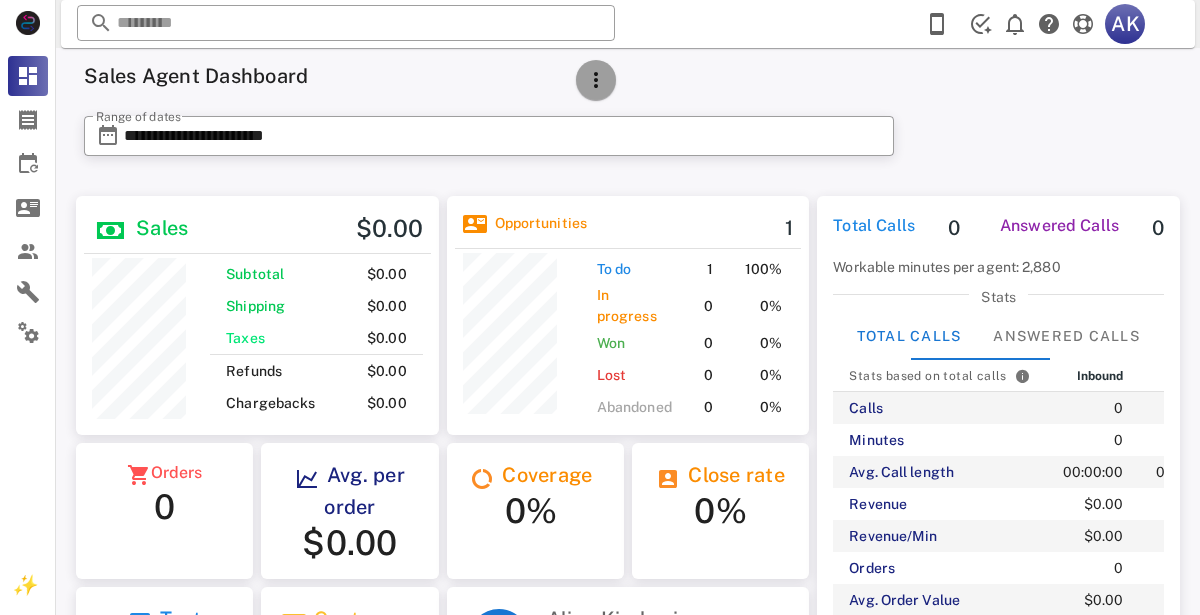 click at bounding box center (596, 80) 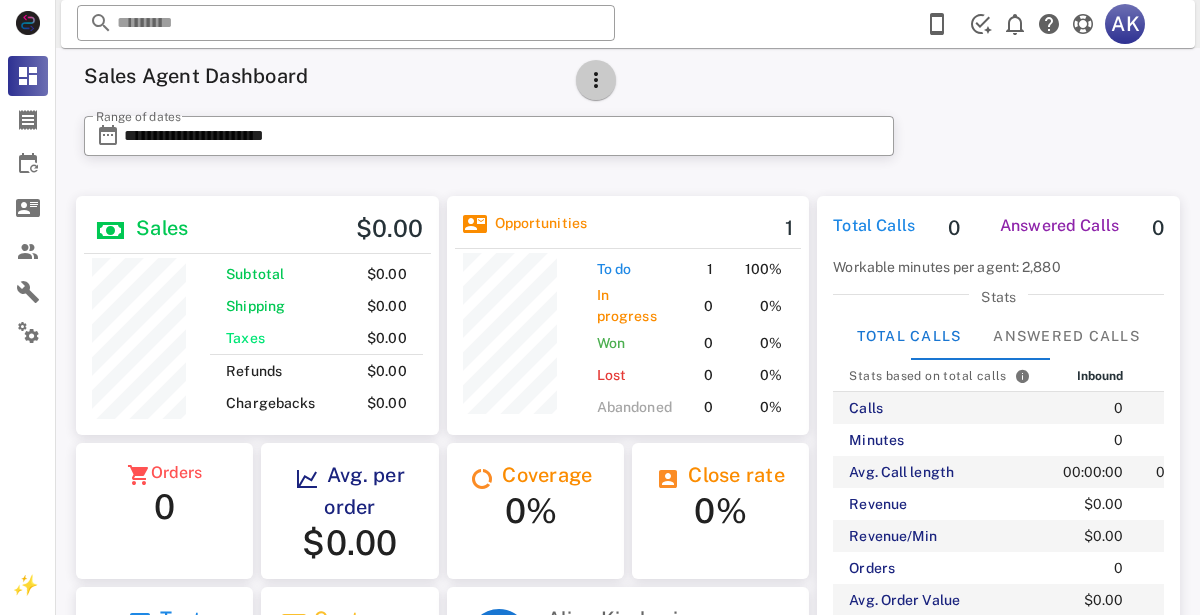 click at bounding box center [596, 80] 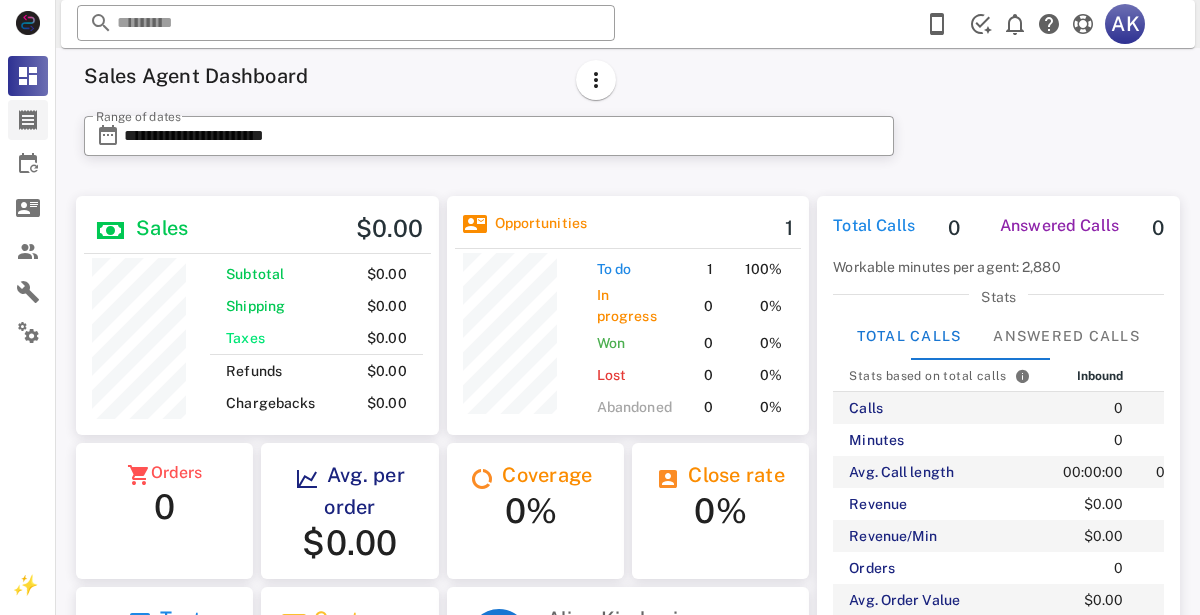click at bounding box center (28, 120) 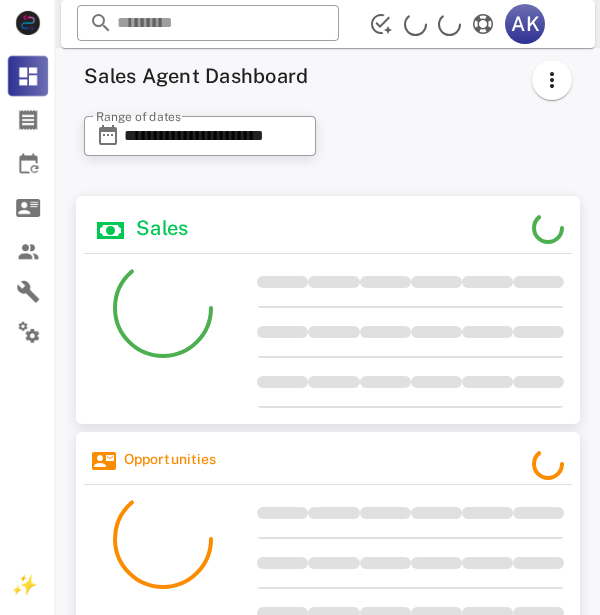 scroll, scrollTop: 0, scrollLeft: 0, axis: both 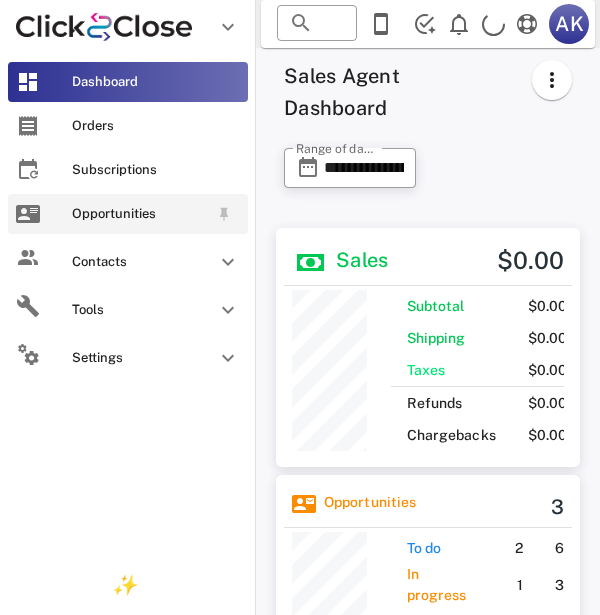 click on "Opportunities" at bounding box center (128, 214) 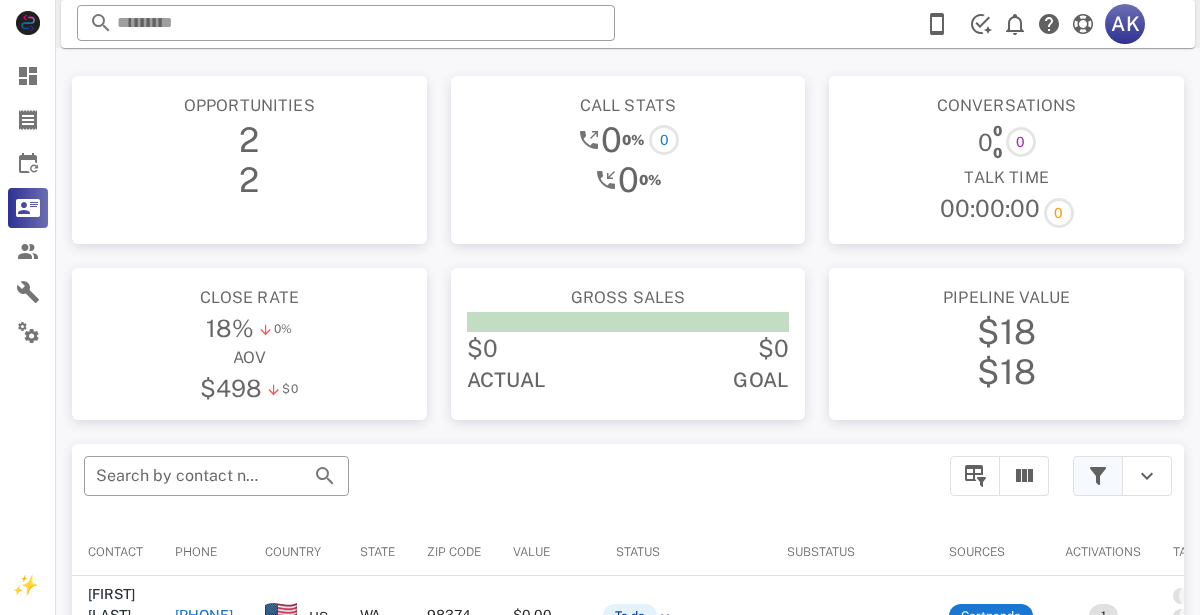 click at bounding box center (1098, 476) 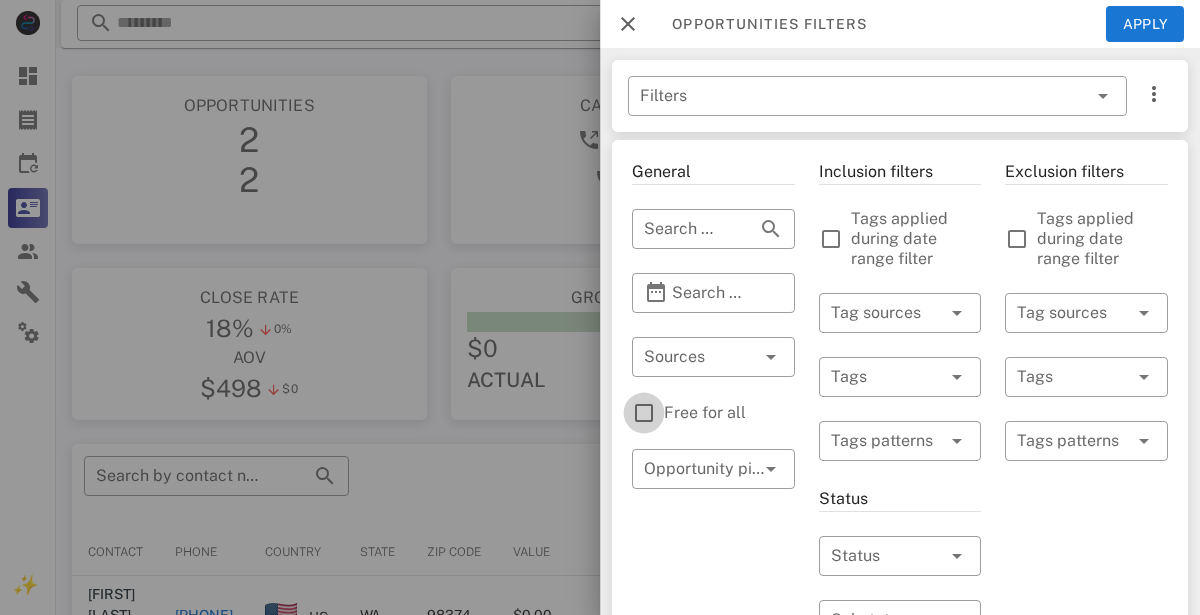 click at bounding box center (644, 413) 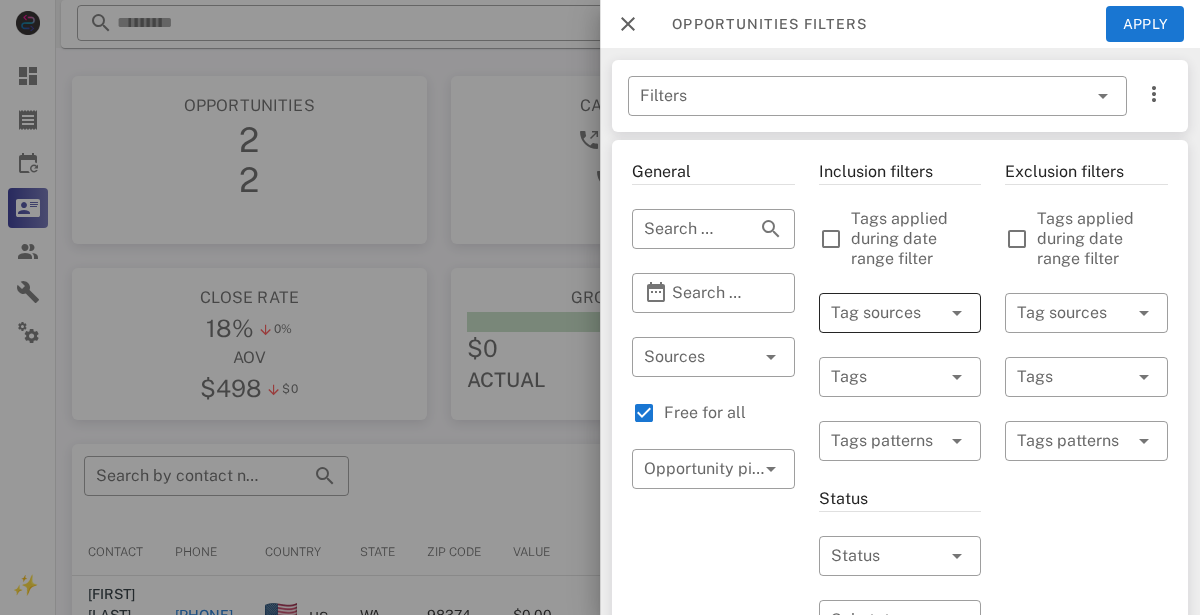 click at bounding box center (872, 313) 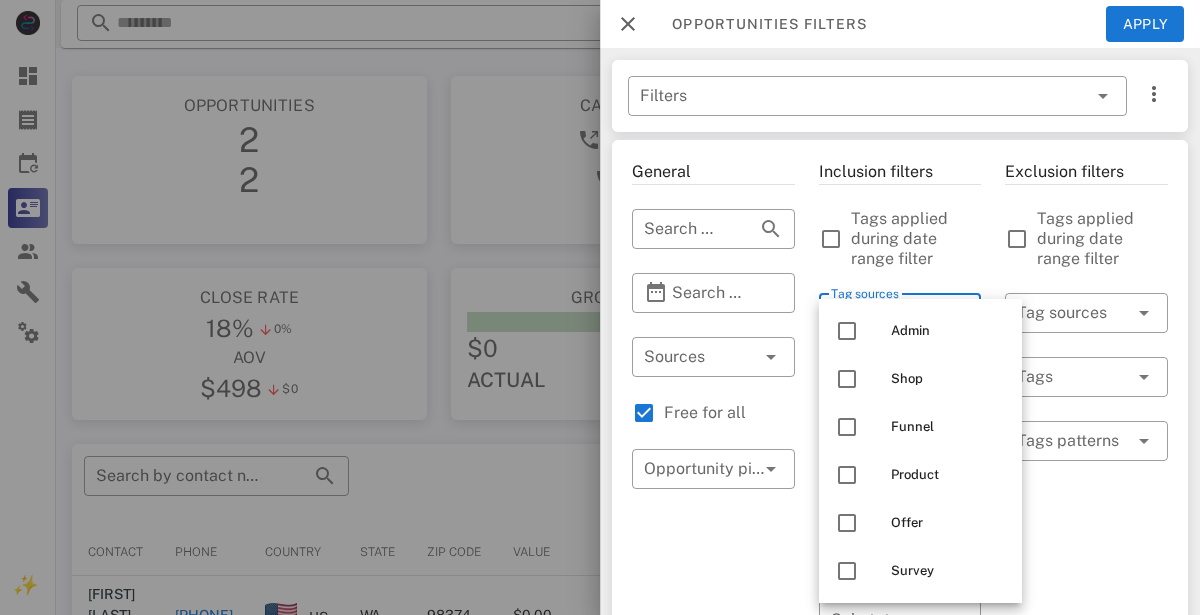 click on "Tags applied during date range filter" at bounding box center [900, 239] 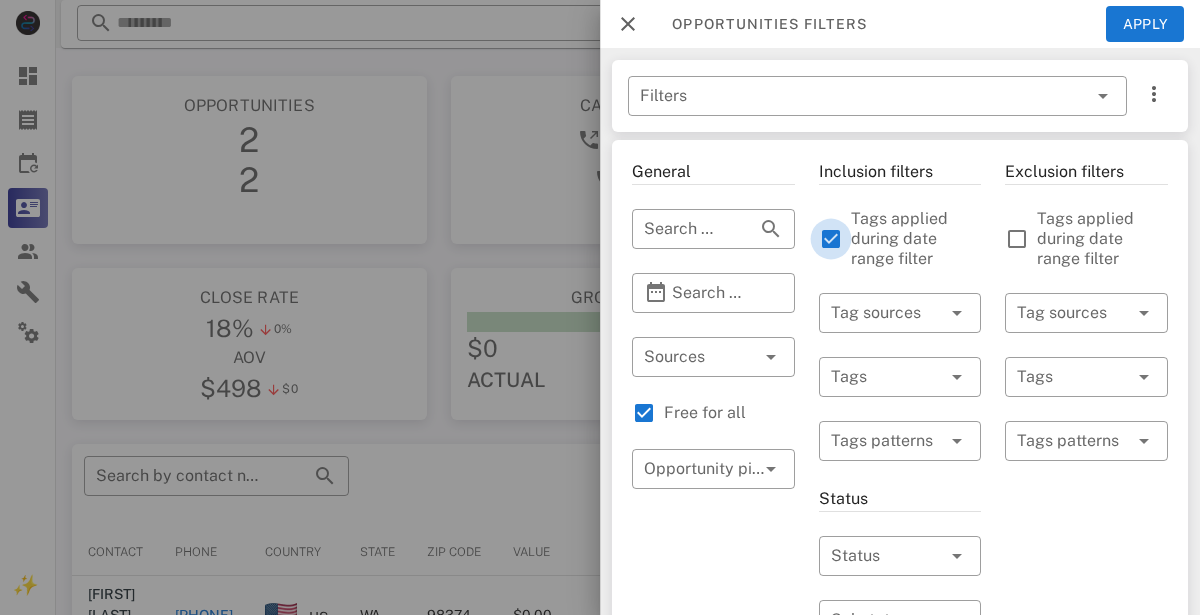 click at bounding box center (831, 239) 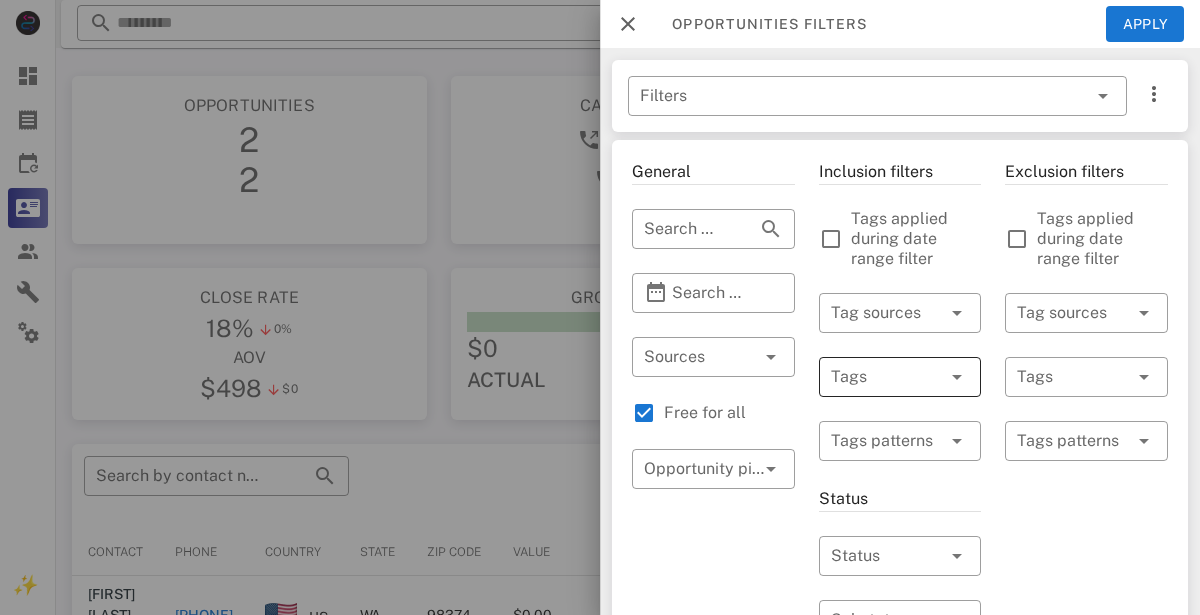 click at bounding box center (872, 377) 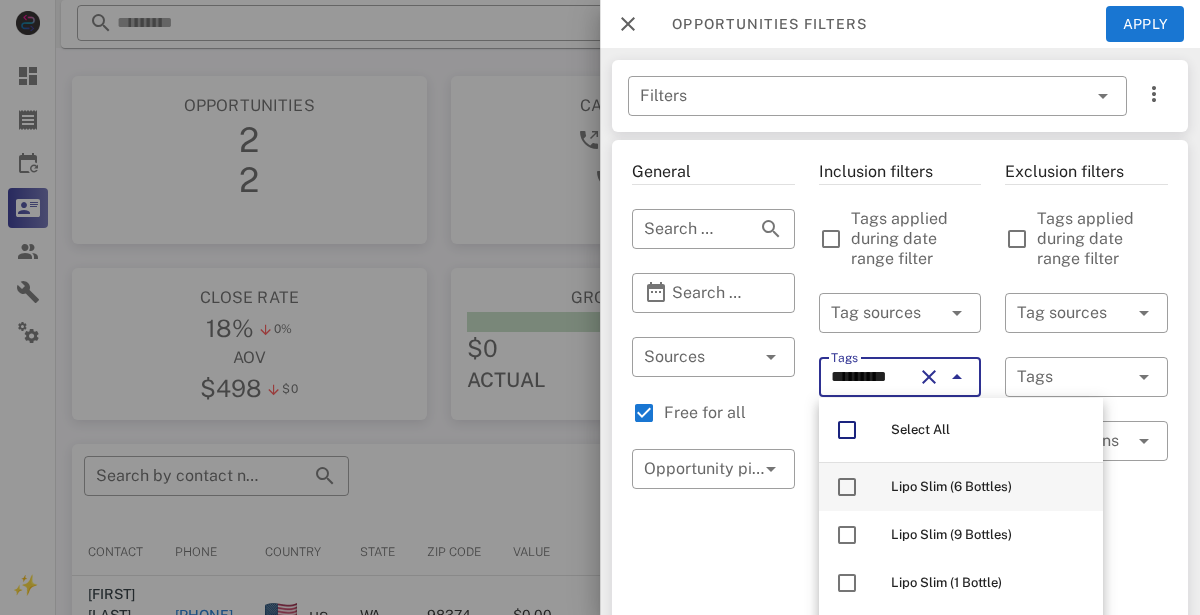 click on "Lipo Slim (6 Bottles)" at bounding box center (989, 487) 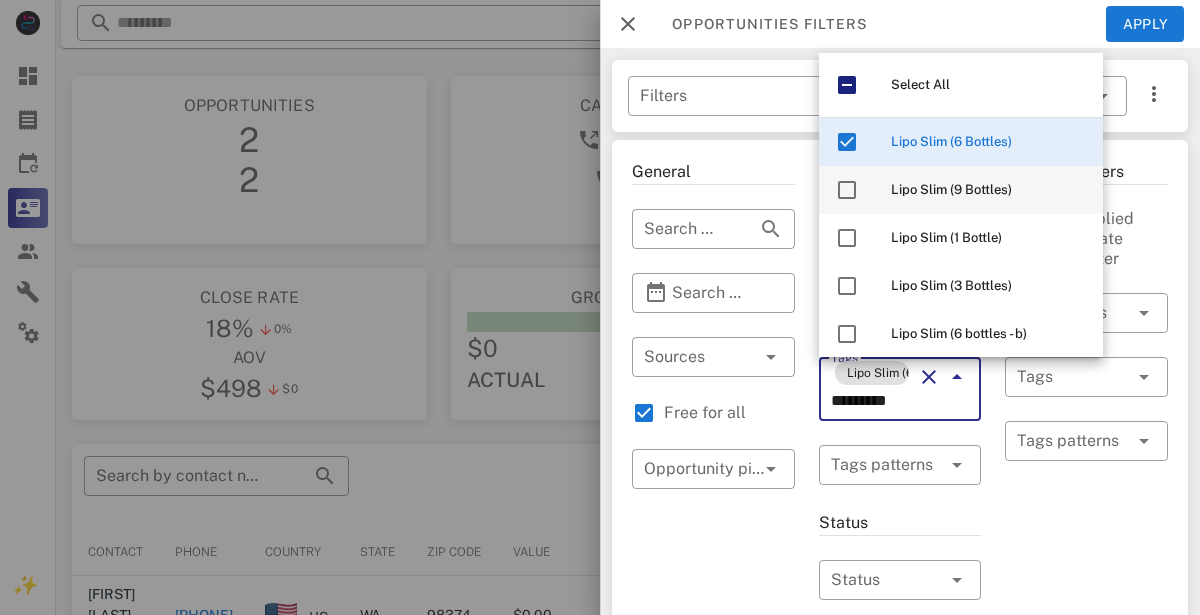 click on "Lipo Slim (9 Bottles)" at bounding box center [961, 190] 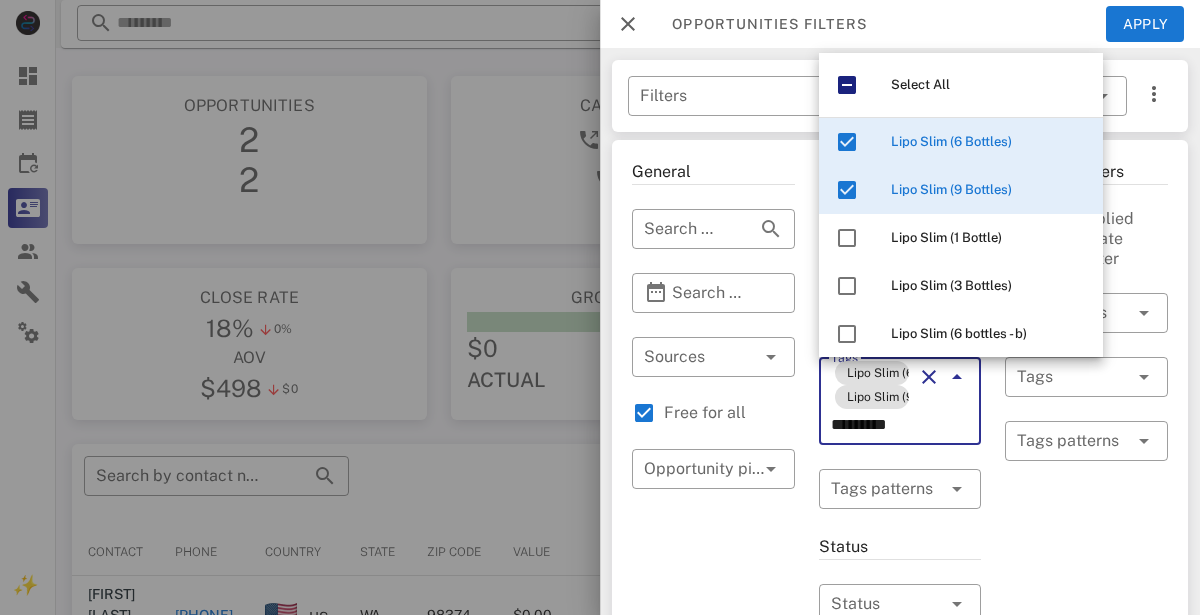 click on "Lipo Slim (9 Bottles)" at bounding box center (951, 189) 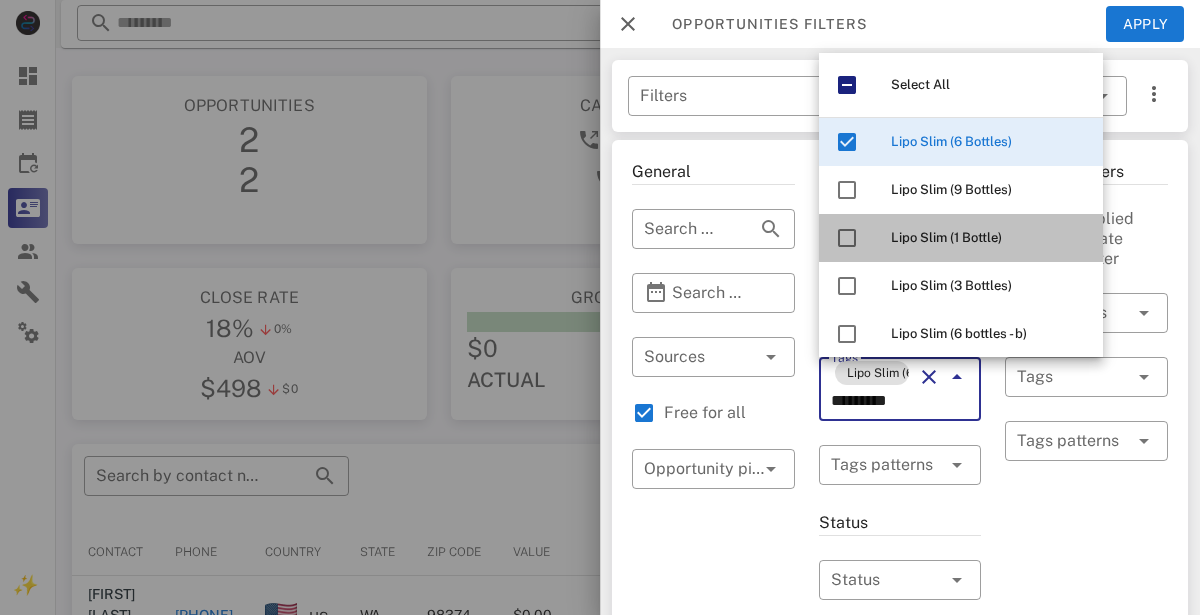 click on "Lipo Slim (1 Bottle)" at bounding box center (946, 237) 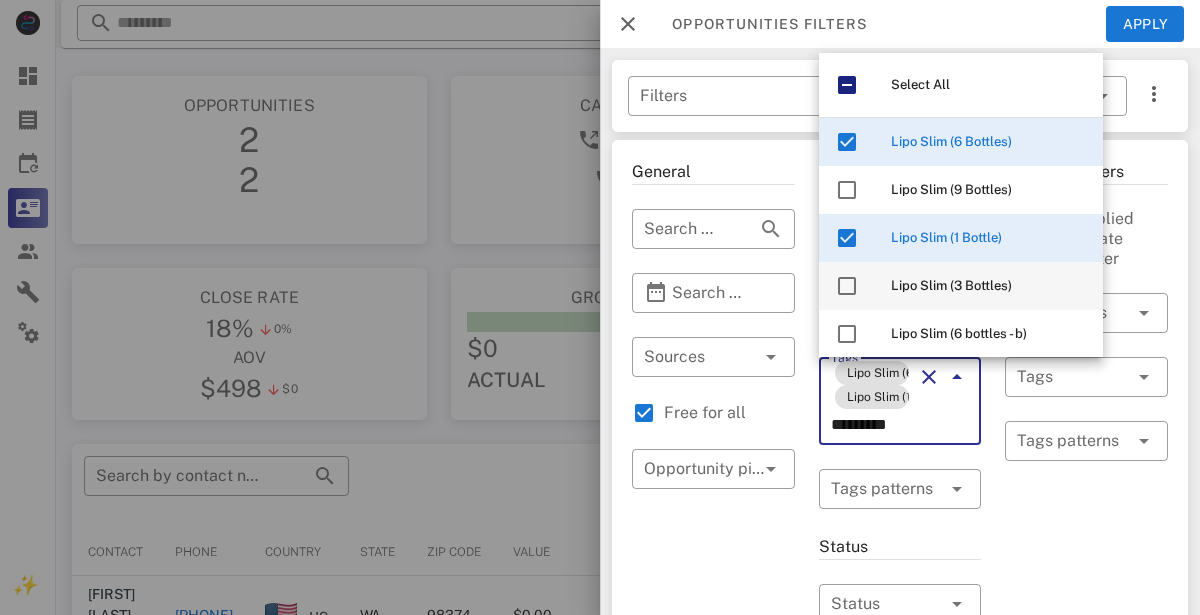 click on "Lipo Slim (3 Bottles)" at bounding box center [989, 286] 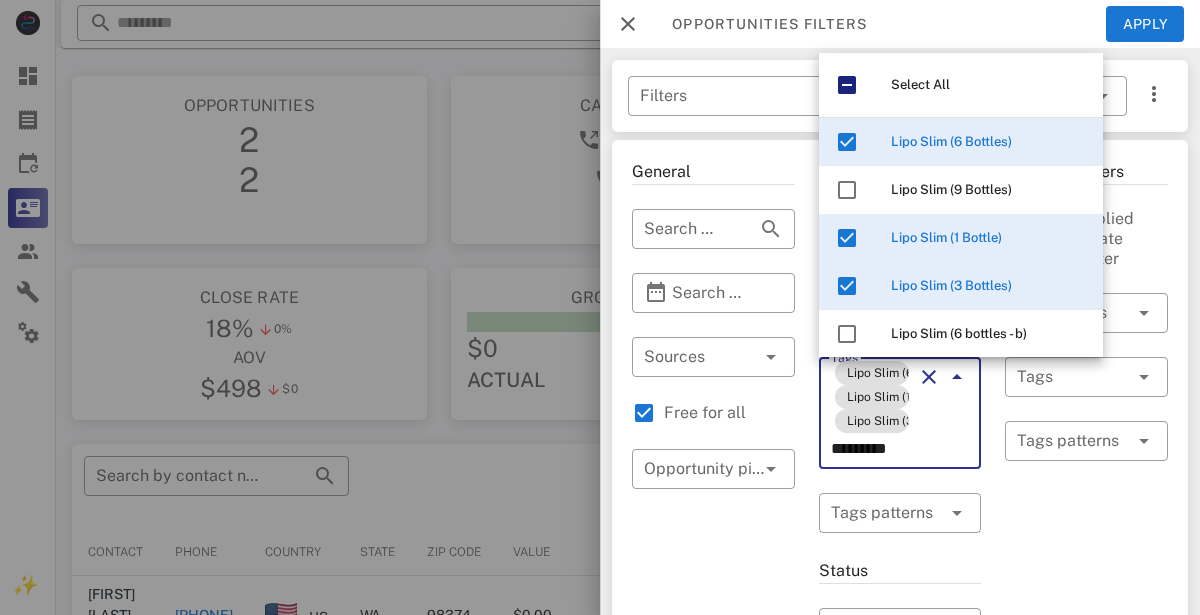 type on "*********" 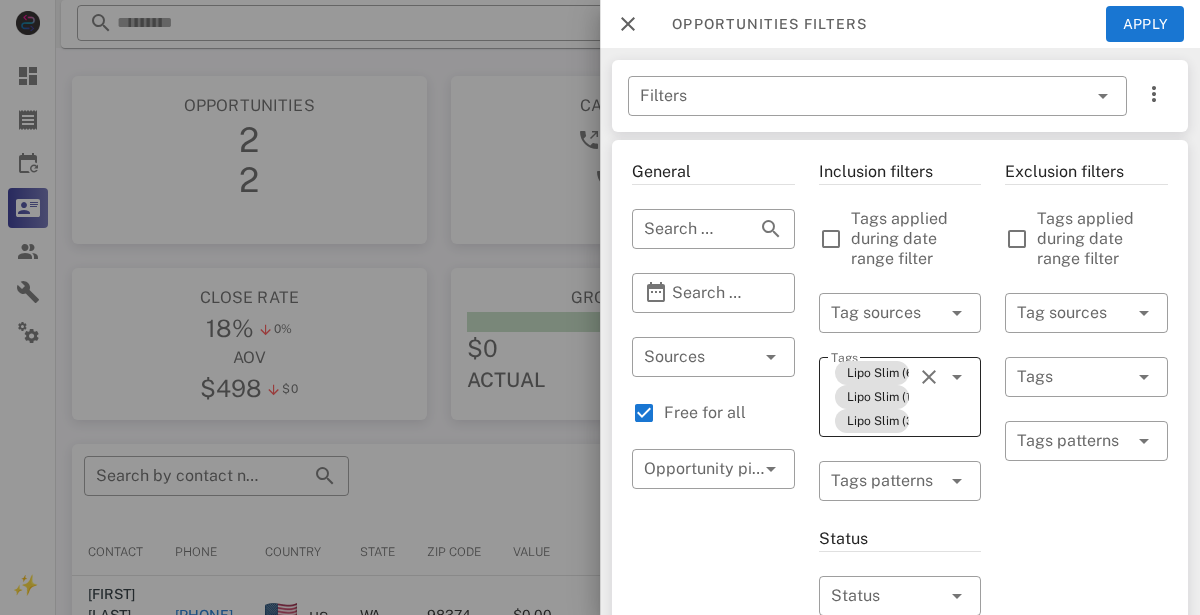 click on "Tags Lipo Slim (6 Bottles) Lipo Slim (1 Bottle) Lipo Slim (3 Bottles)" at bounding box center (900, 397) 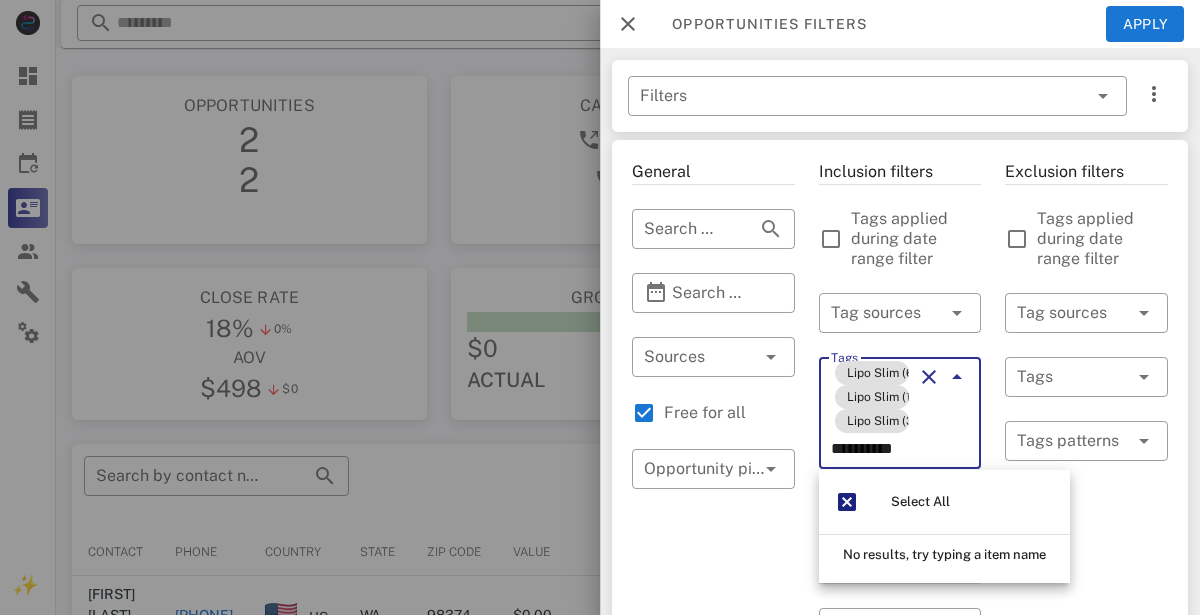 scroll, scrollTop: 0, scrollLeft: 0, axis: both 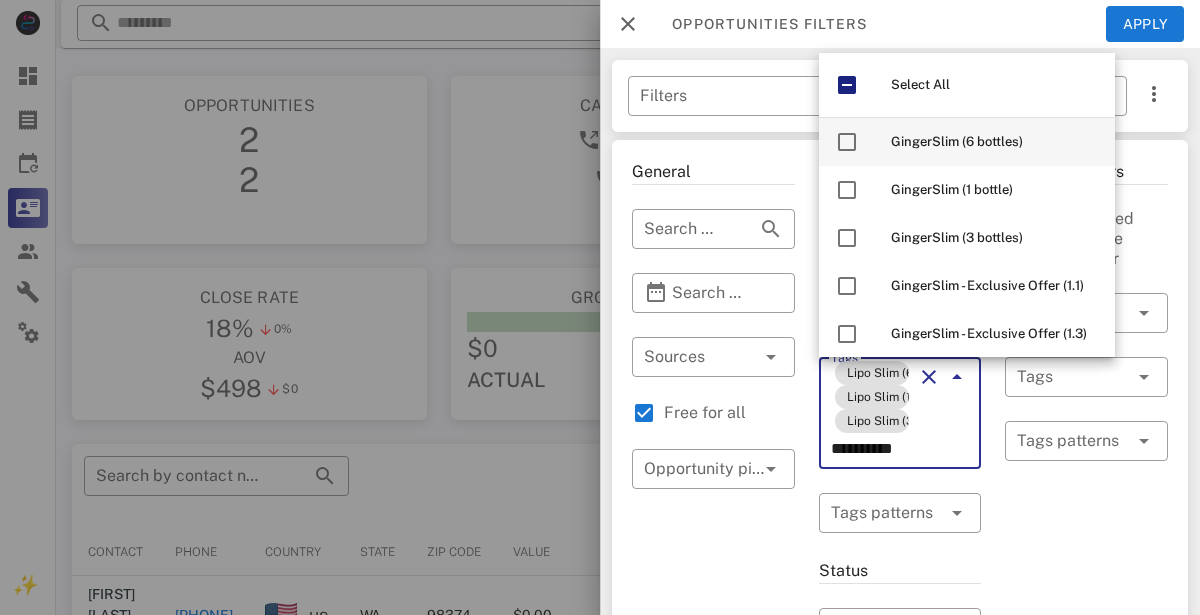 click on "GingerSlim (6 bottles)" at bounding box center (967, 142) 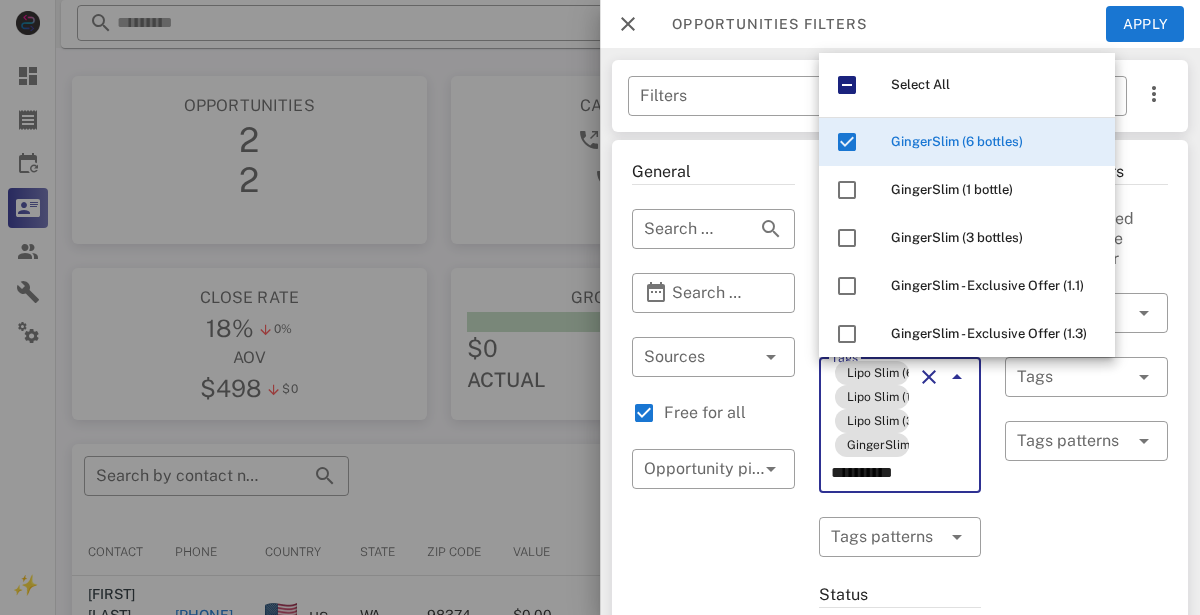 type on "**********" 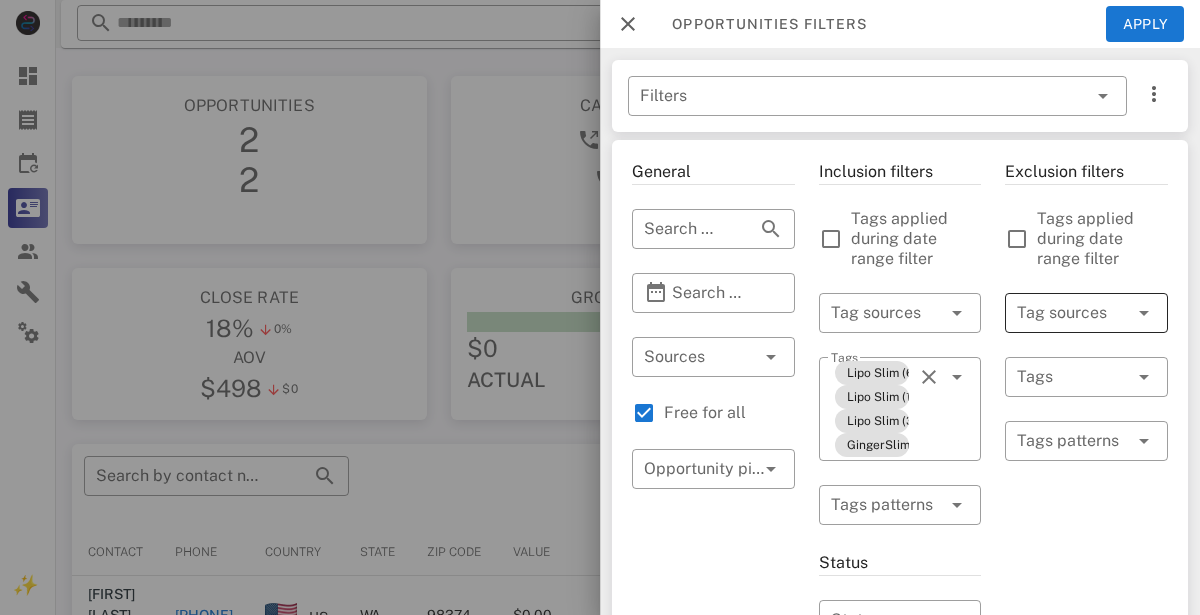 click at bounding box center [1058, 313] 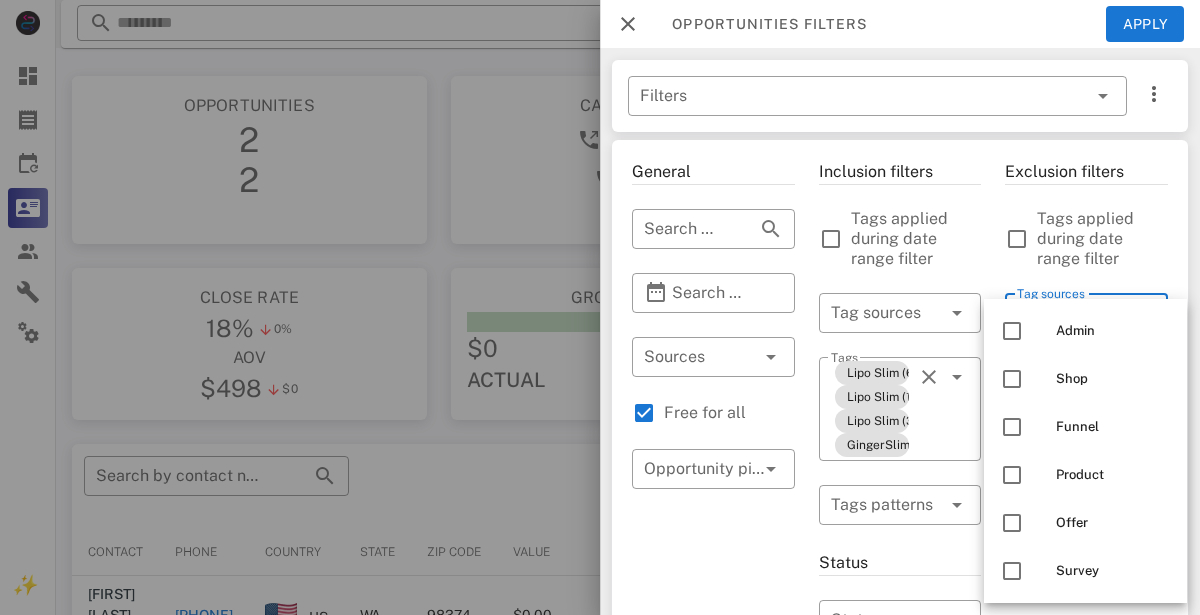 click on "​ Tags patterns" at bounding box center (900, 518) 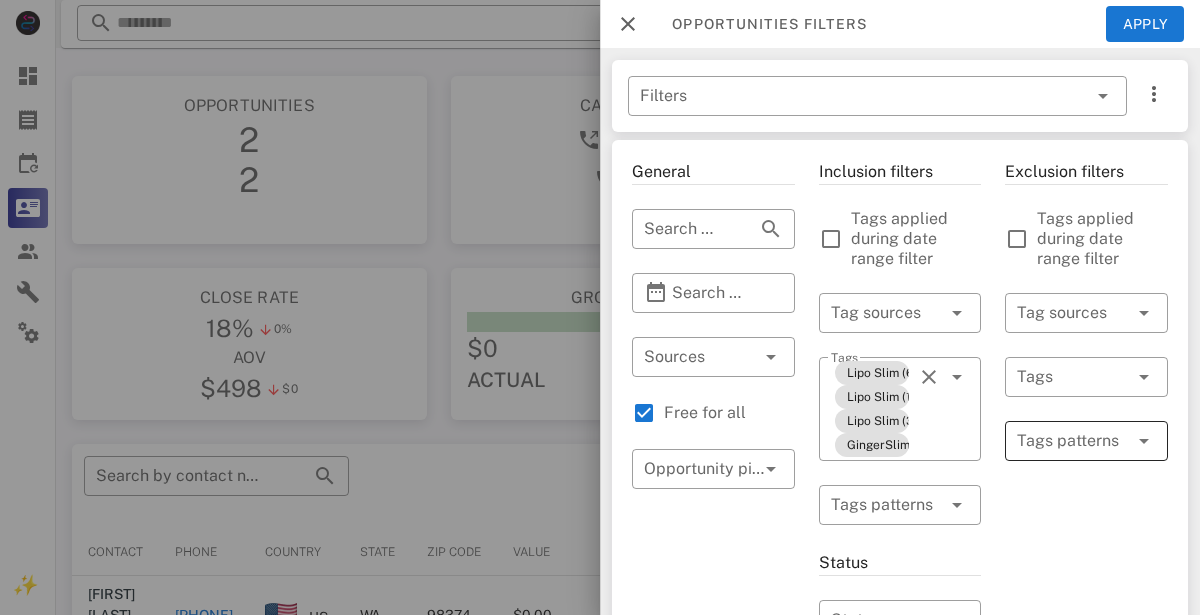 click at bounding box center [1072, 441] 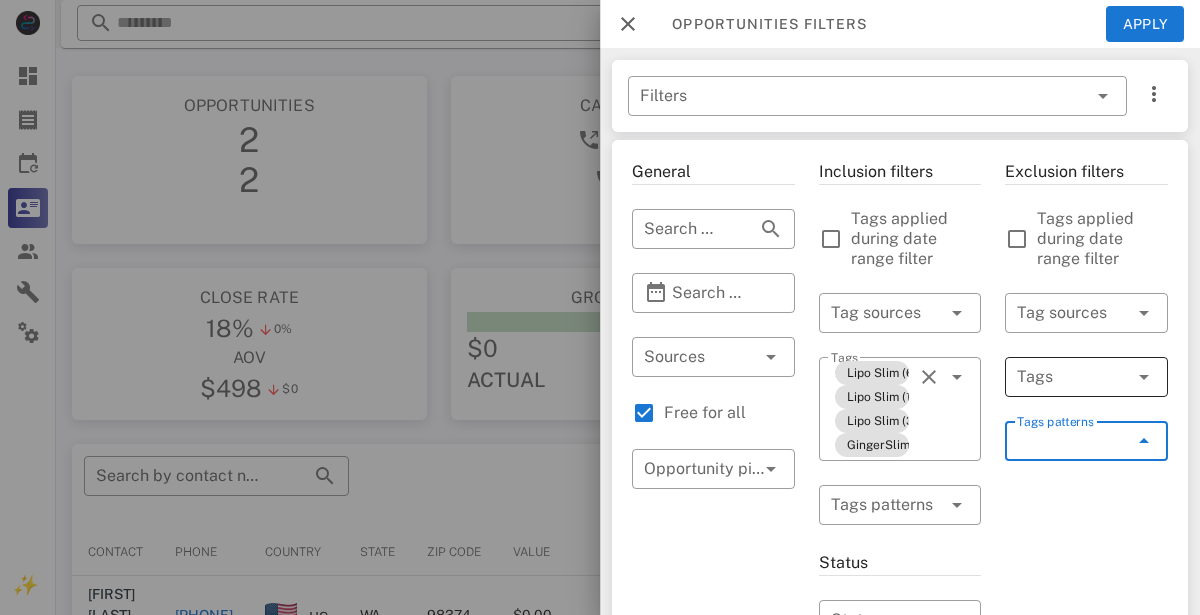 click at bounding box center [1058, 377] 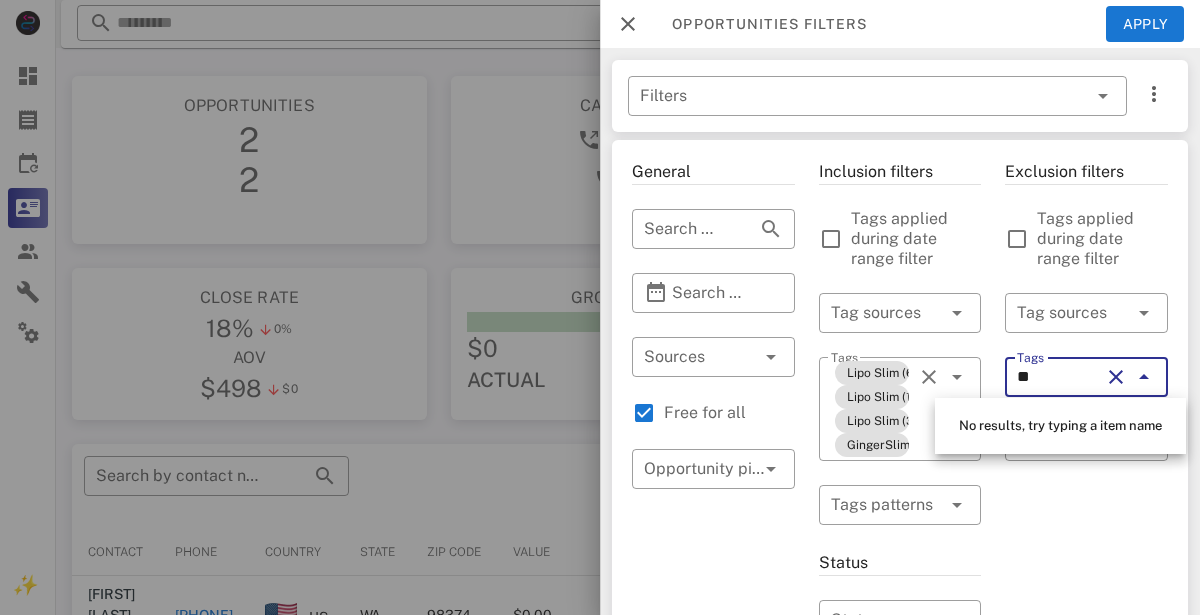 type on "*" 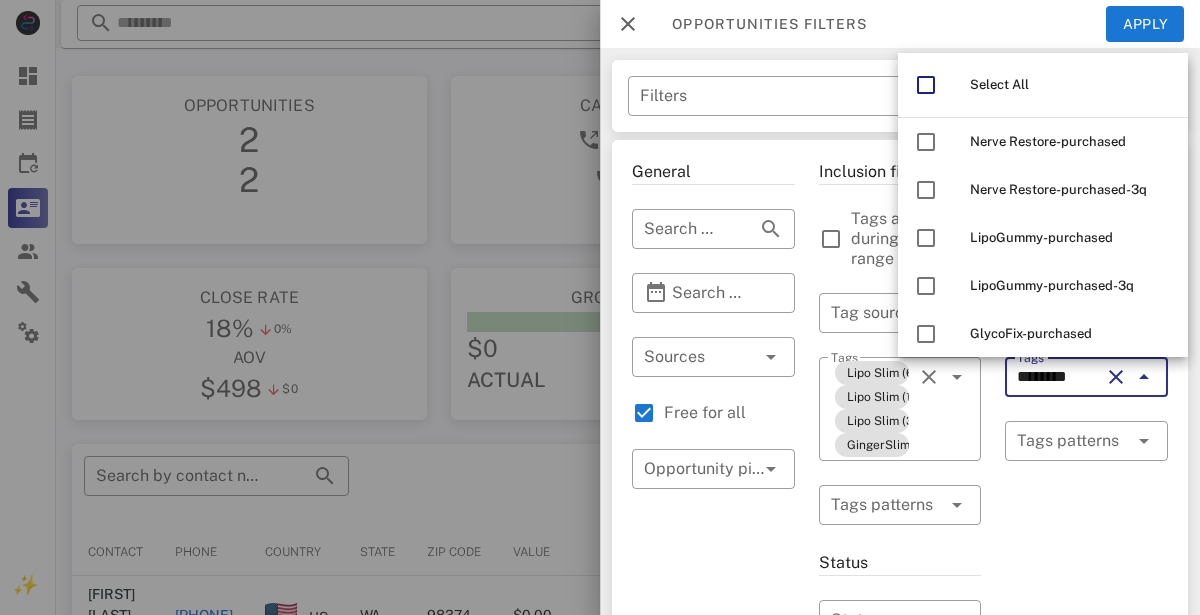 type on "*********" 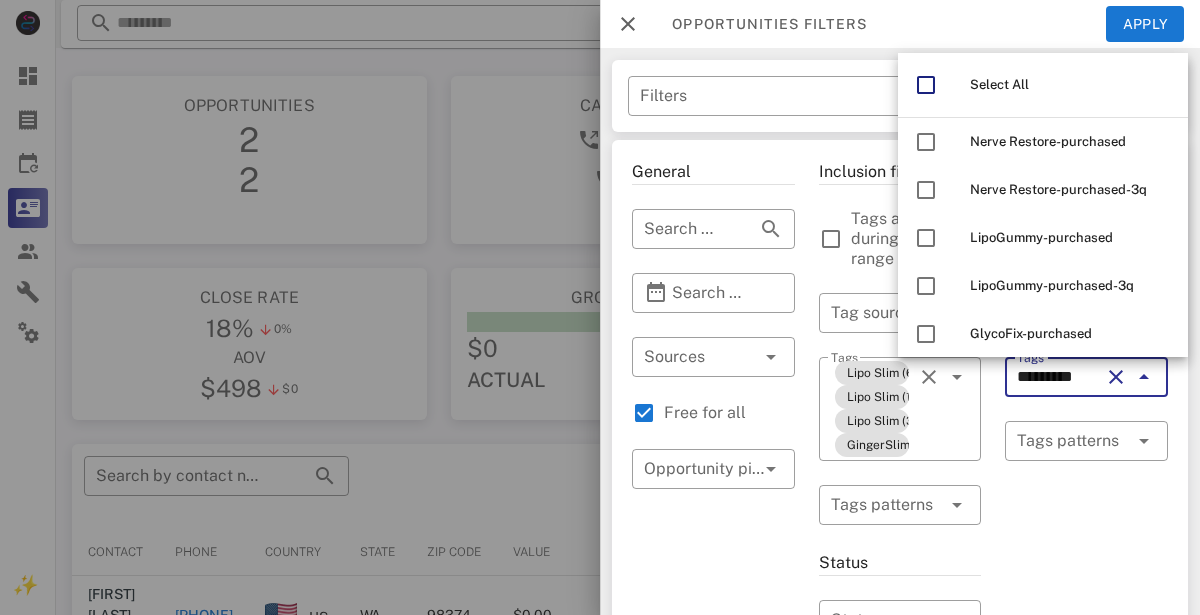 click at bounding box center [1116, 377] 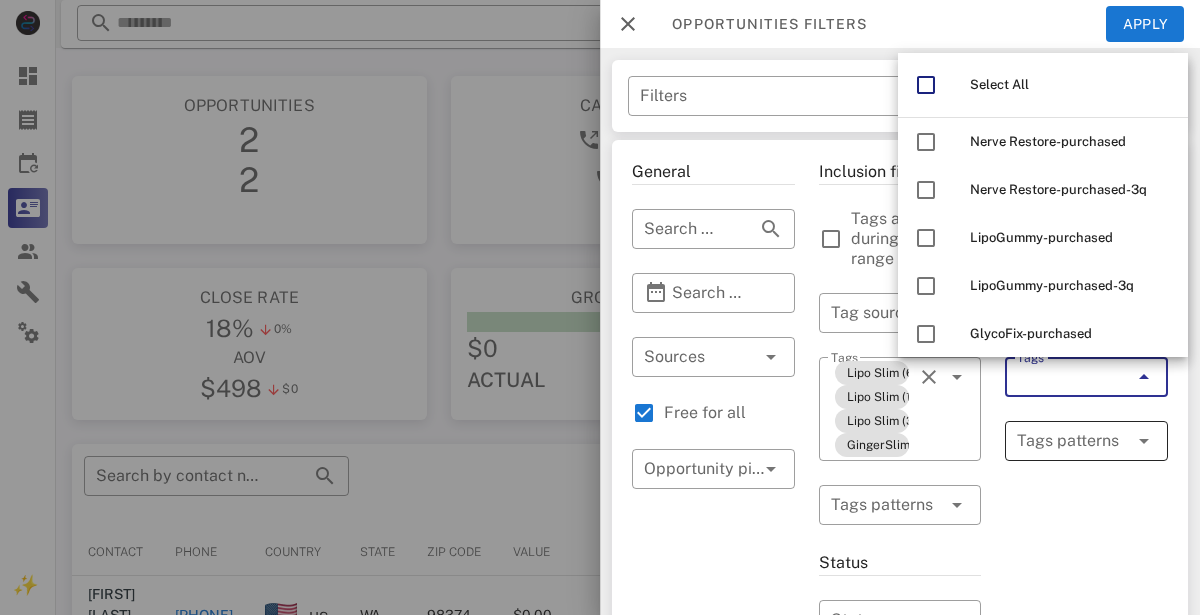 click at bounding box center [1072, 441] 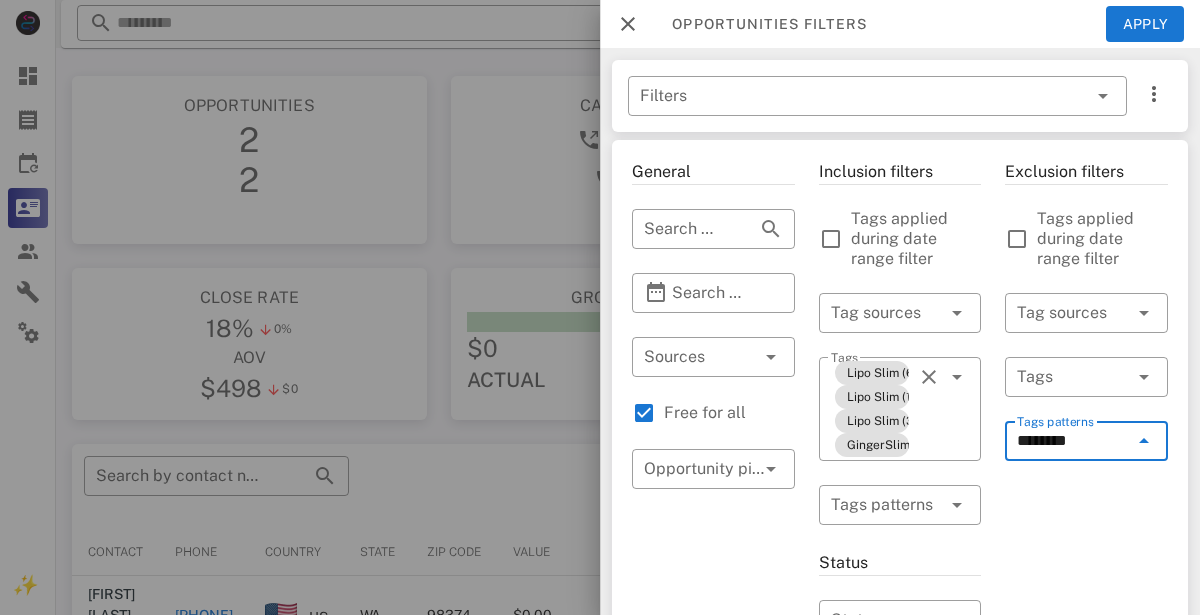 type on "*********" 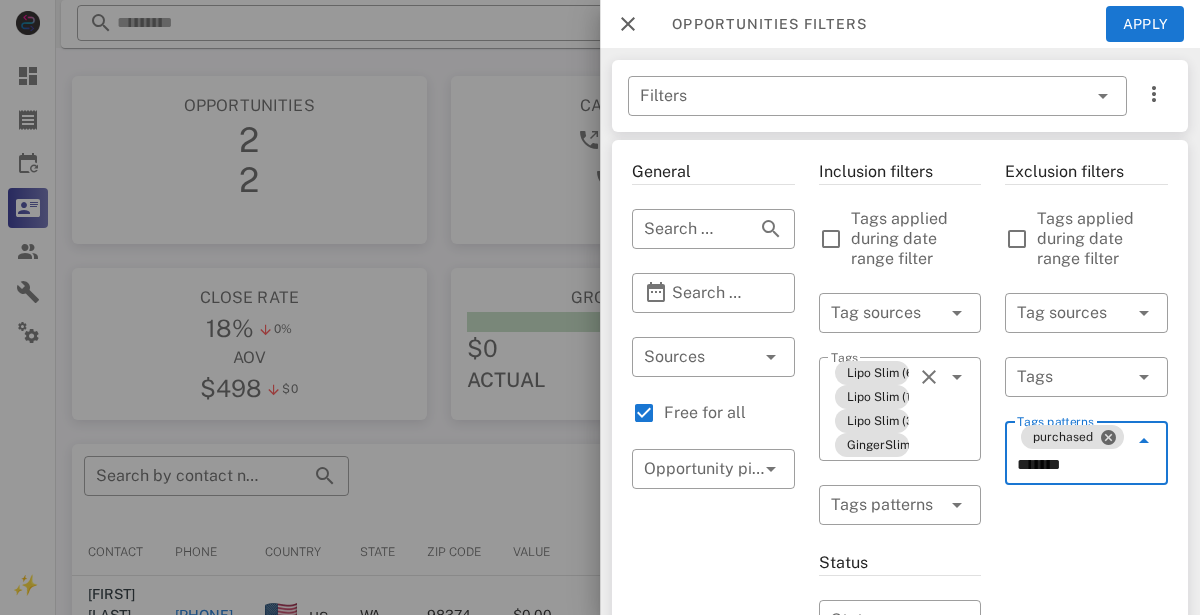 type on "********" 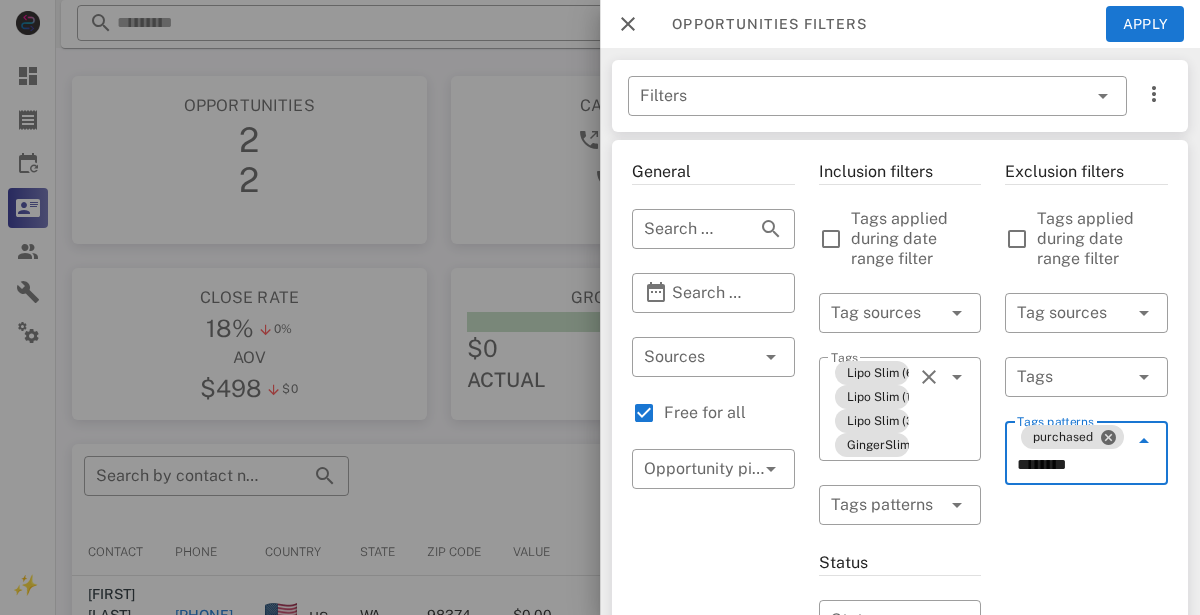 type 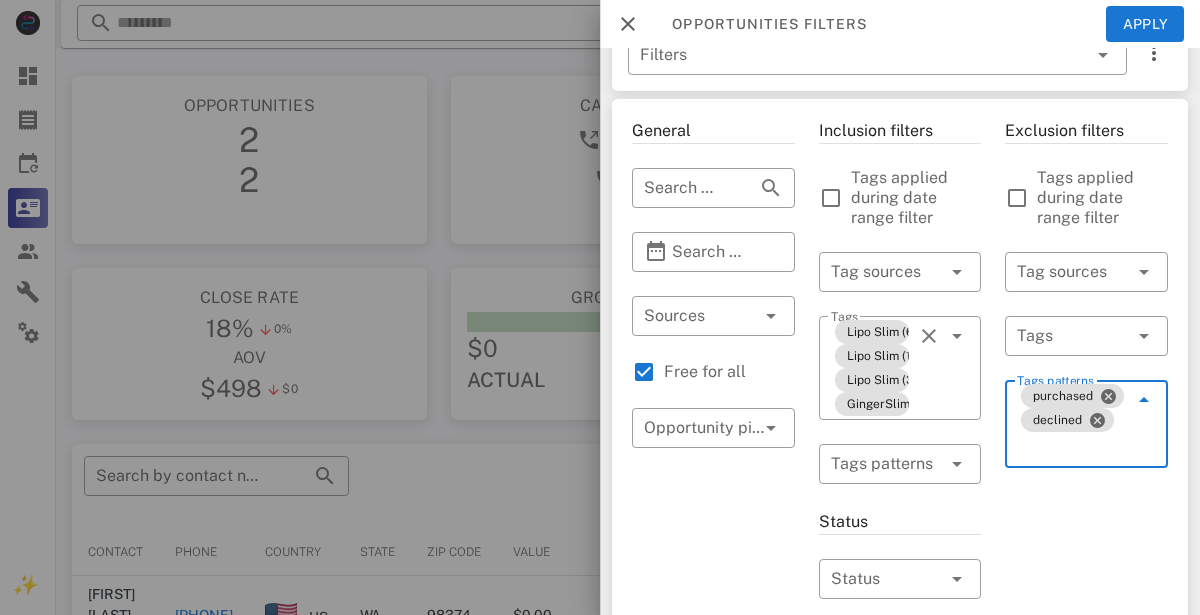 scroll, scrollTop: 40, scrollLeft: 0, axis: vertical 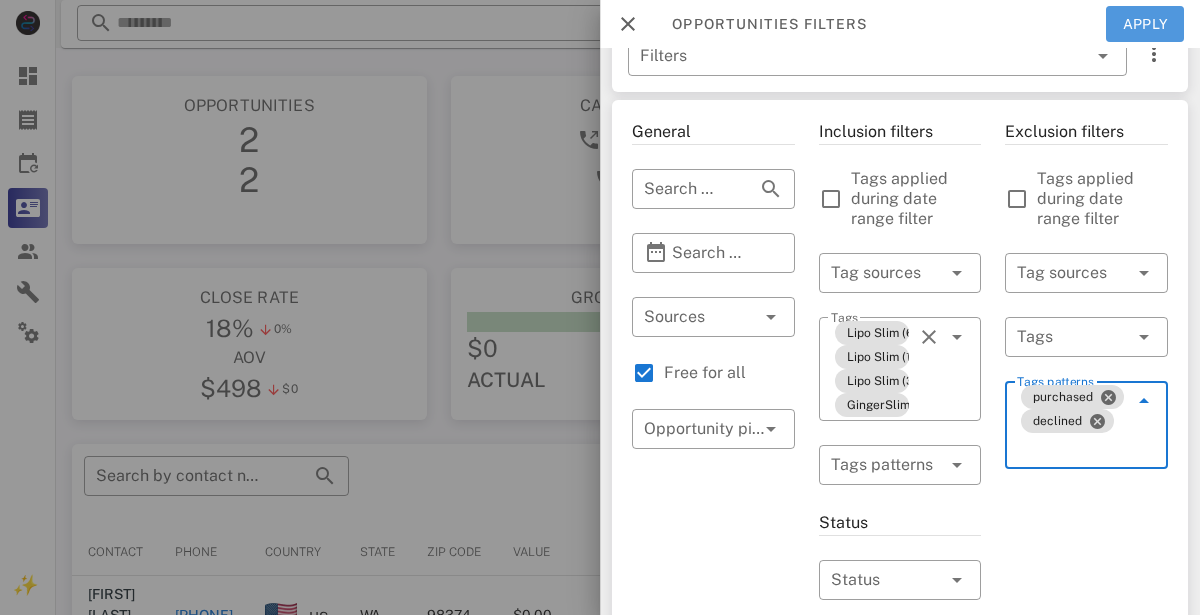click on "Apply" at bounding box center (1145, 24) 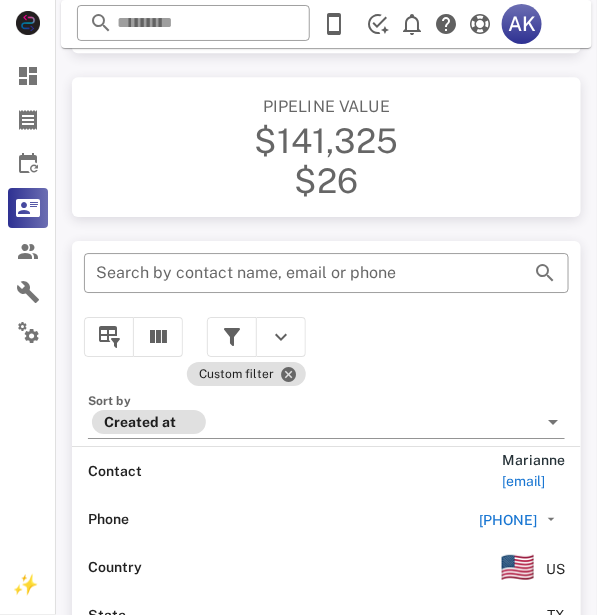 scroll, scrollTop: 1039, scrollLeft: 0, axis: vertical 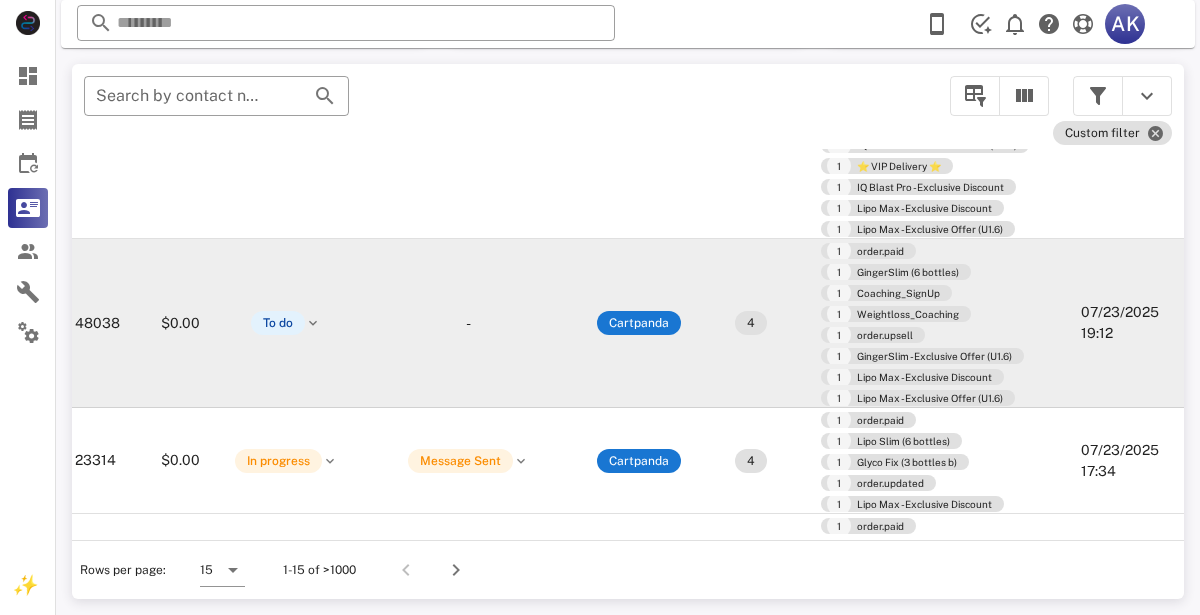 click on "-" at bounding box center (468, 323) 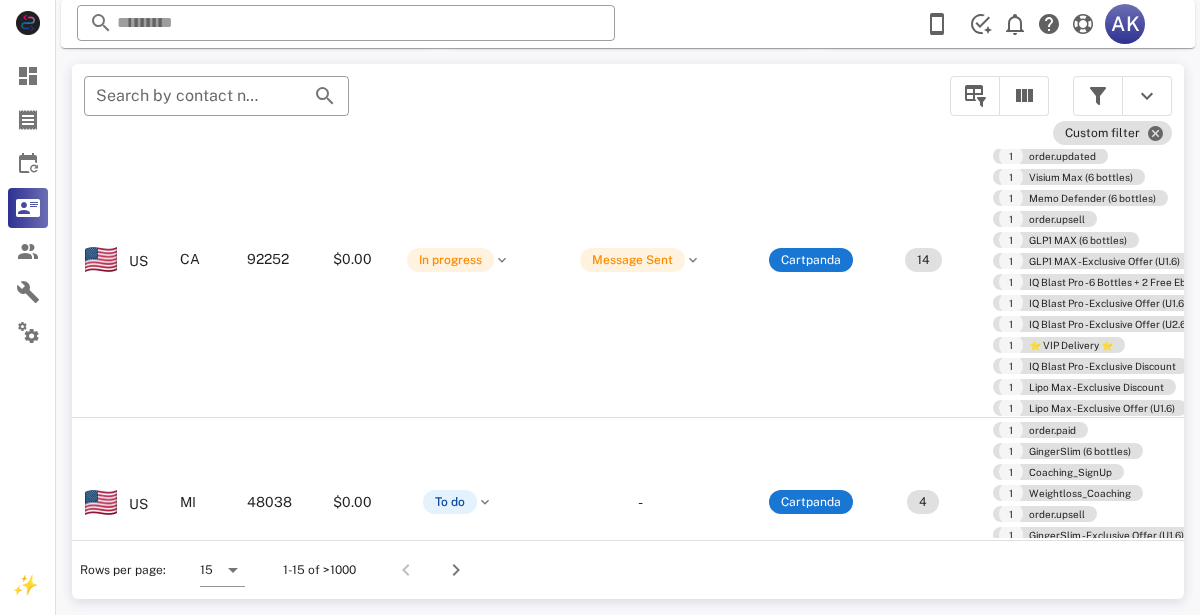 scroll, scrollTop: 224, scrollLeft: 216, axis: both 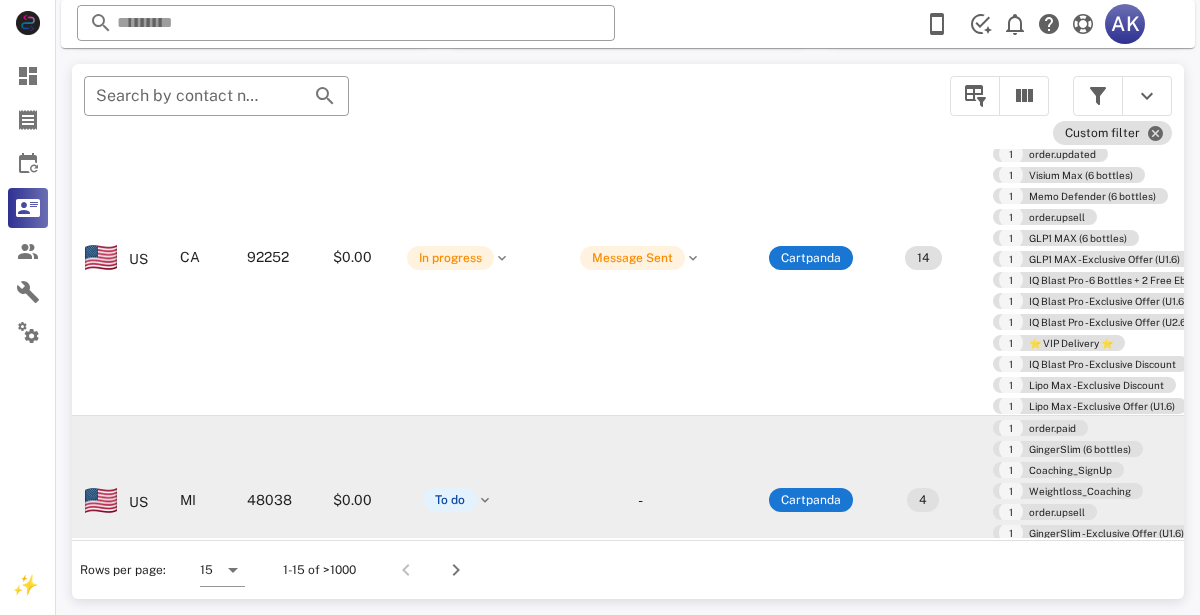 click on "-" at bounding box center (640, 500) 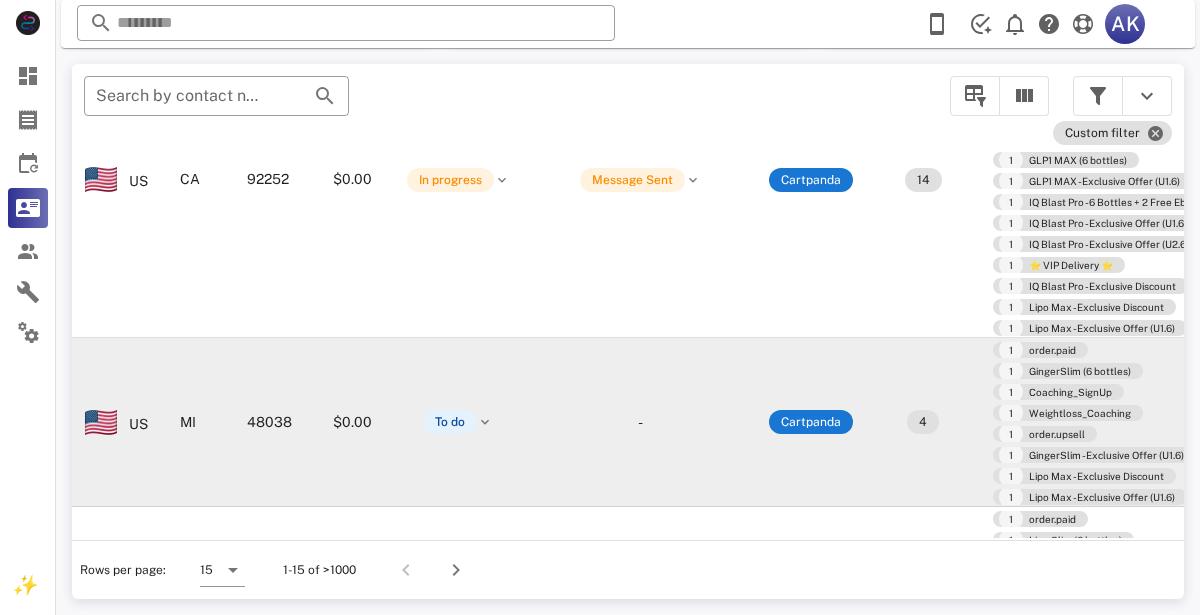 scroll, scrollTop: 310, scrollLeft: 216, axis: both 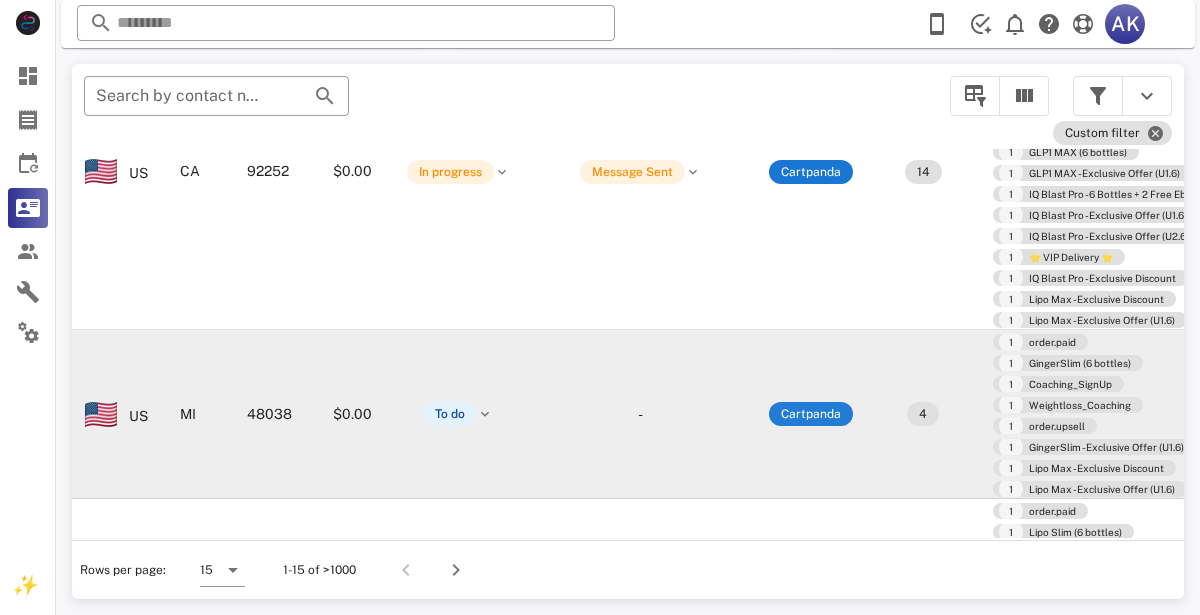 click on "Cartpanda" at bounding box center [811, 414] 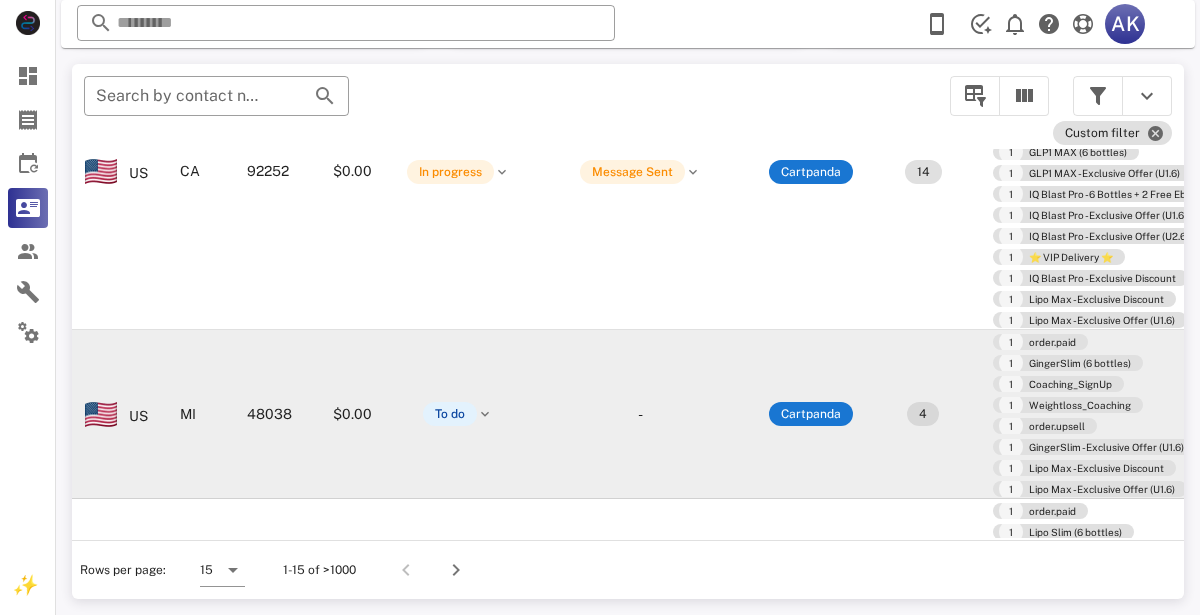 click on "4" at bounding box center (923, 414) 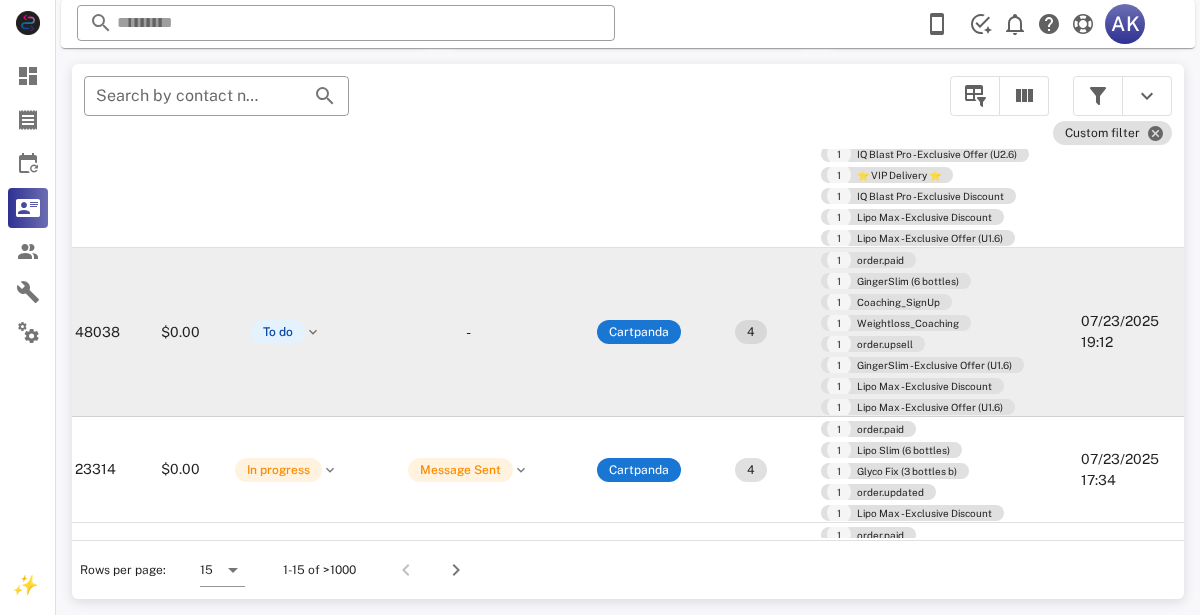 scroll, scrollTop: 393, scrollLeft: 551, axis: both 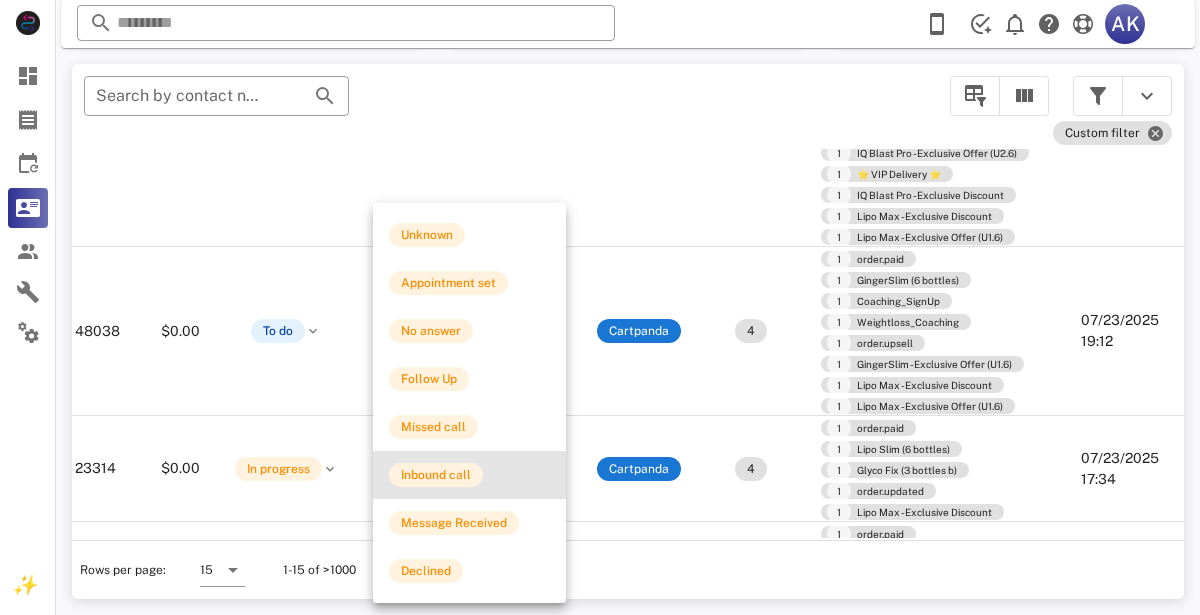 click on "Inbound call" at bounding box center [469, 475] 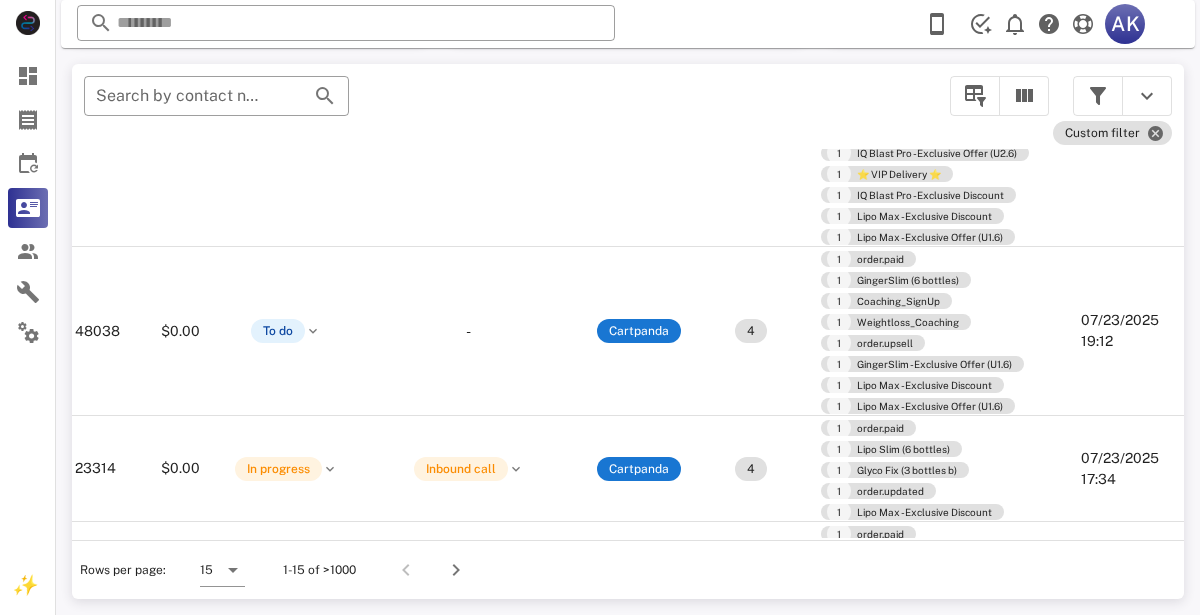click on "Inbound call" at bounding box center [461, 469] 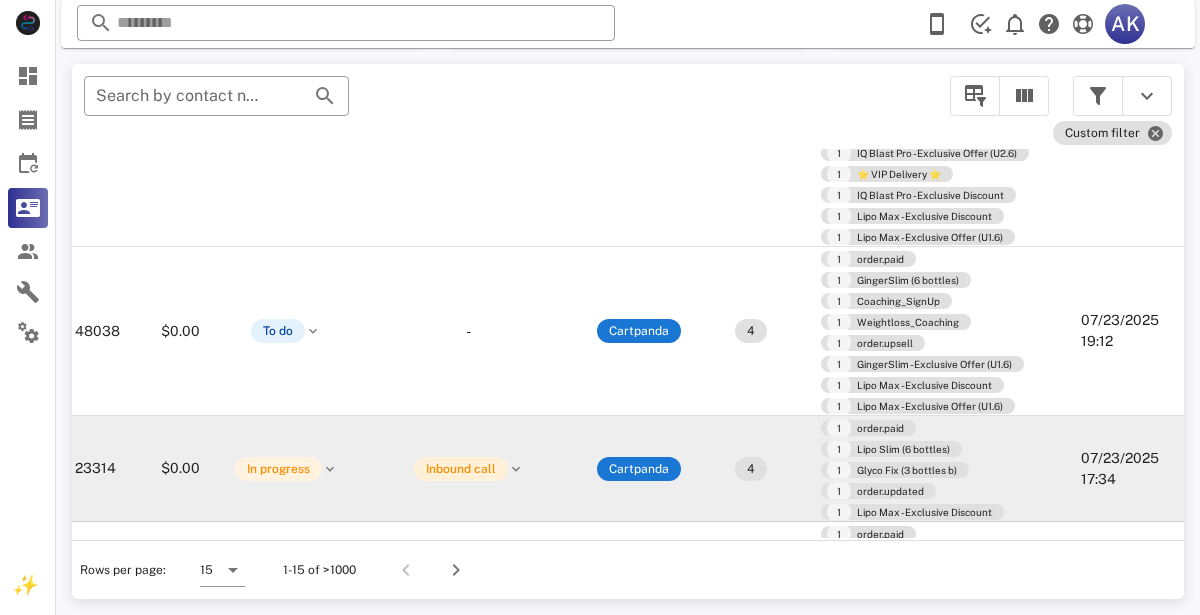 click on "Inbound call" at bounding box center [461, 469] 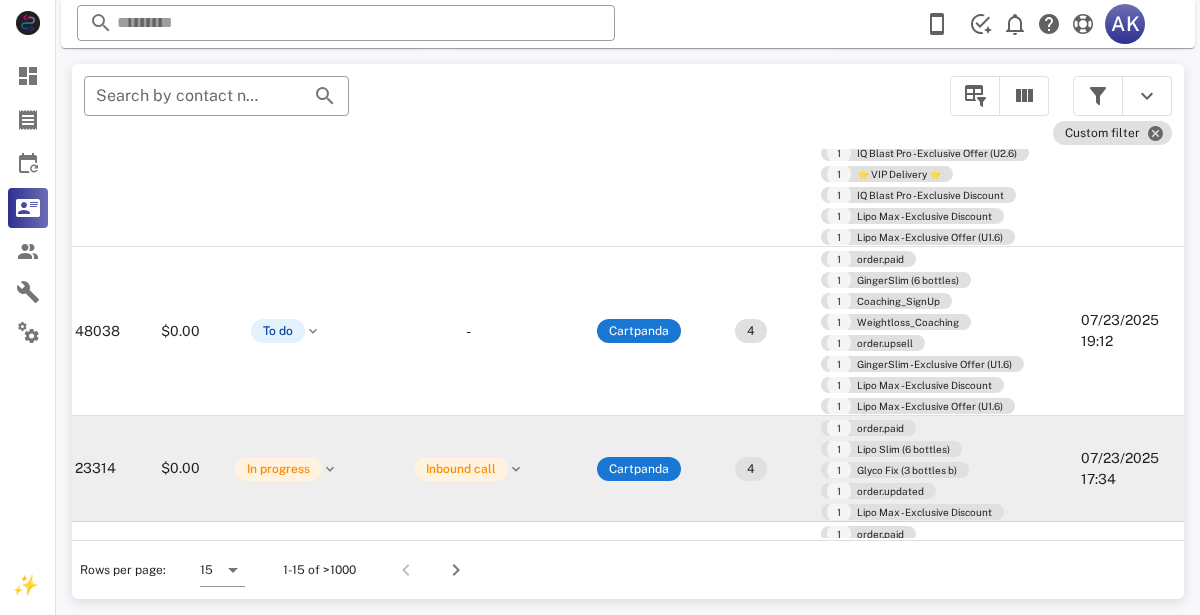 click at bounding box center [516, 469] 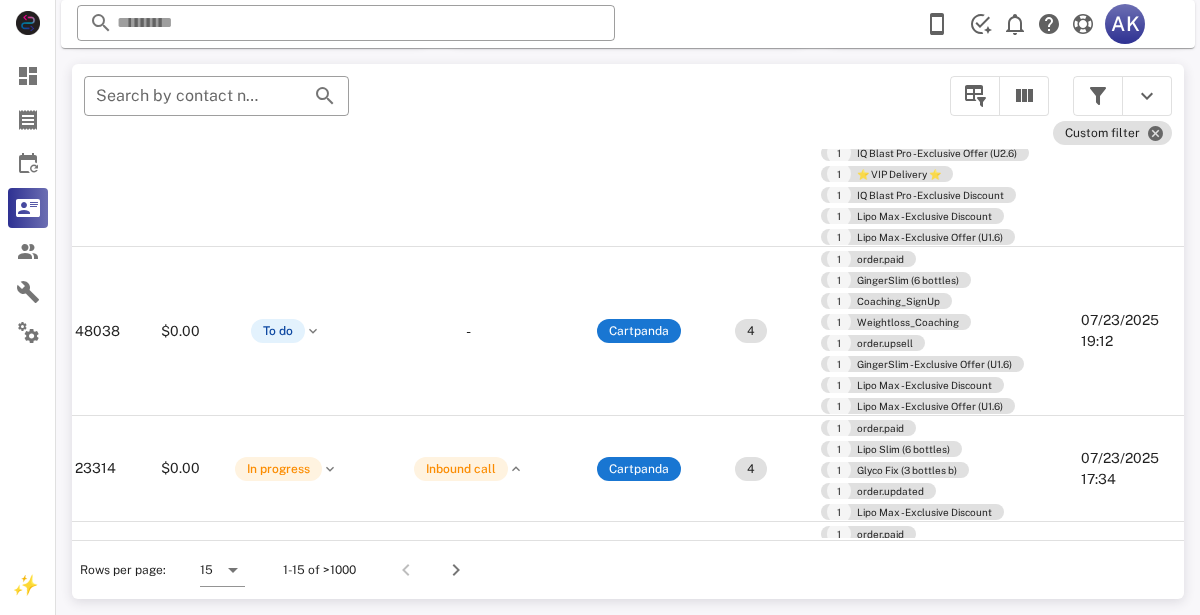 click on "Message Received" at bounding box center [454, 475] 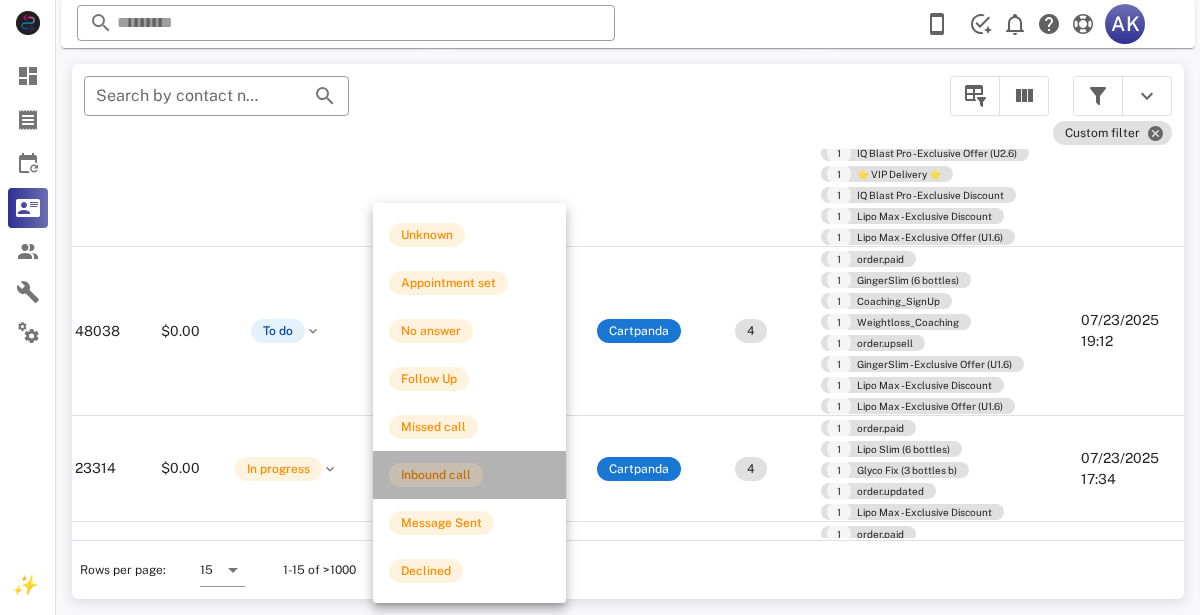click on "Inbound call" at bounding box center [469, 475] 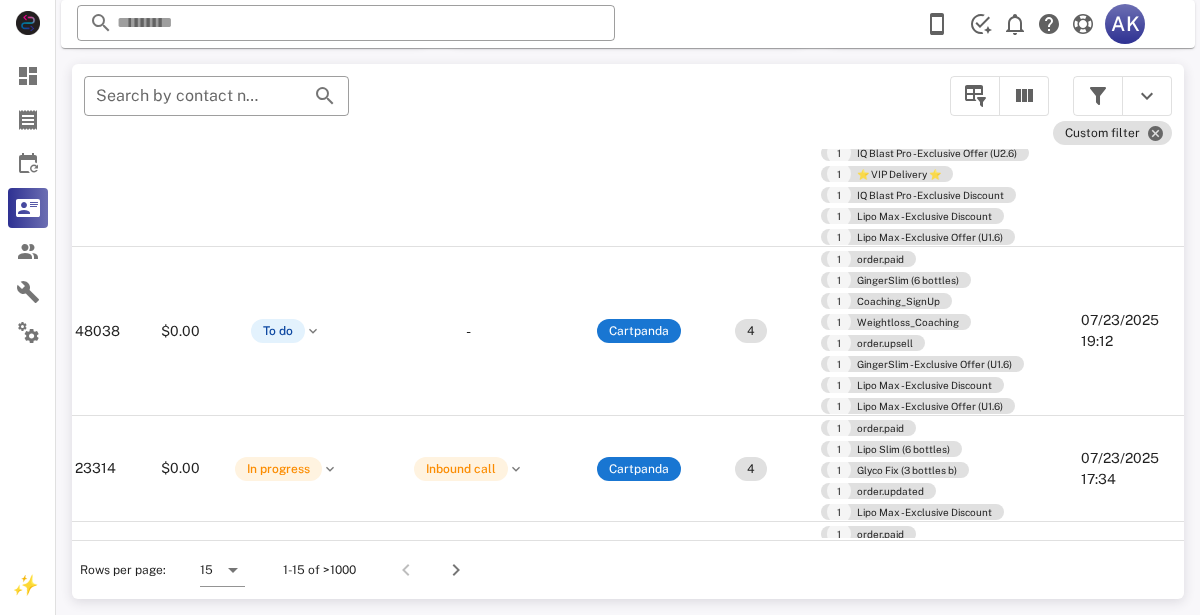 click on "Inbound call" at bounding box center [461, 469] 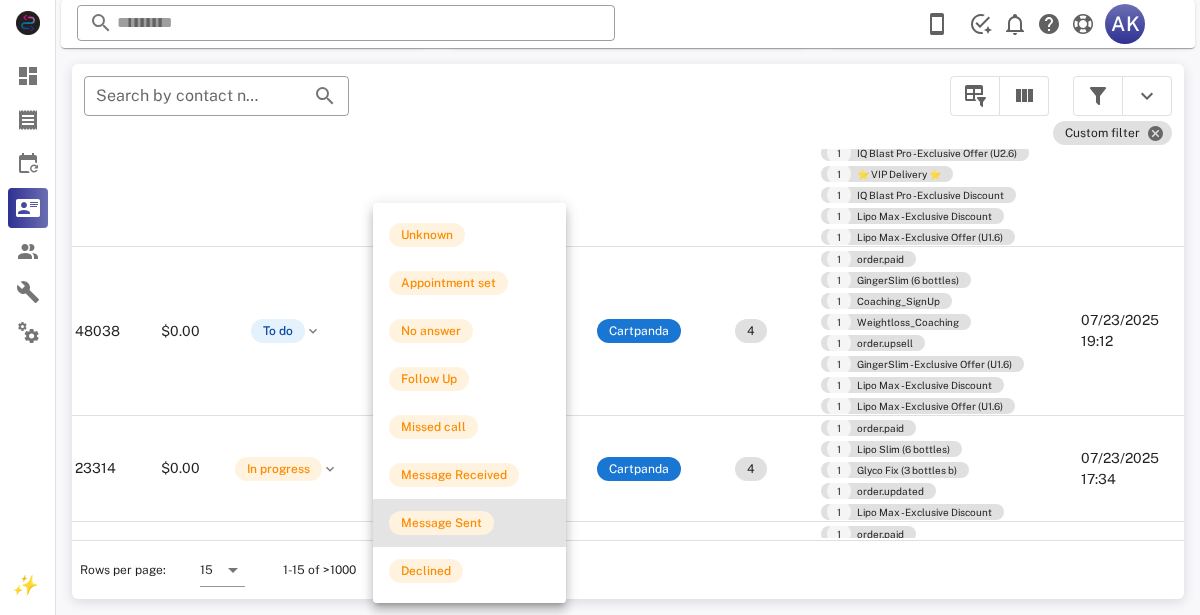 click on "Message Sent" at bounding box center [469, 523] 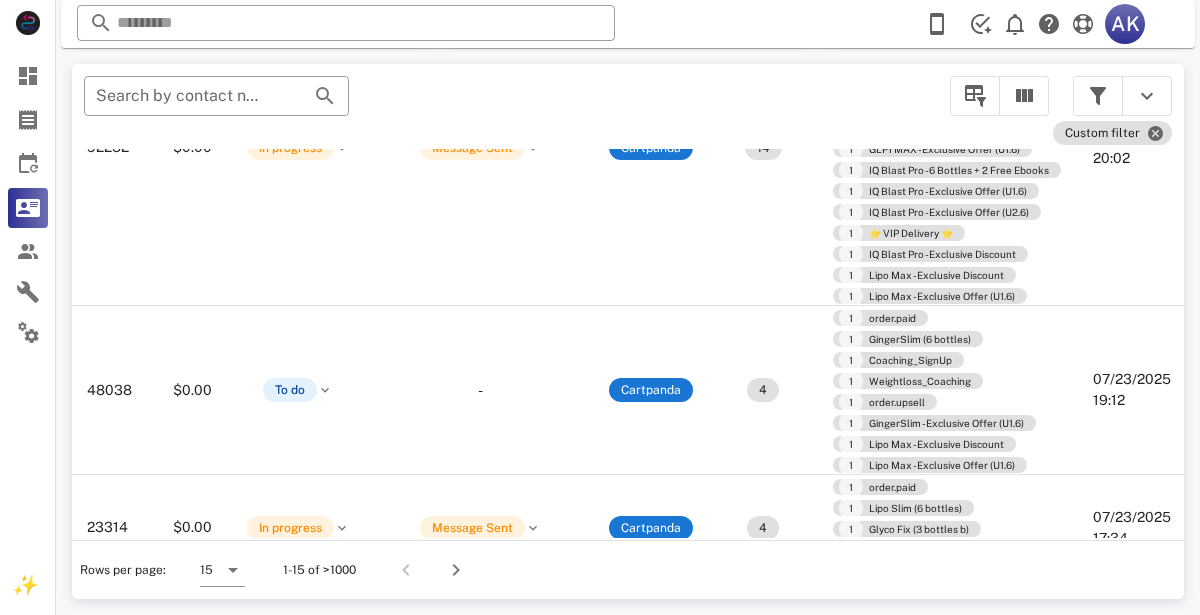 scroll, scrollTop: 347, scrollLeft: 376, axis: both 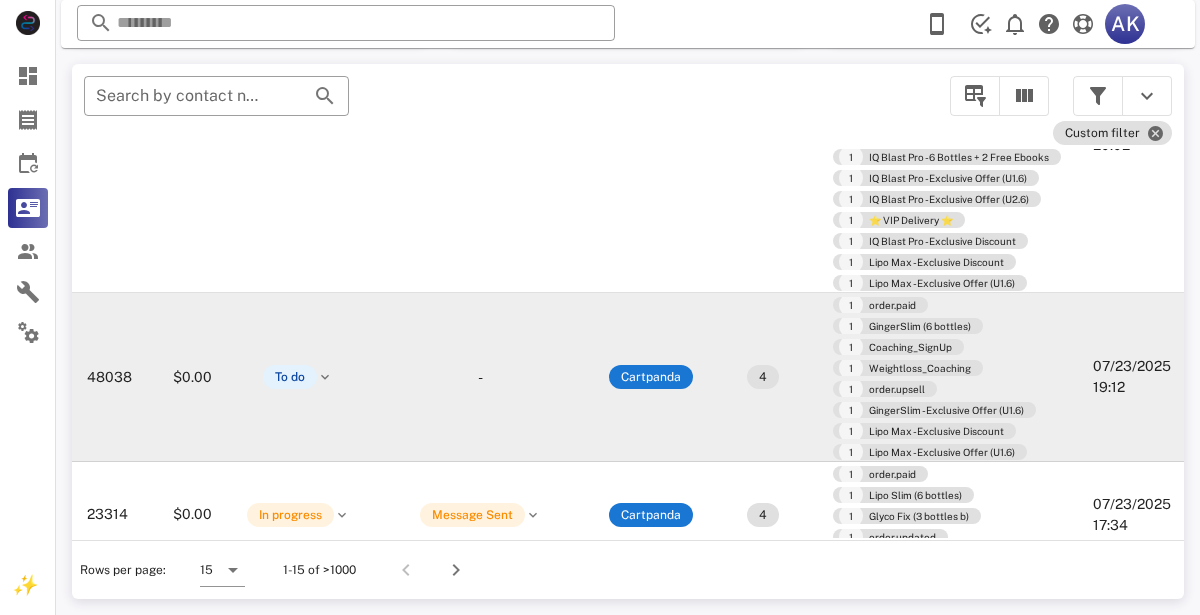 click on "-" at bounding box center (480, 377) 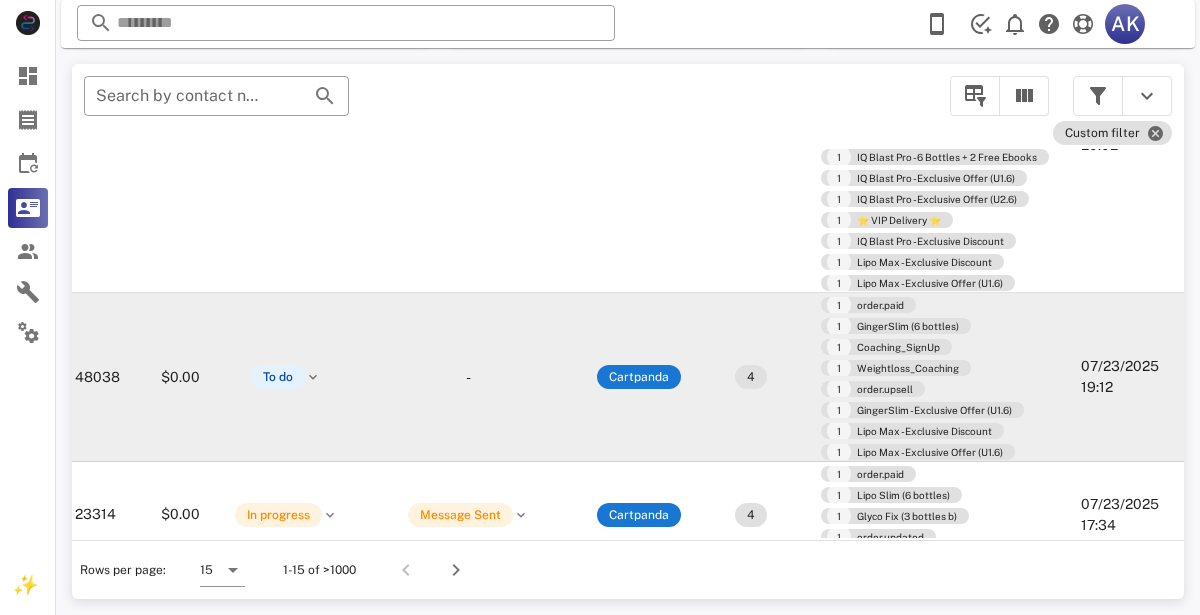 scroll, scrollTop: 346, scrollLeft: 551, axis: both 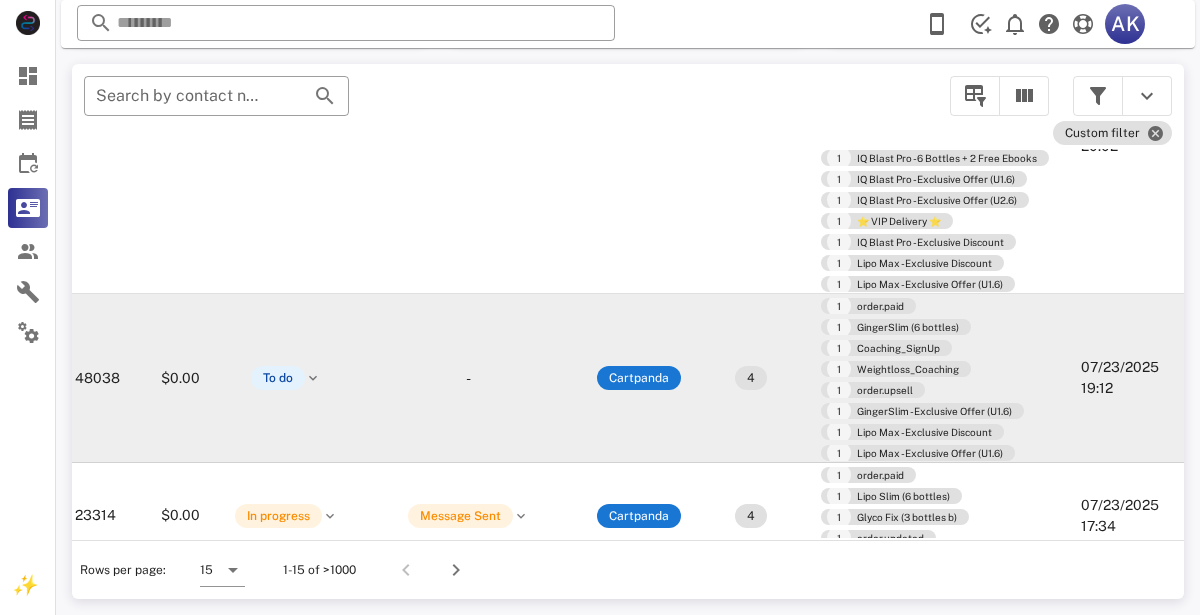 click on "07/23/2025 19:12" at bounding box center (1124, 378) 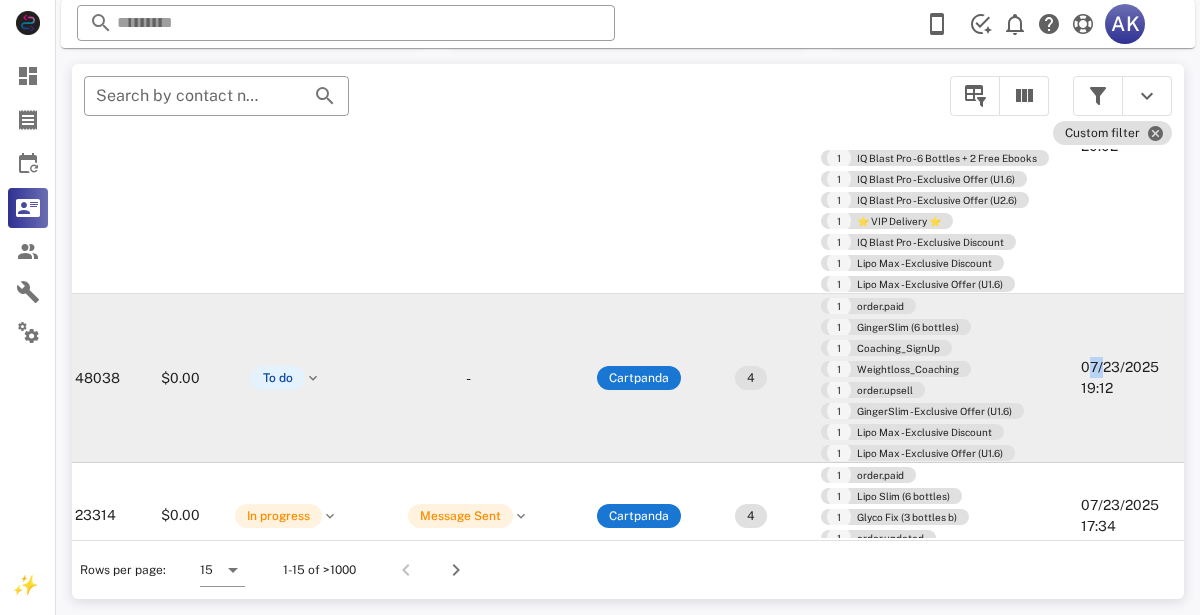 click on "07/23/2025 19:12" at bounding box center [1124, 378] 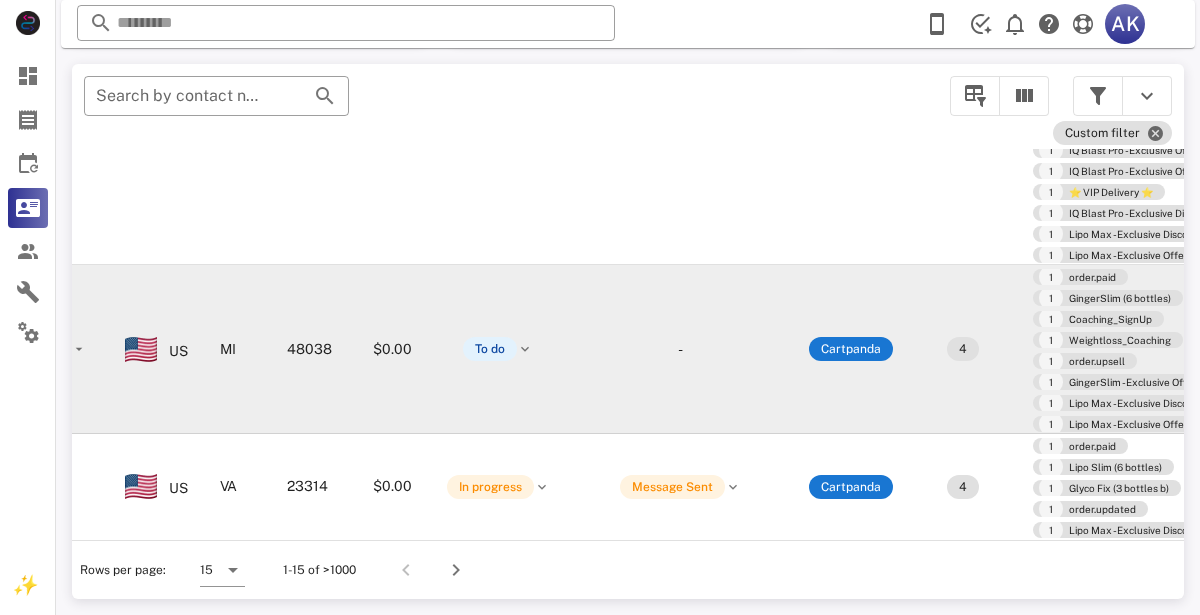 scroll, scrollTop: 375, scrollLeft: 118, axis: both 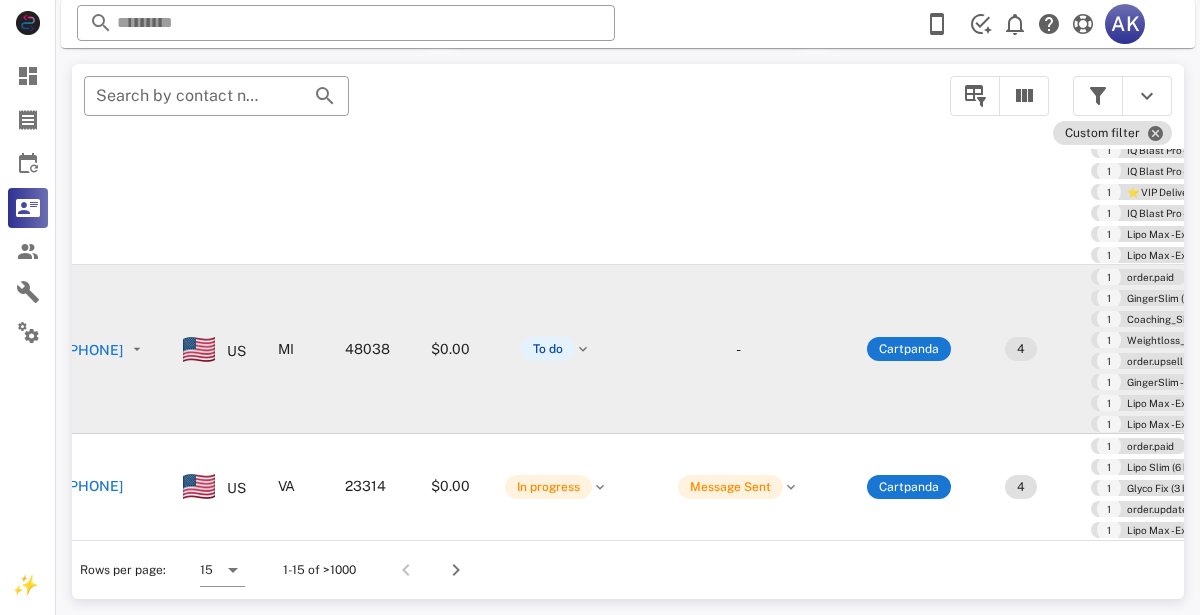click on "[PHONE]" at bounding box center [94, 350] 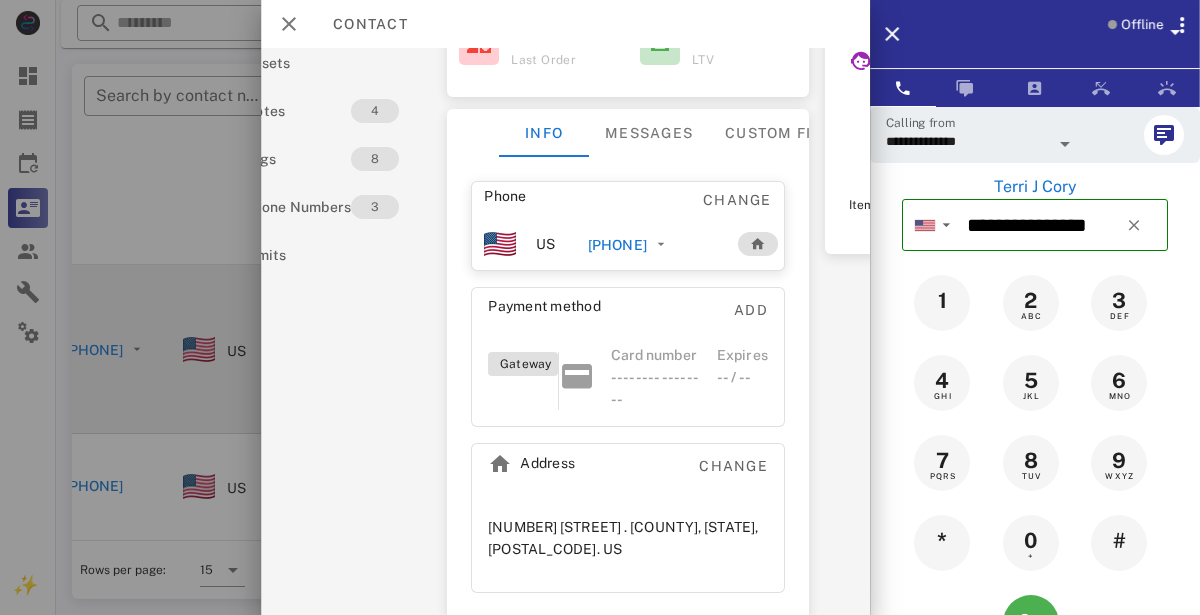 scroll, scrollTop: 353, scrollLeft: 76, axis: both 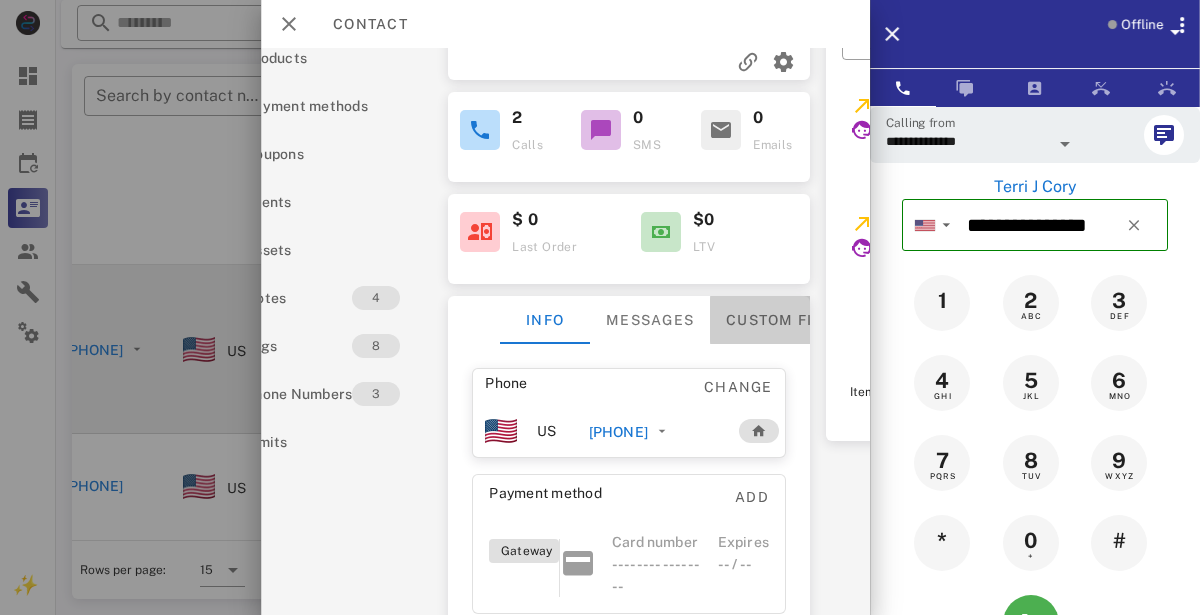 click on "Custom fields" at bounding box center (789, 320) 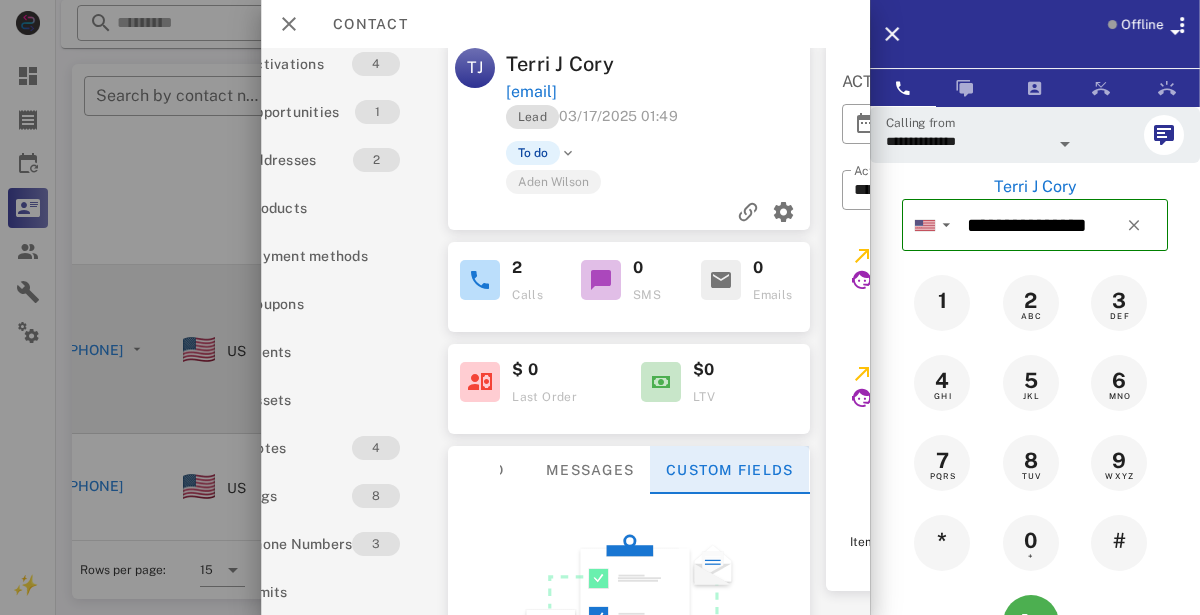 scroll, scrollTop: 166, scrollLeft: 76, axis: both 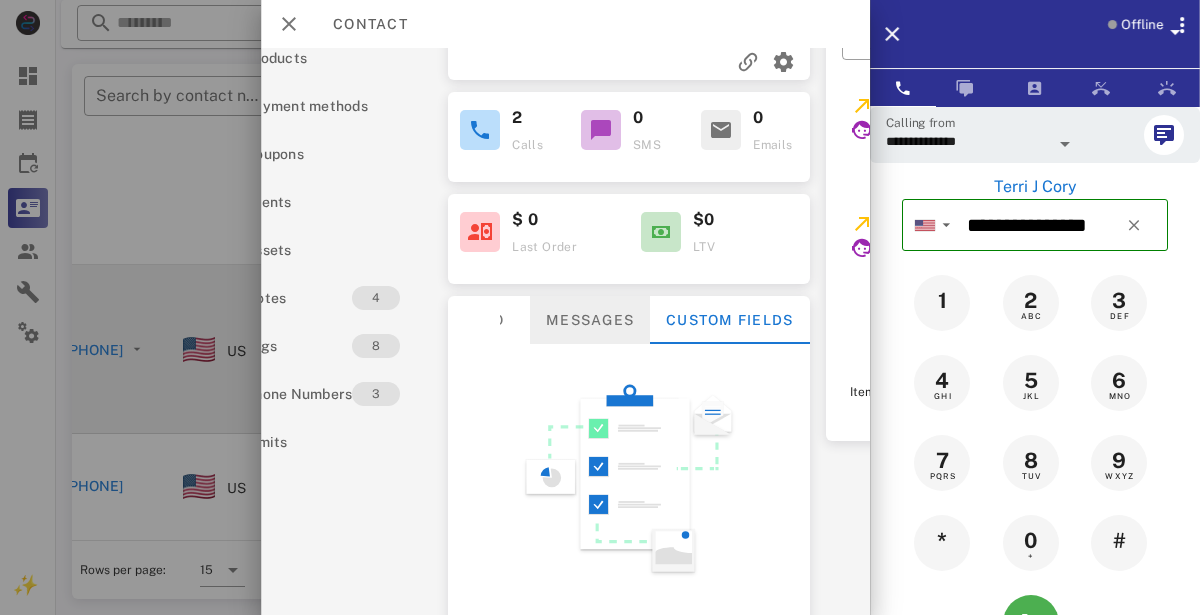 click on "Messages" at bounding box center (590, 320) 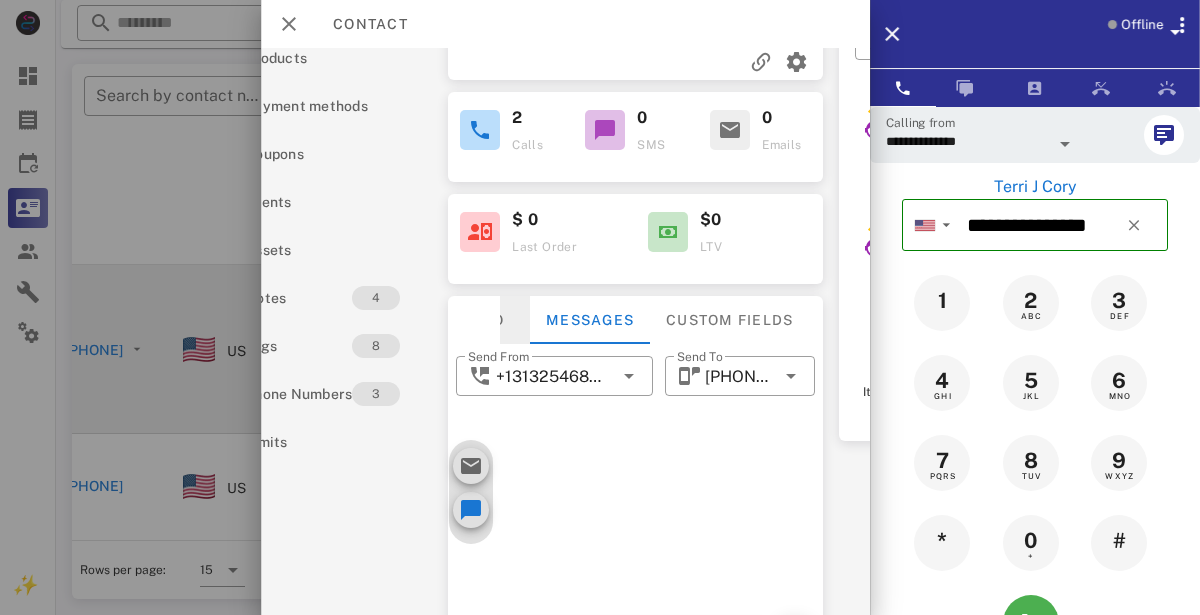 click on "Info" at bounding box center (485, 320) 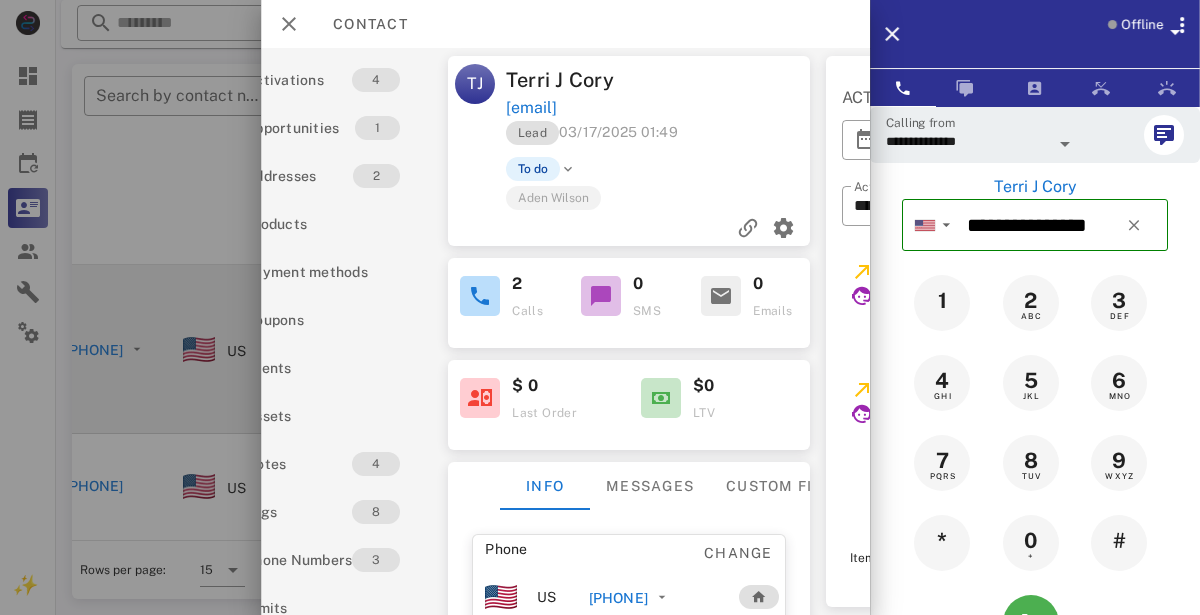 scroll, scrollTop: 0, scrollLeft: 0, axis: both 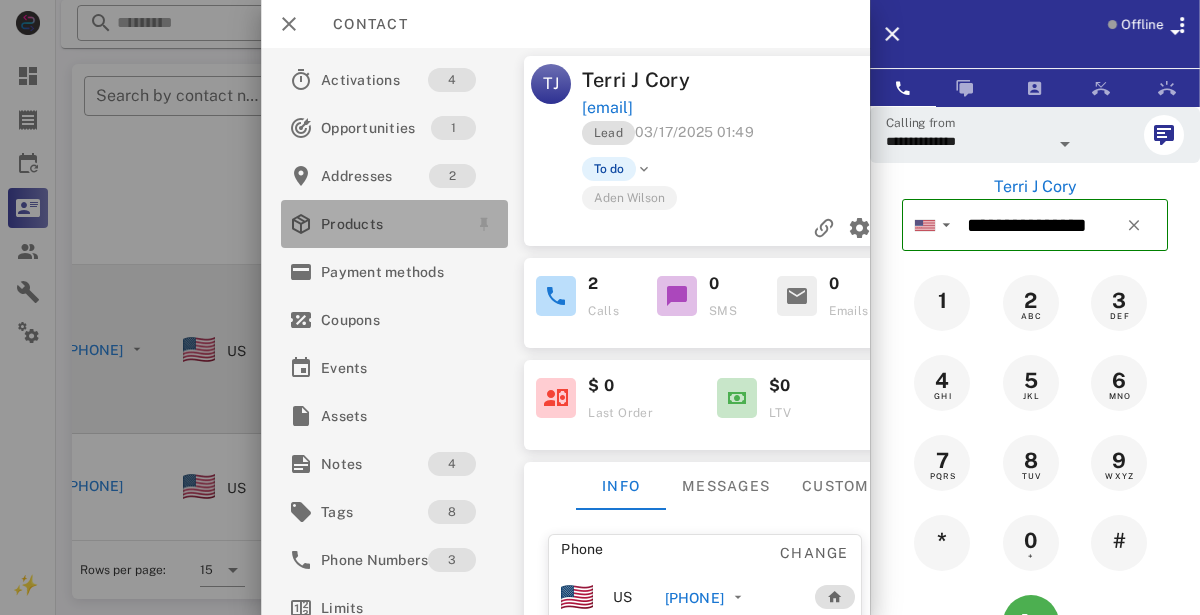 click on "Products" at bounding box center (390, 224) 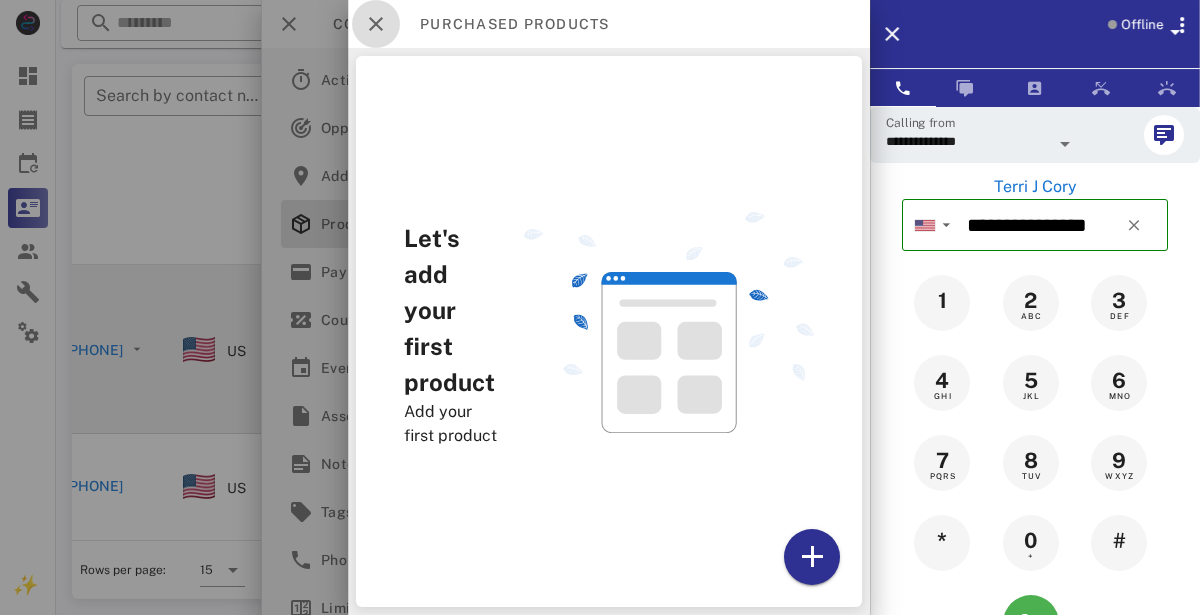 click at bounding box center [376, 24] 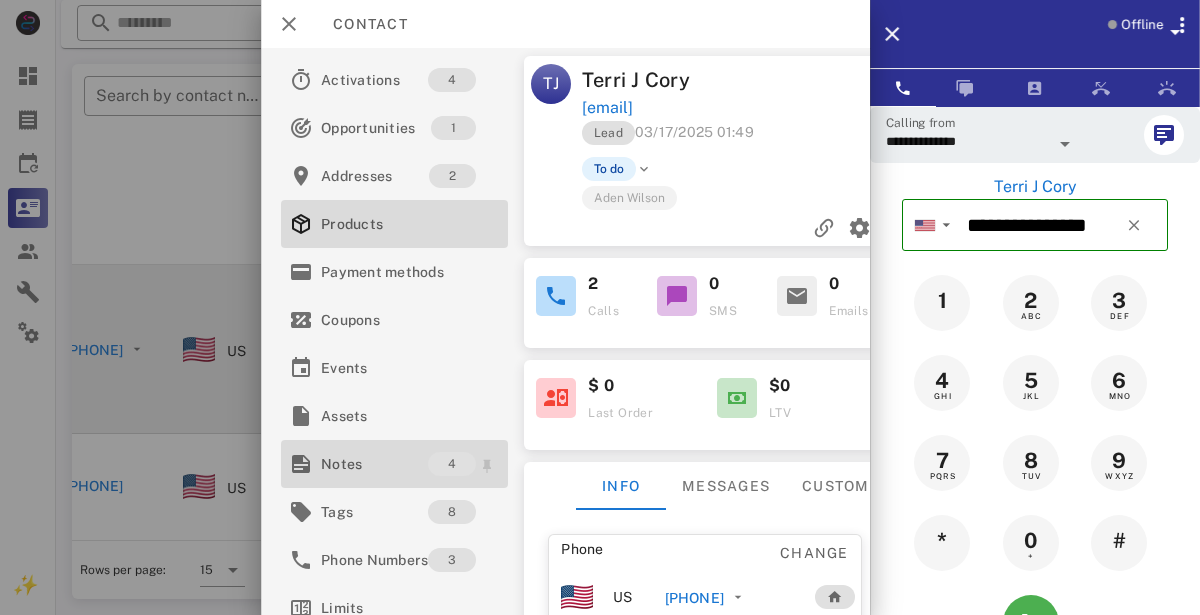 click on "Notes" at bounding box center [374, 464] 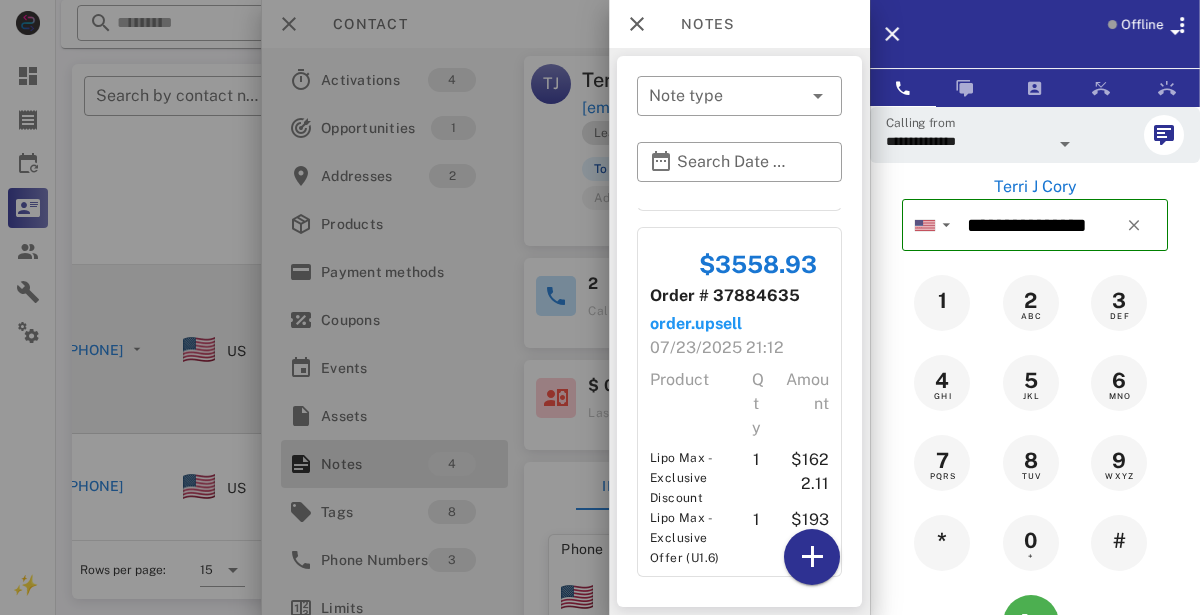 scroll, scrollTop: 934, scrollLeft: 0, axis: vertical 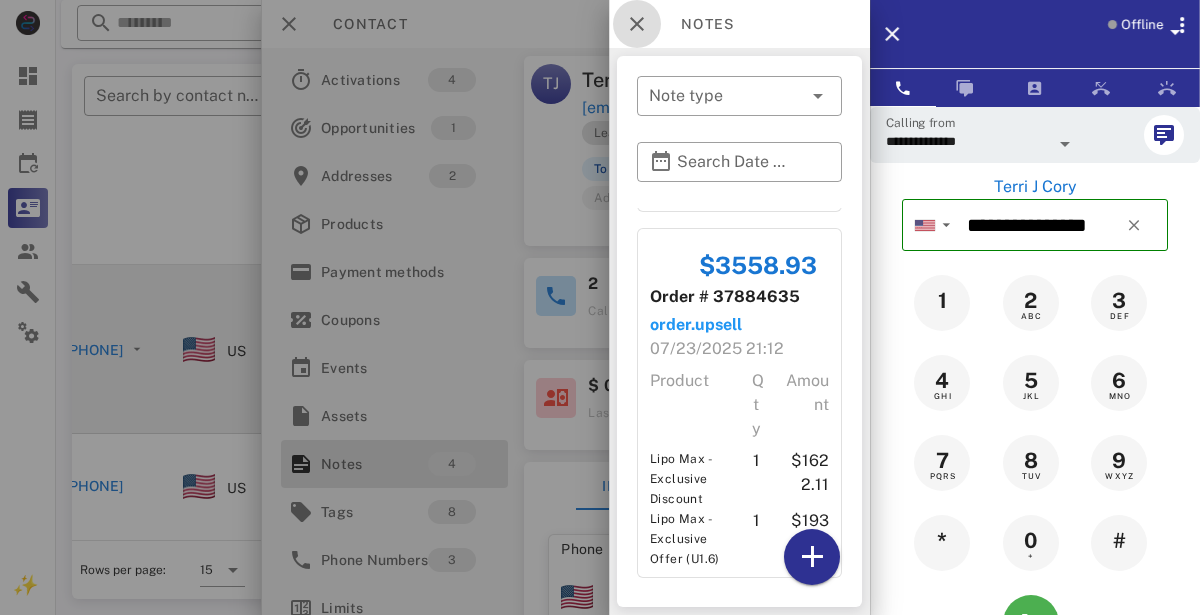 click at bounding box center [637, 24] 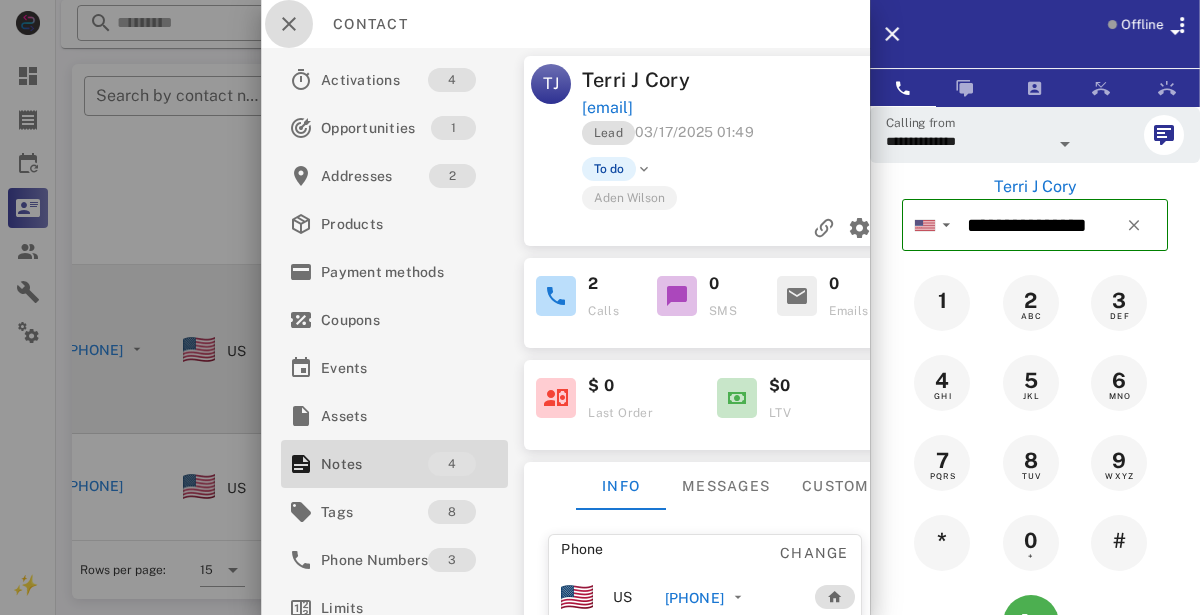 click at bounding box center [289, 24] 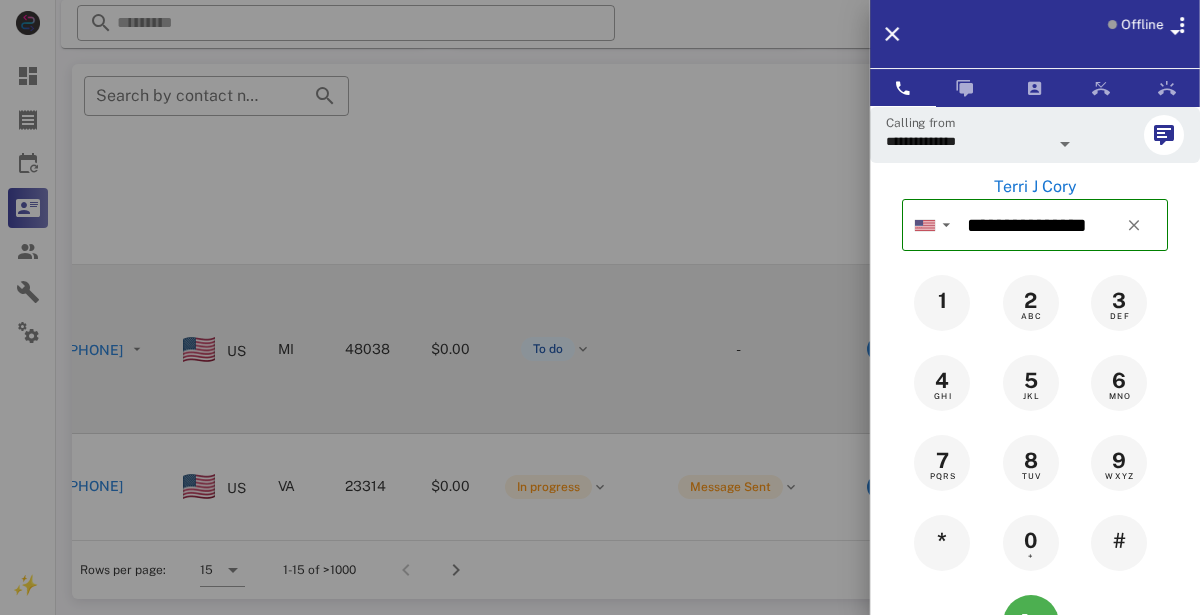 click at bounding box center [600, 307] 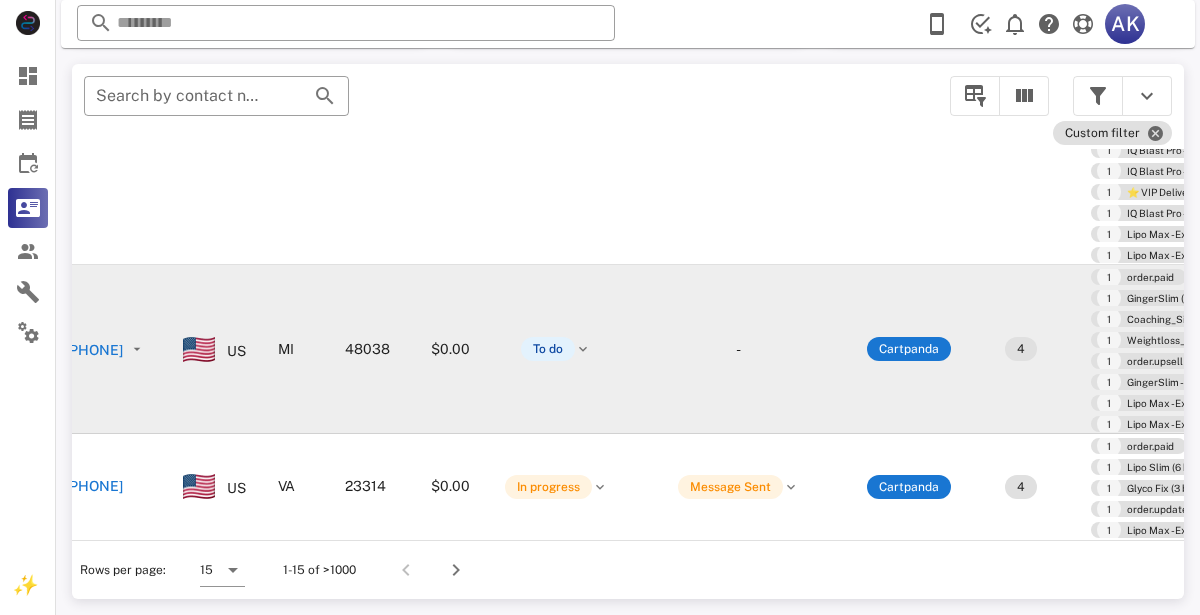 scroll, scrollTop: 1784, scrollLeft: 118, axis: both 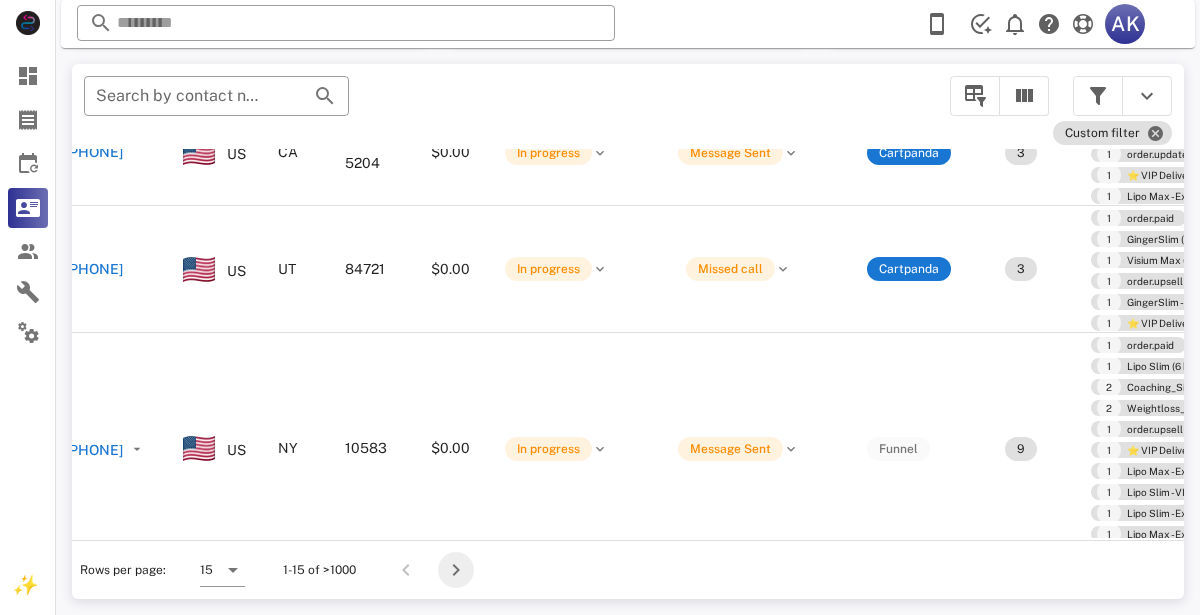 click at bounding box center [456, 570] 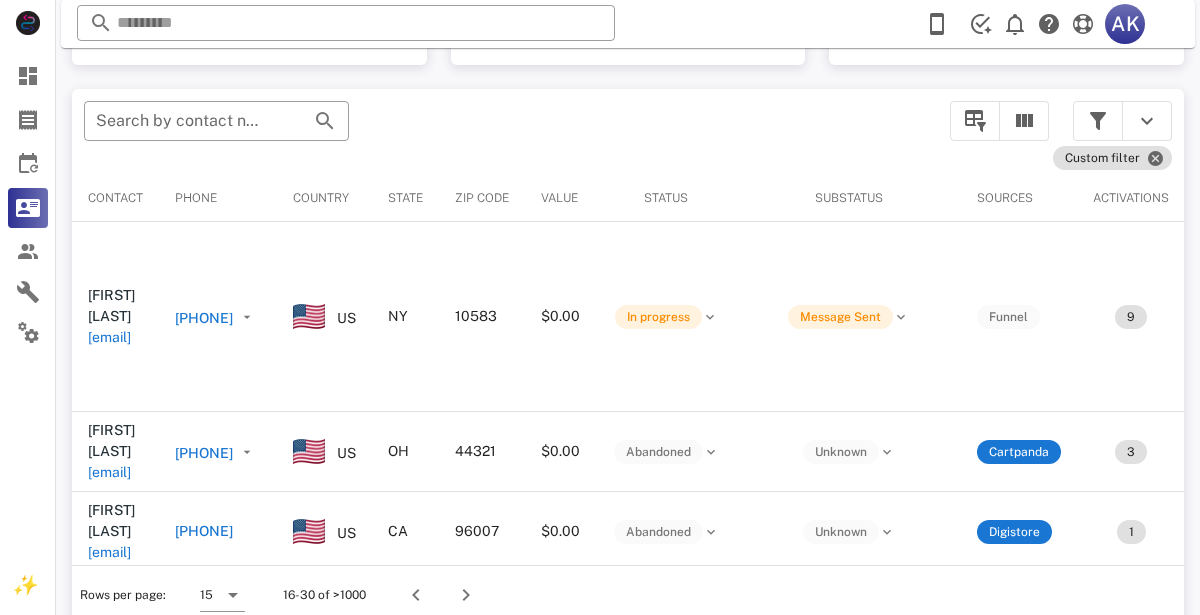 scroll, scrollTop: 380, scrollLeft: 0, axis: vertical 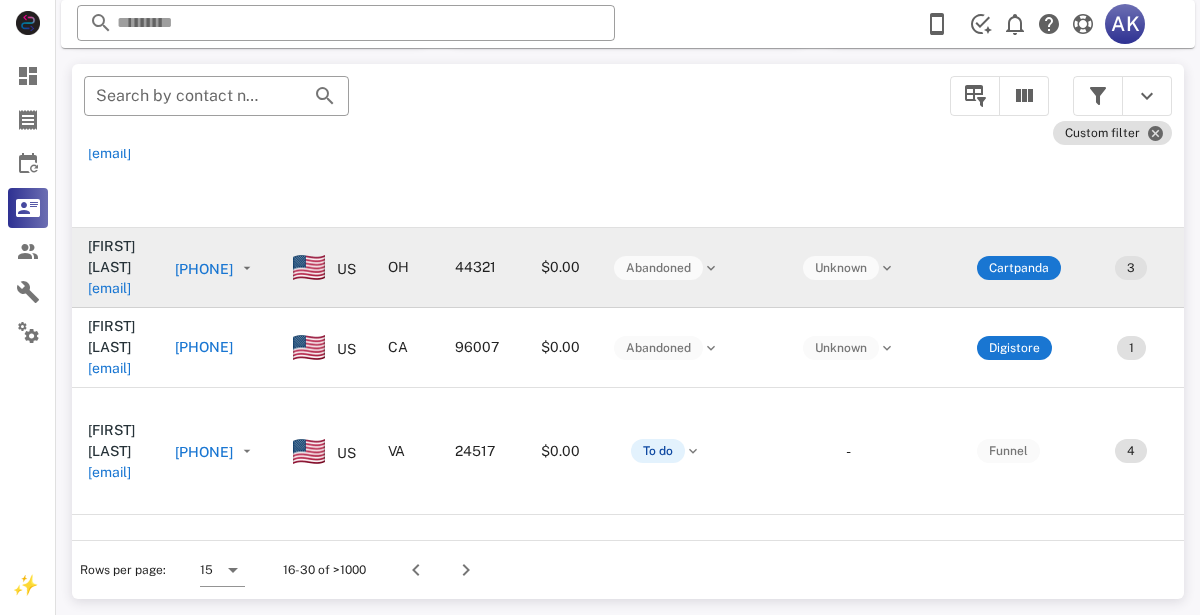 click on "[PHONE]" at bounding box center [204, 269] 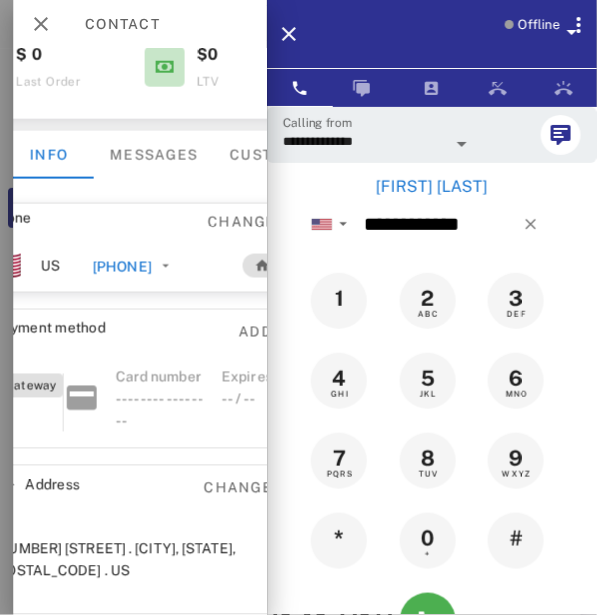 scroll, scrollTop: 328, scrollLeft: 274, axis: both 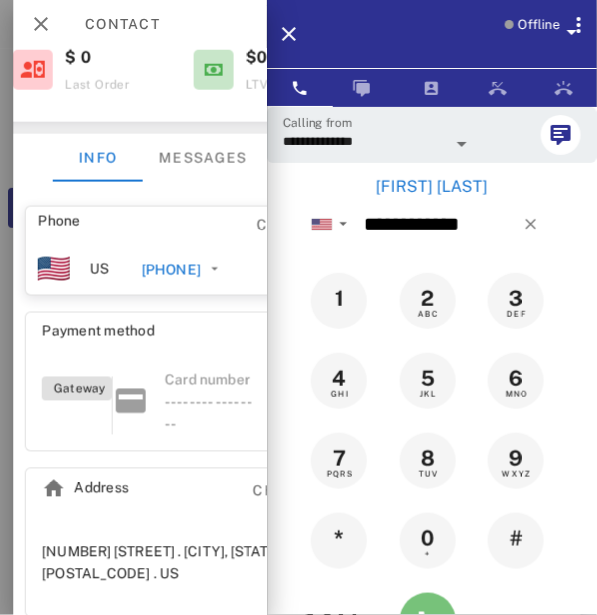 click at bounding box center [428, 621] 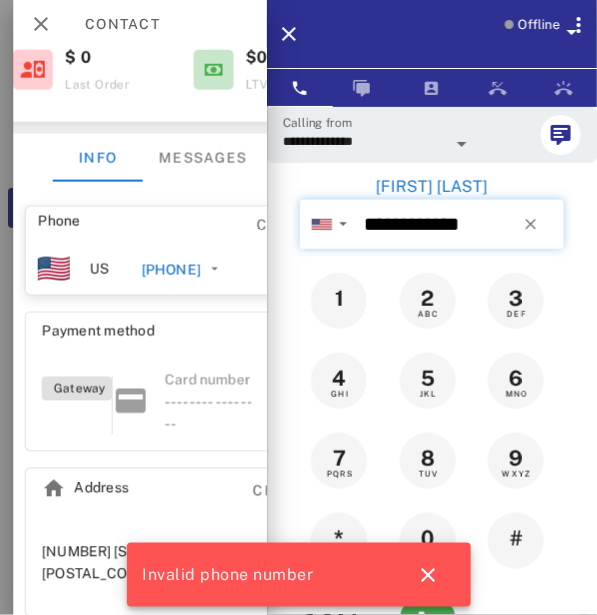 click on "**********" at bounding box center (460, 224) 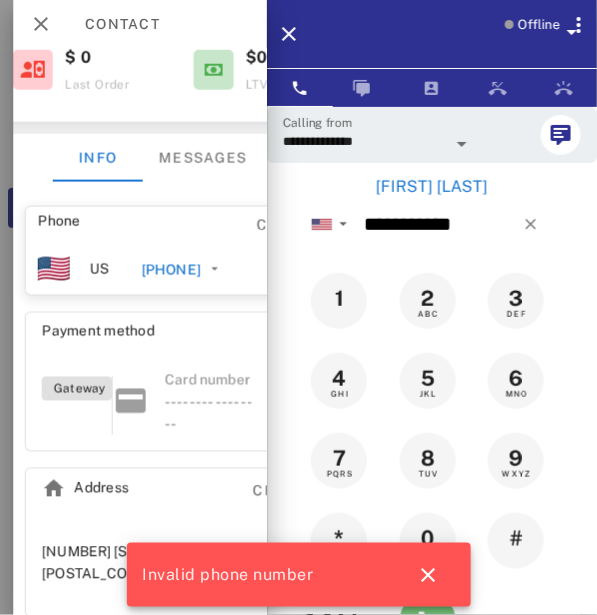 click at bounding box center [428, 621] 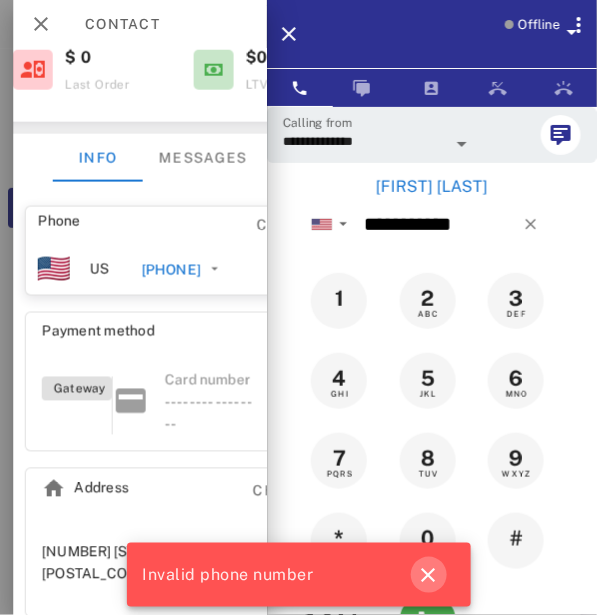 click at bounding box center [429, 575] 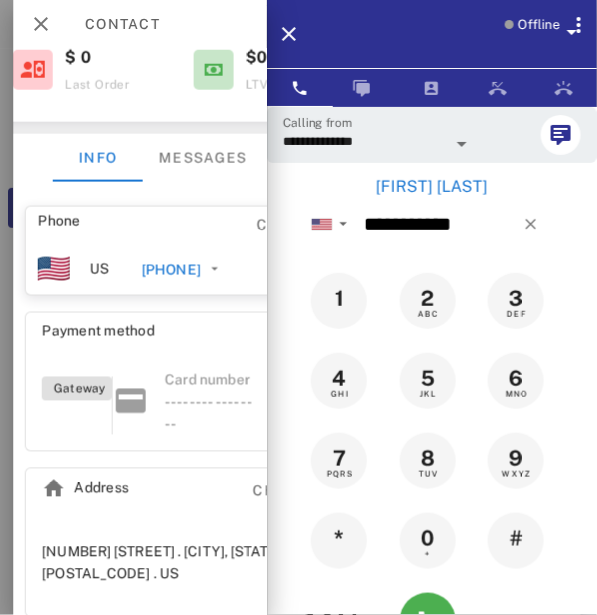 click on "[PHONE]" at bounding box center [171, 270] 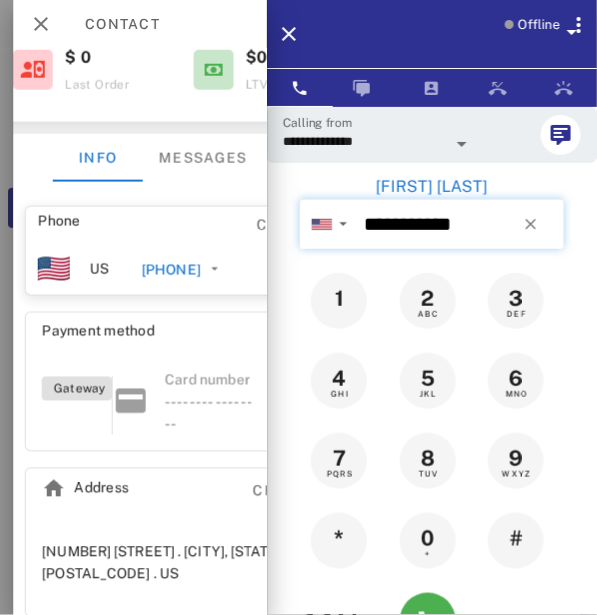 type on "**********" 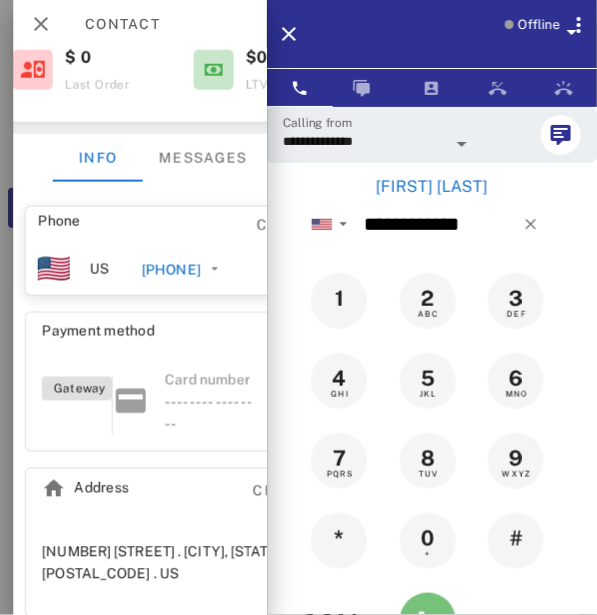 click at bounding box center (428, 621) 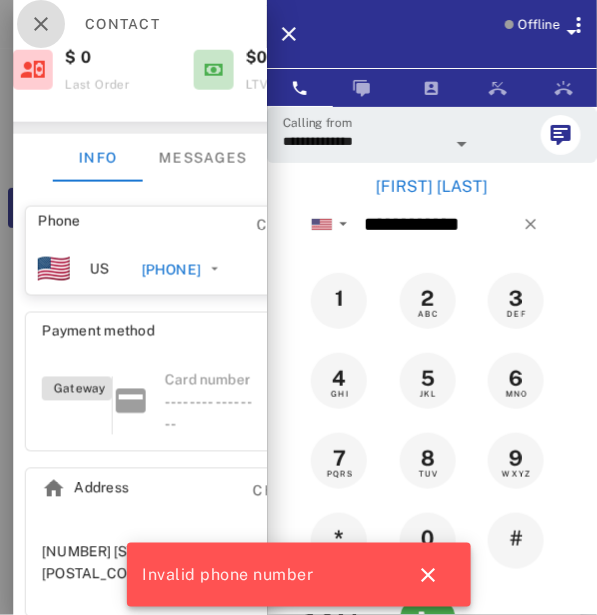 click at bounding box center (41, 24) 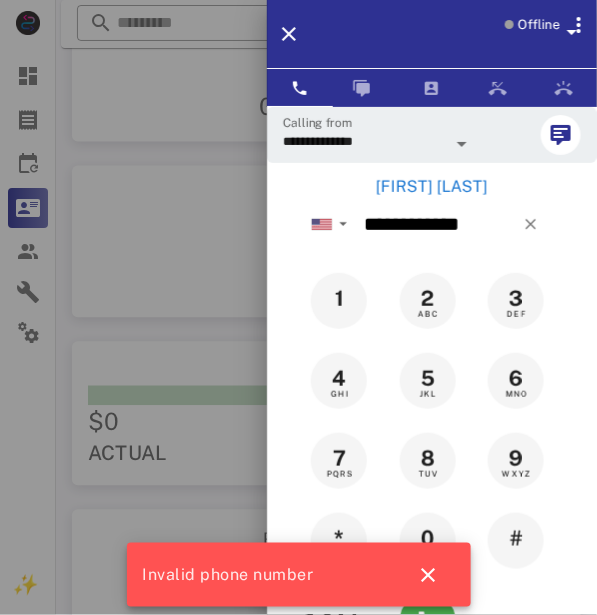 click at bounding box center [298, 307] 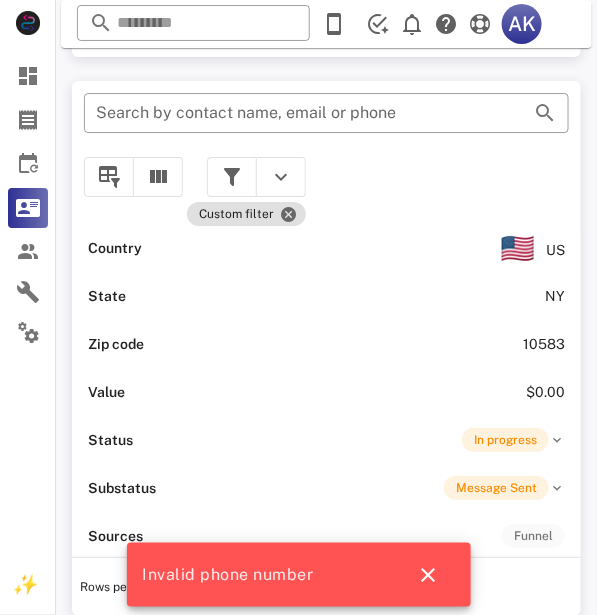 scroll, scrollTop: 1039, scrollLeft: 0, axis: vertical 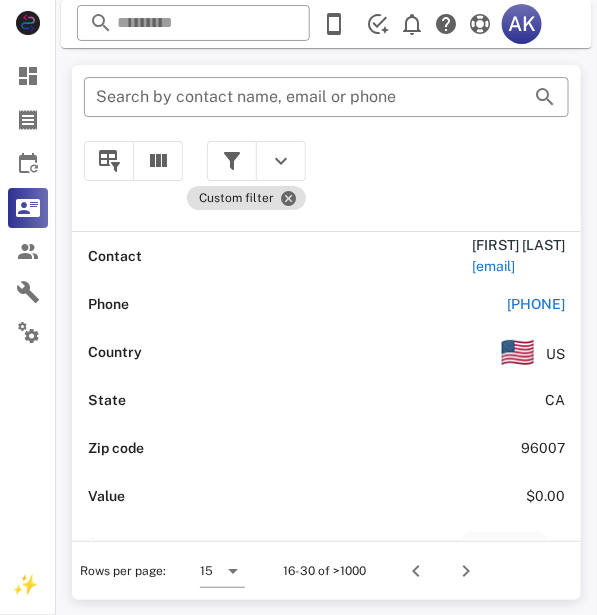 click on "[PHONE]" at bounding box center (536, 304) 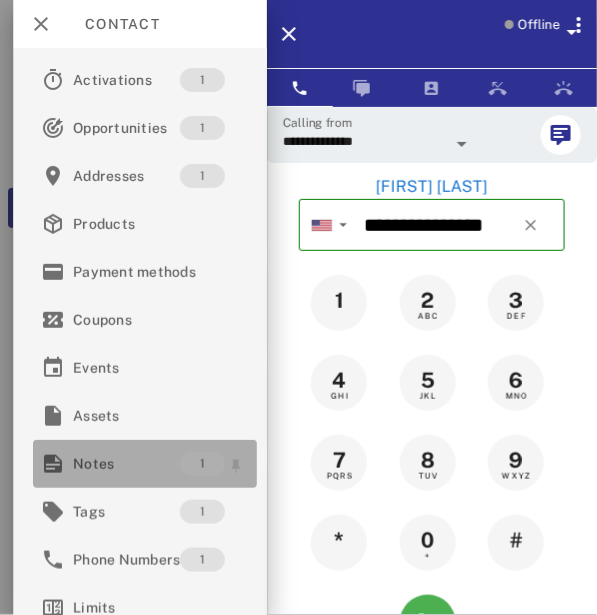 click on "Notes" at bounding box center (126, 464) 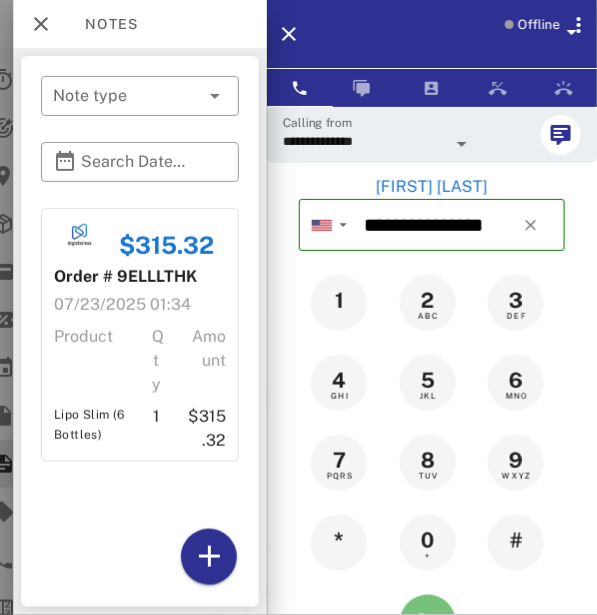 click at bounding box center (428, 623) 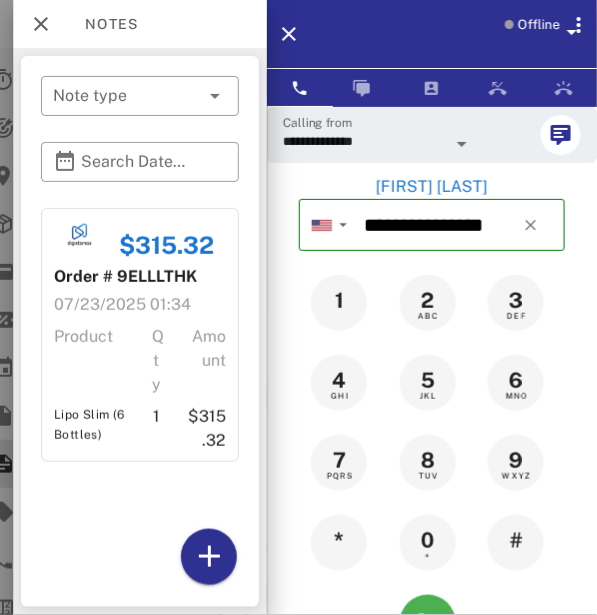 click on "[CURRENCY]   Order # [ORDER_ID]   [DATE] [TIME]   Product Qty Amount  Lipo Slim (6 Bottles)  1 [CURRENCY]" at bounding box center (140, 403) 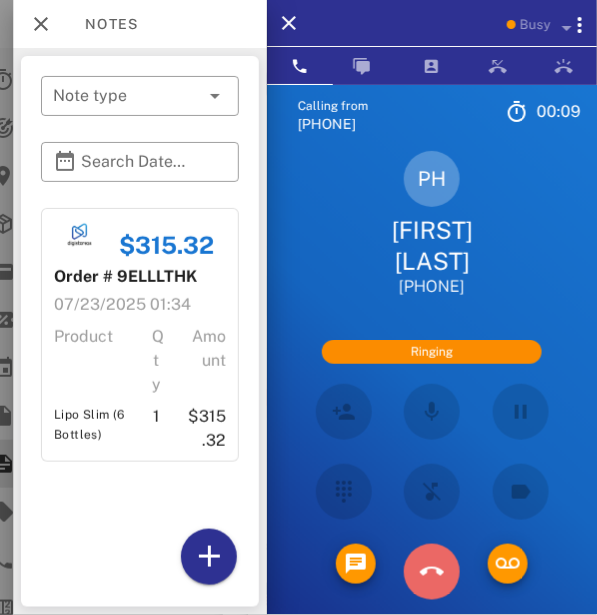 click at bounding box center [432, 572] 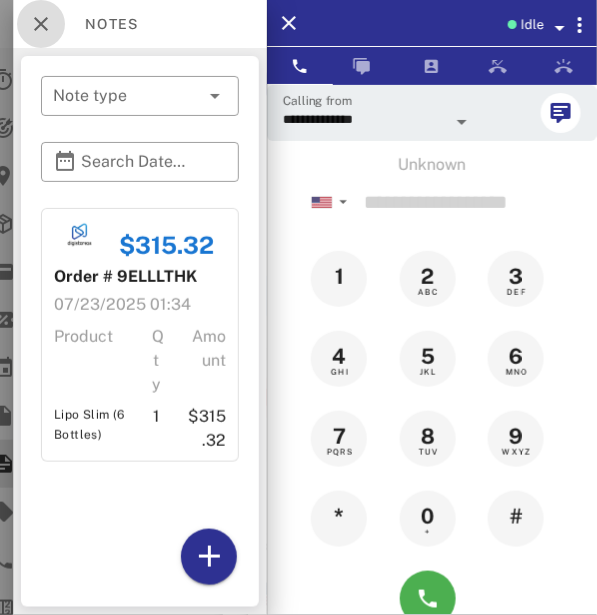 click at bounding box center [41, 24] 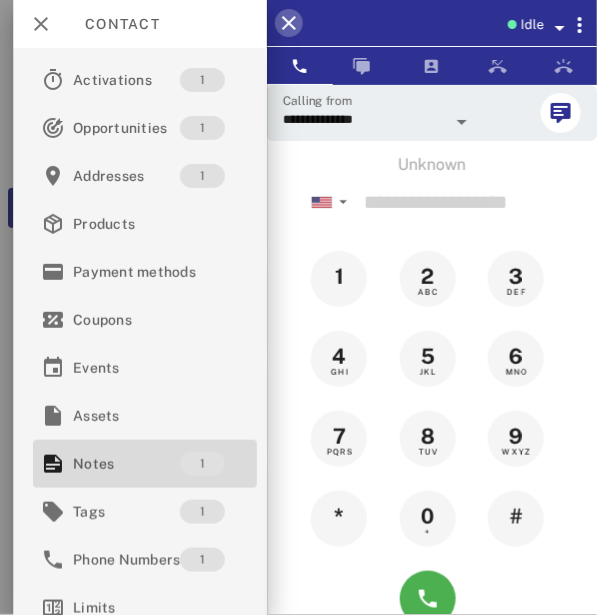 click at bounding box center (289, 23) 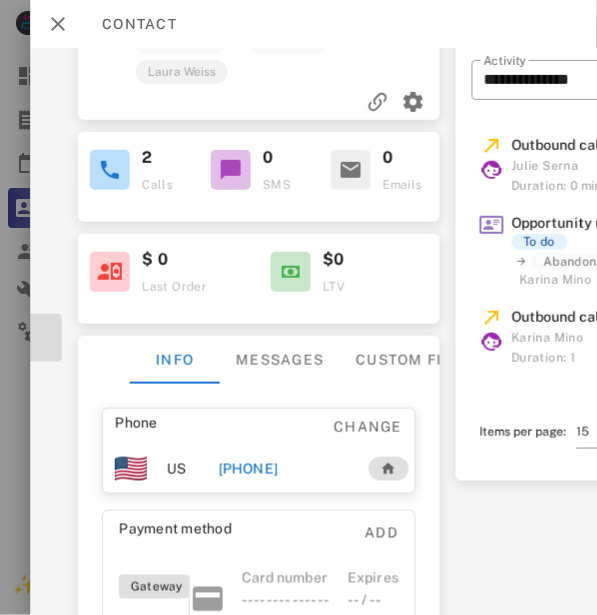 scroll, scrollTop: 0, scrollLeft: 212, axis: horizontal 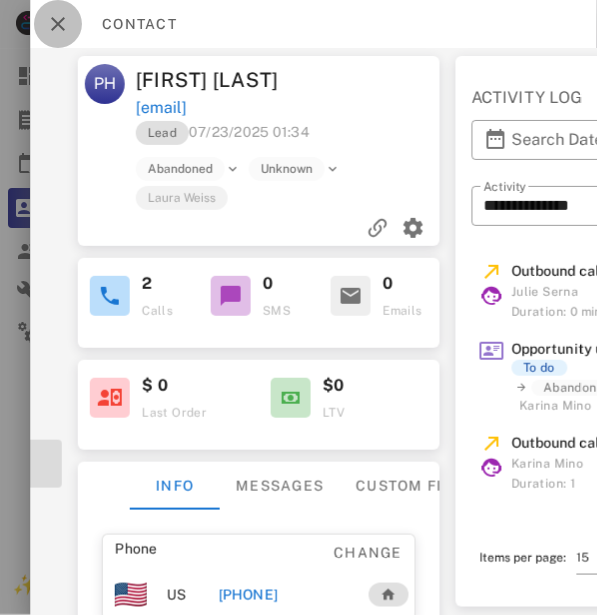 click at bounding box center [58, 24] 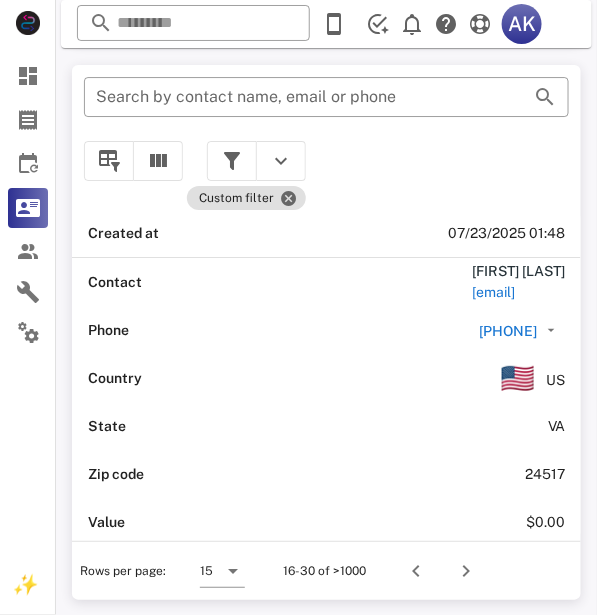 scroll, scrollTop: 1161, scrollLeft: 0, axis: vertical 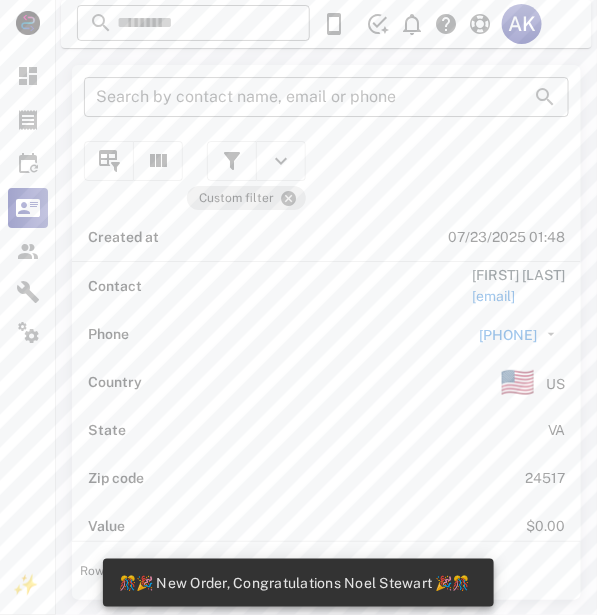 click on "[PHONE]" at bounding box center [508, 335] 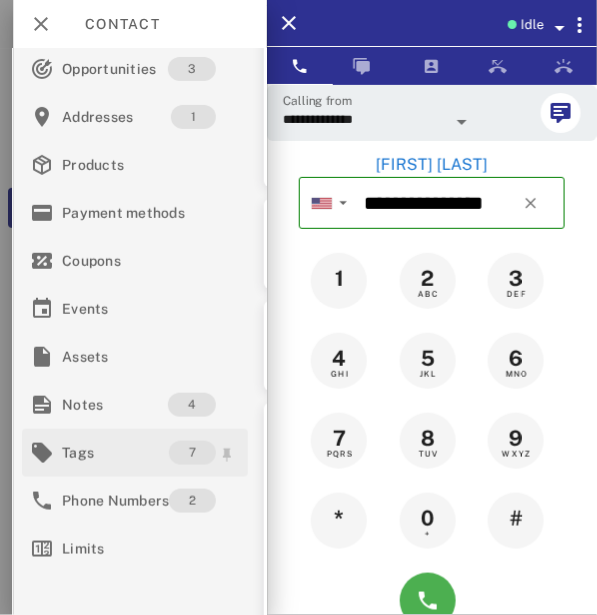 scroll, scrollTop: 69, scrollLeft: 11, axis: both 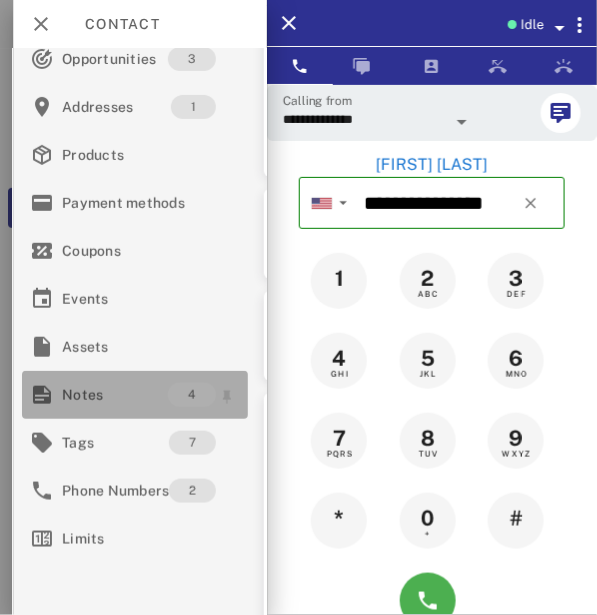 click on "Notes" at bounding box center [115, 395] 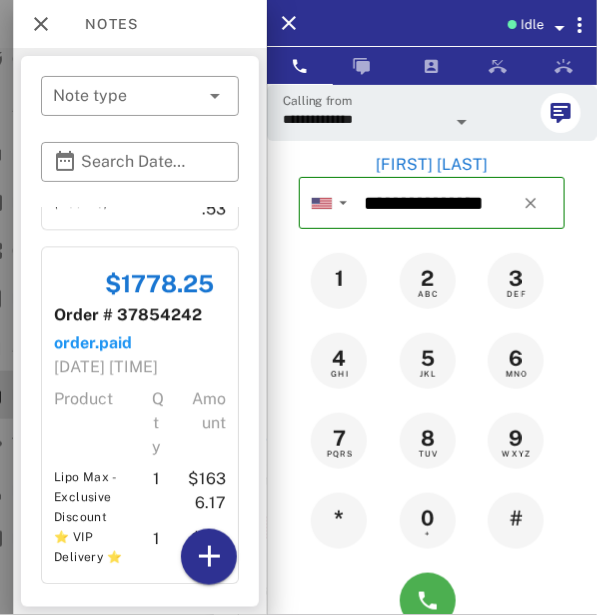 scroll, scrollTop: 750, scrollLeft: 0, axis: vertical 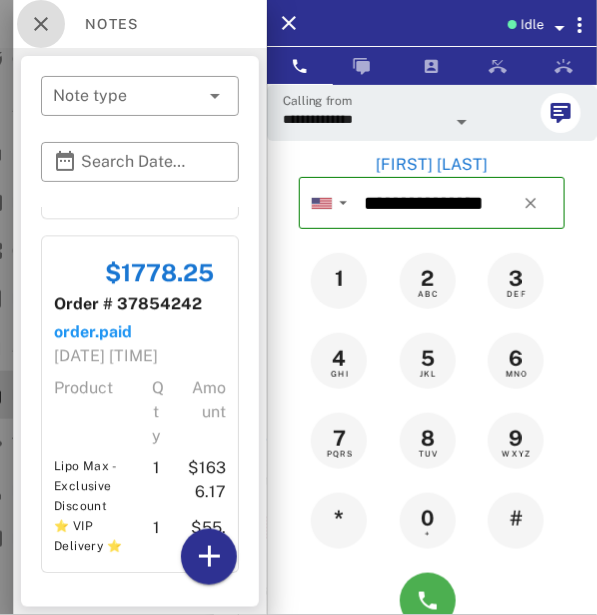 click at bounding box center [41, 24] 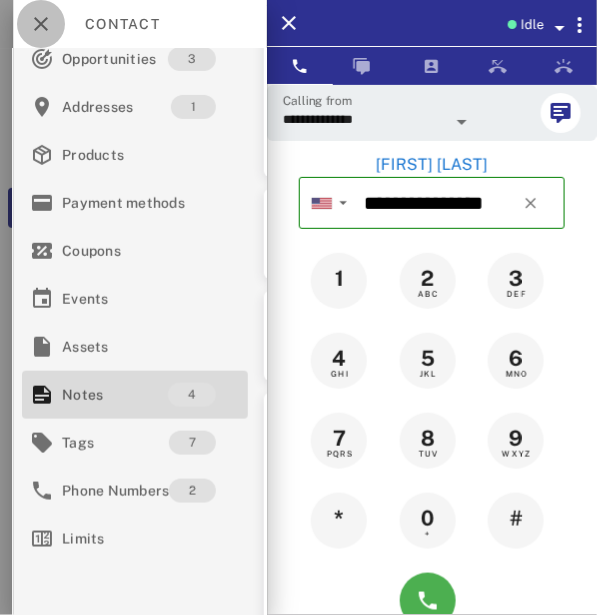 click at bounding box center [41, 24] 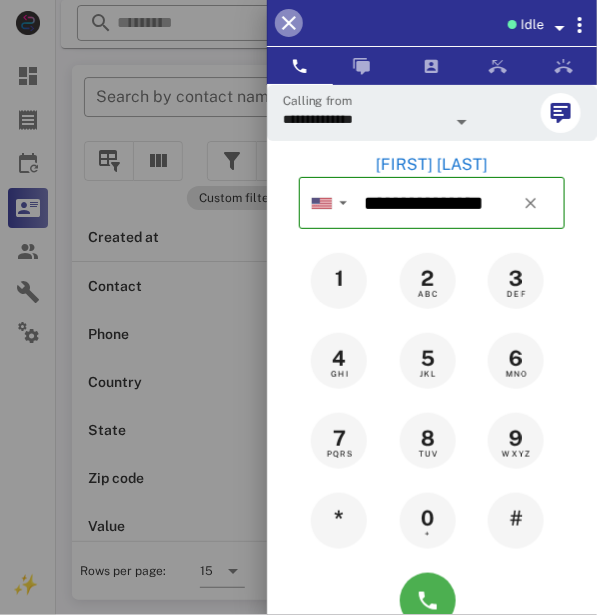 click at bounding box center (289, 23) 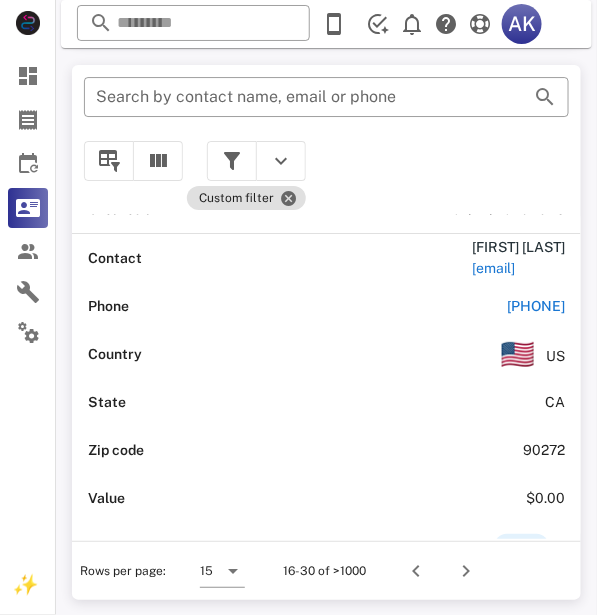 scroll, scrollTop: 5215, scrollLeft: 0, axis: vertical 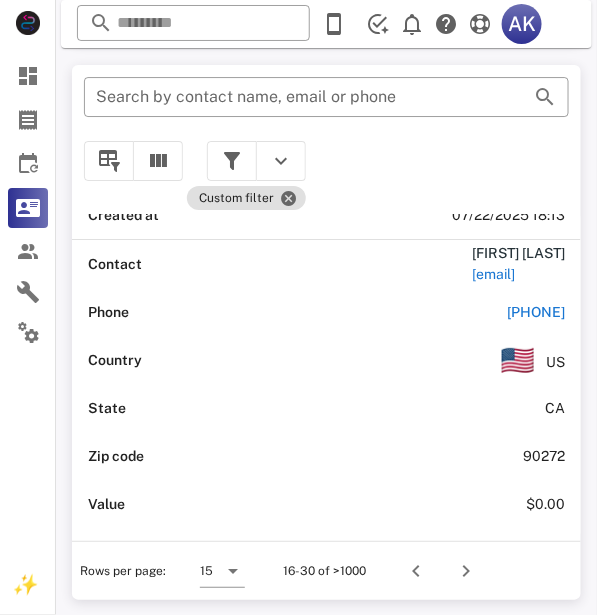 click on "[PHONE]" at bounding box center (536, 312) 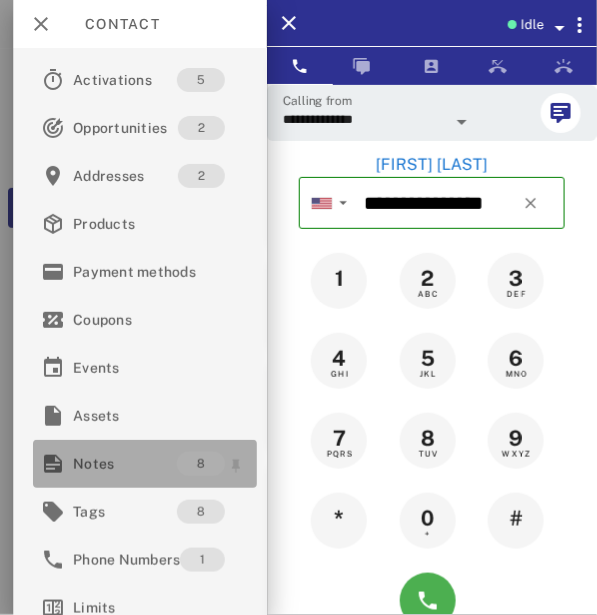 click on "Notes" at bounding box center (125, 464) 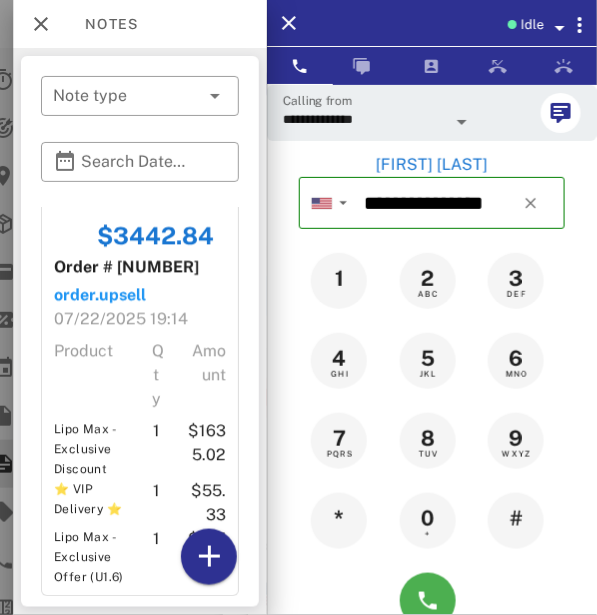 scroll, scrollTop: 1931, scrollLeft: 0, axis: vertical 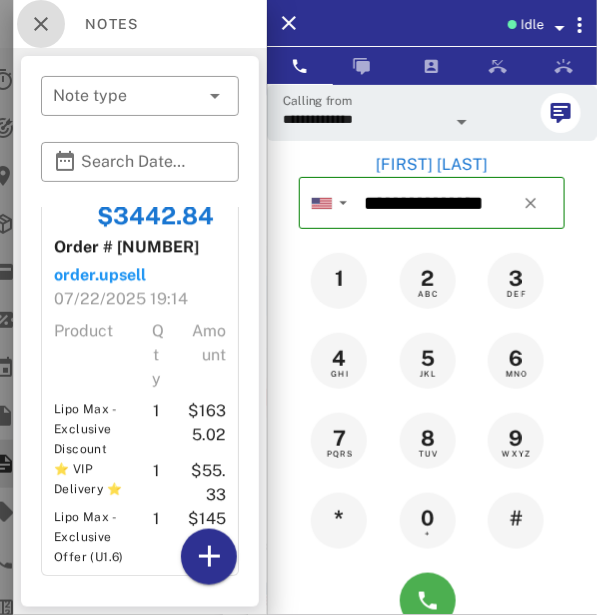 click at bounding box center (41, 24) 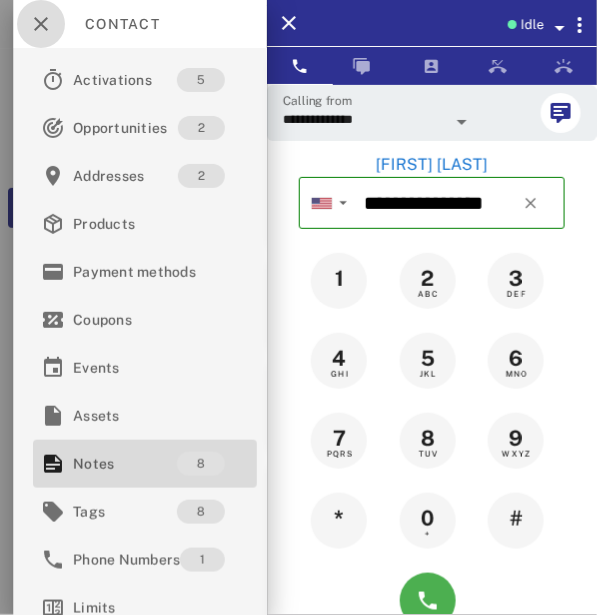 click at bounding box center (41, 24) 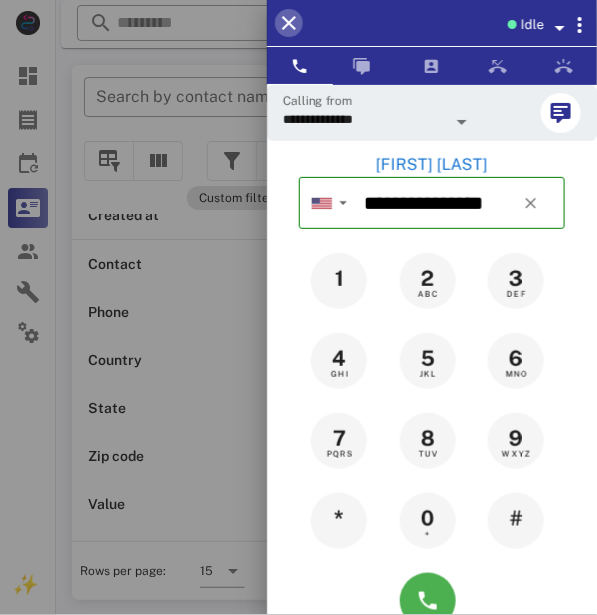 click at bounding box center (289, 23) 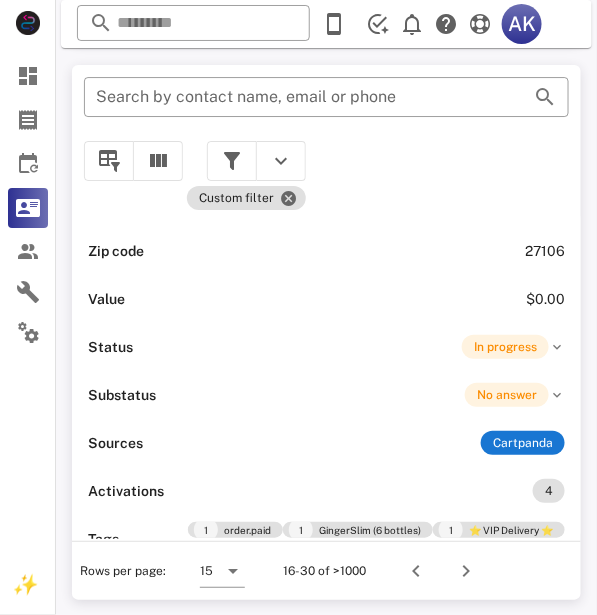 scroll, scrollTop: 7795, scrollLeft: 0, axis: vertical 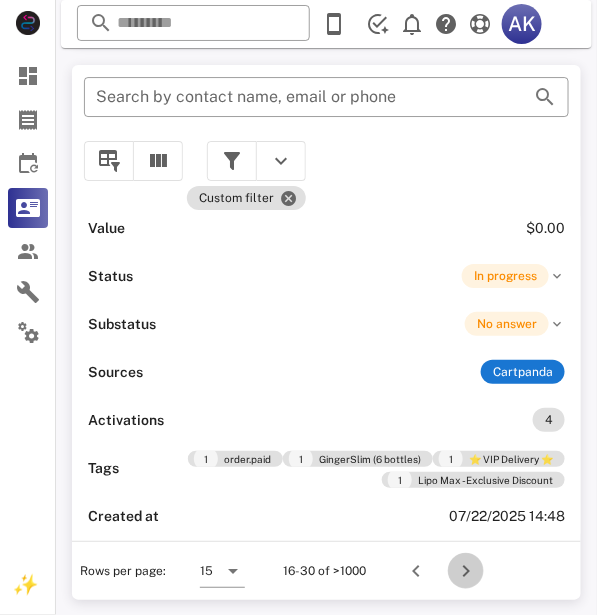 click at bounding box center [466, 571] 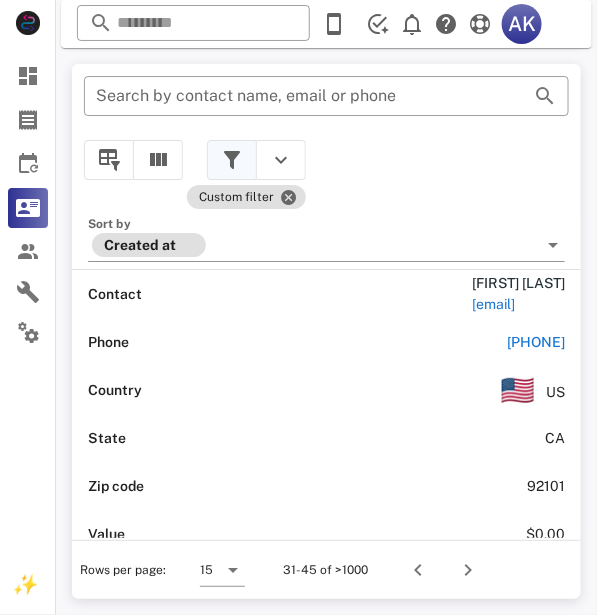 scroll, scrollTop: 1039, scrollLeft: 0, axis: vertical 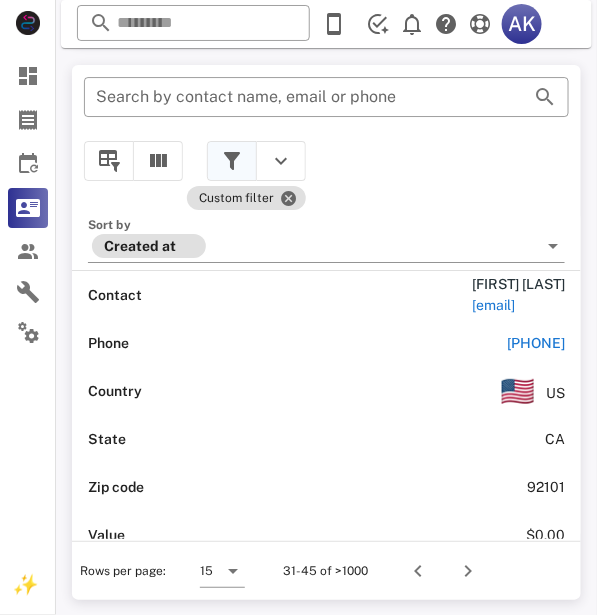 click at bounding box center (232, 161) 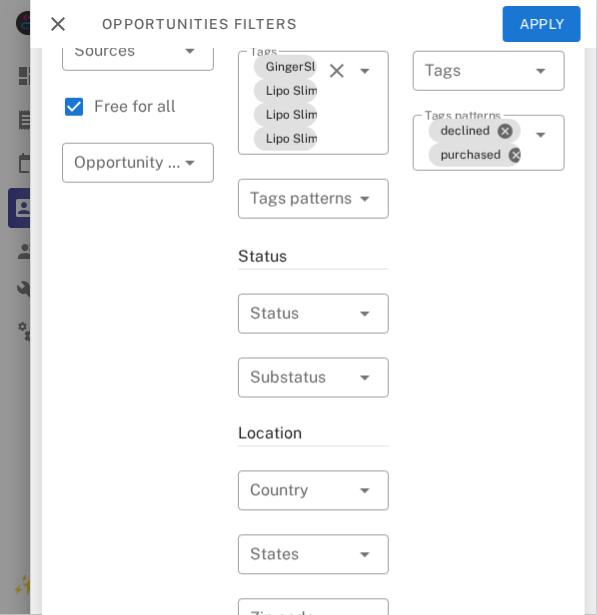 scroll, scrollTop: 310, scrollLeft: 0, axis: vertical 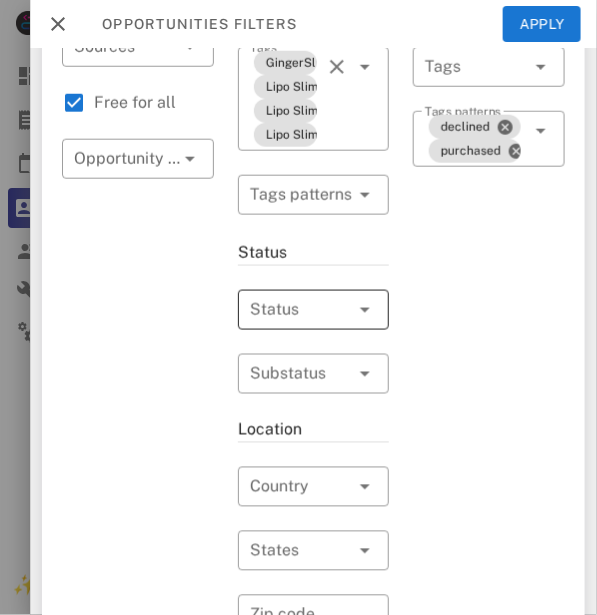 click at bounding box center (286, 310) 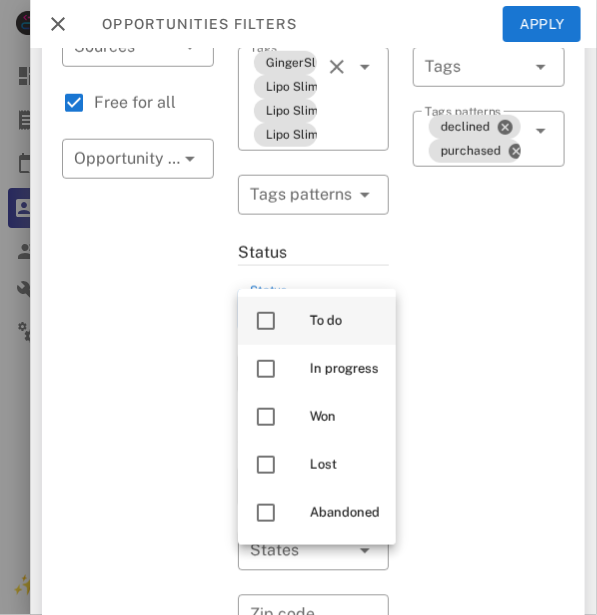 click on "To do" at bounding box center [317, 321] 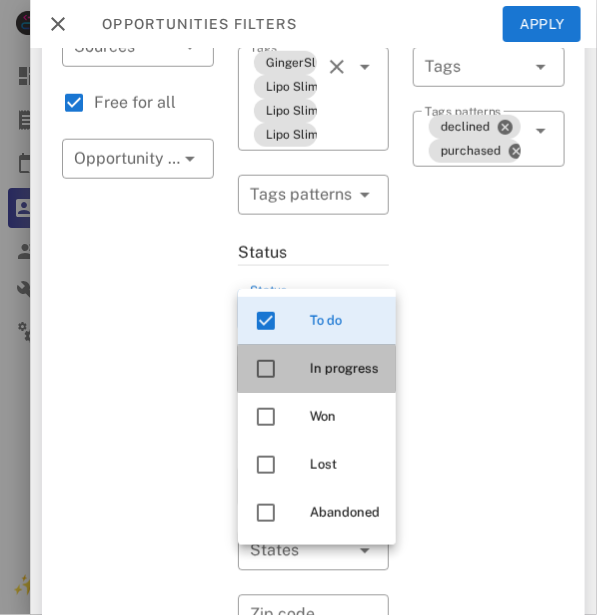 click on "In progress" at bounding box center [317, 369] 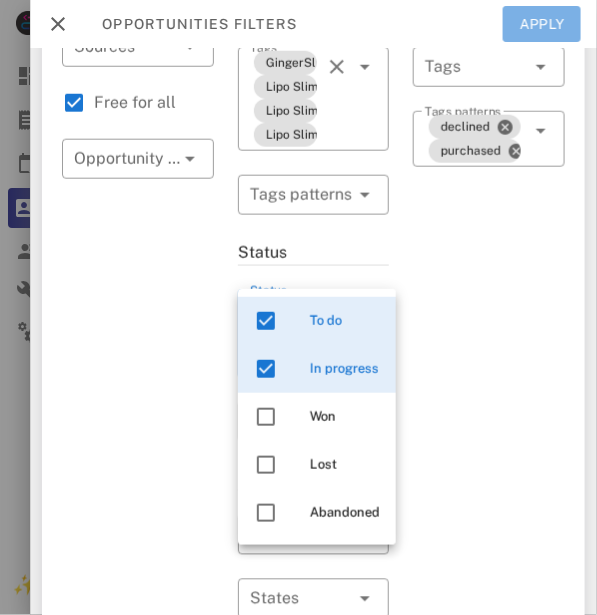 click on "Apply" at bounding box center [542, 24] 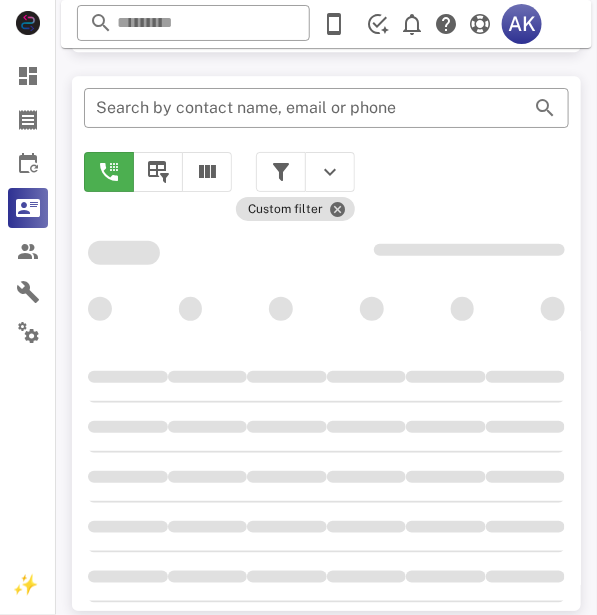 scroll, scrollTop: 973, scrollLeft: 0, axis: vertical 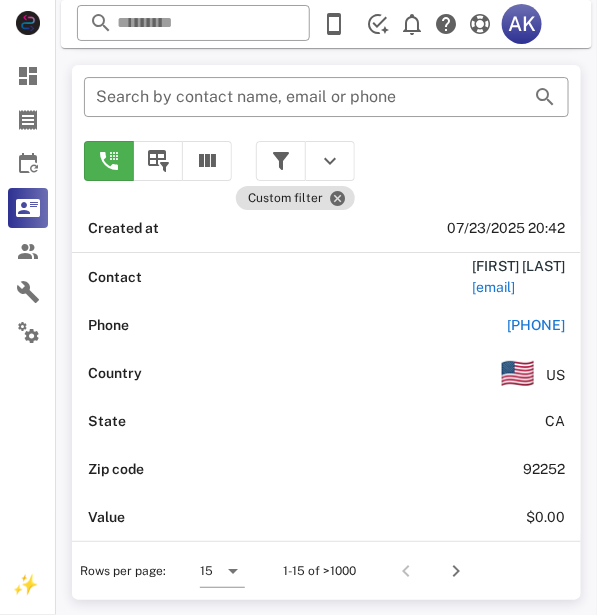 click on "[PHONE]" at bounding box center (536, 325) 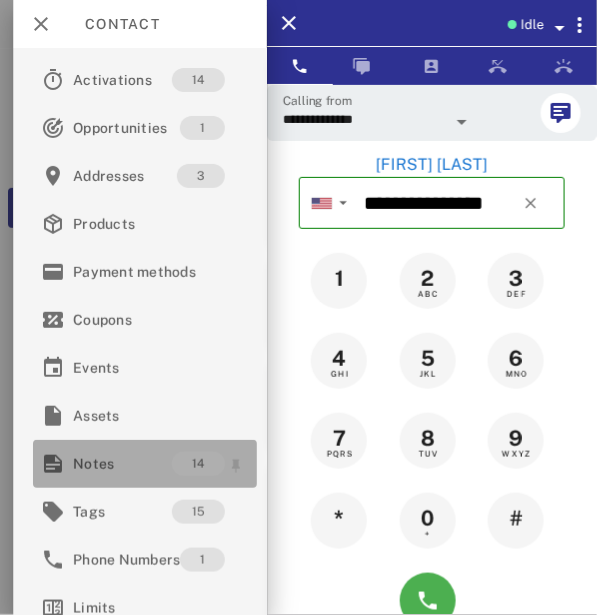 click on "Notes" at bounding box center (122, 464) 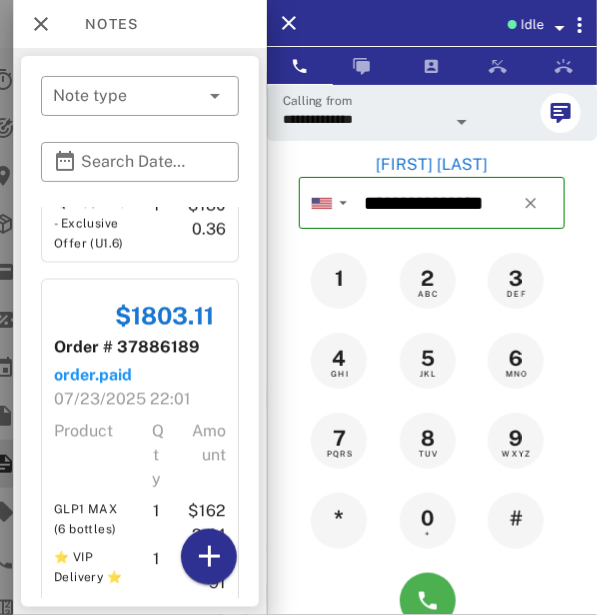 scroll, scrollTop: 4630, scrollLeft: 0, axis: vertical 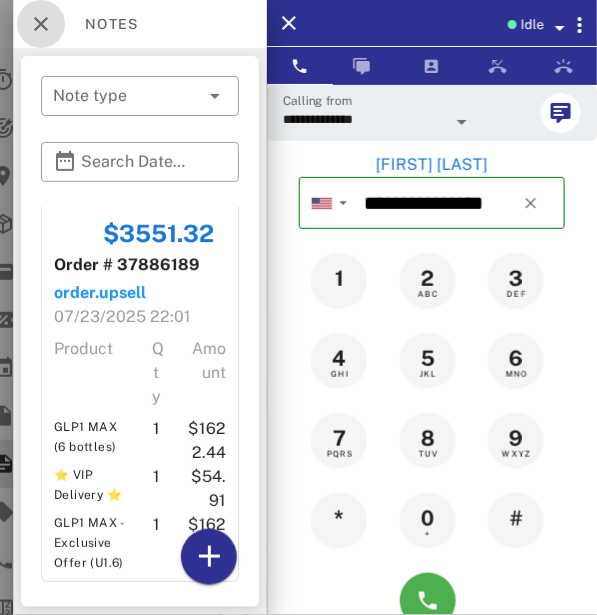 click at bounding box center (41, 24) 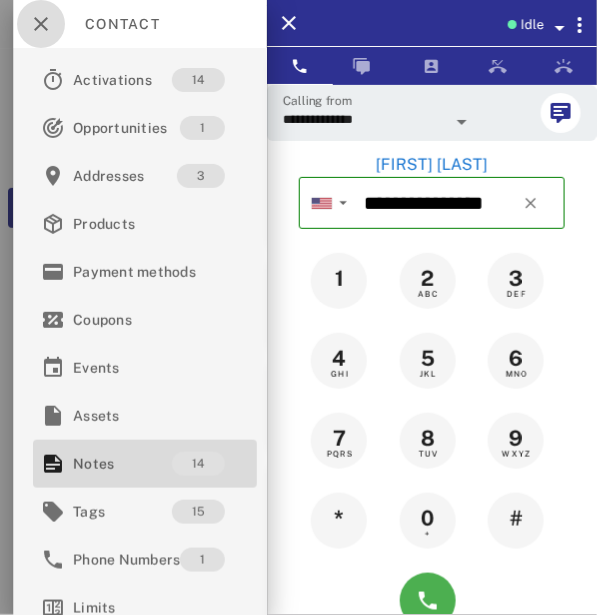 click at bounding box center [41, 24] 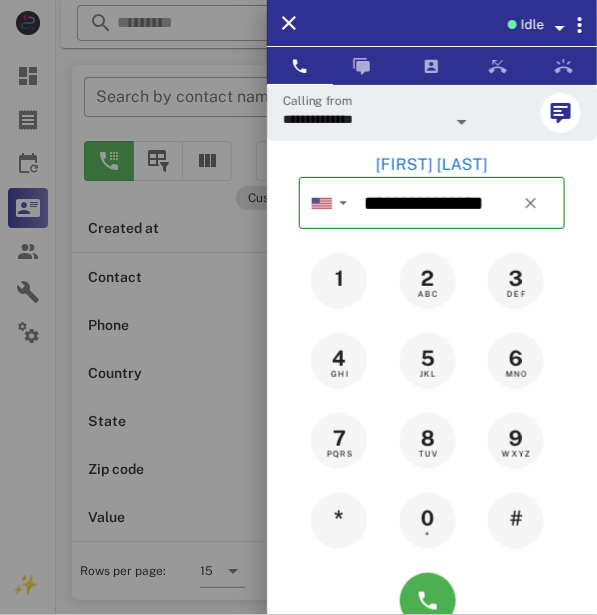 scroll, scrollTop: 333, scrollLeft: 0, axis: vertical 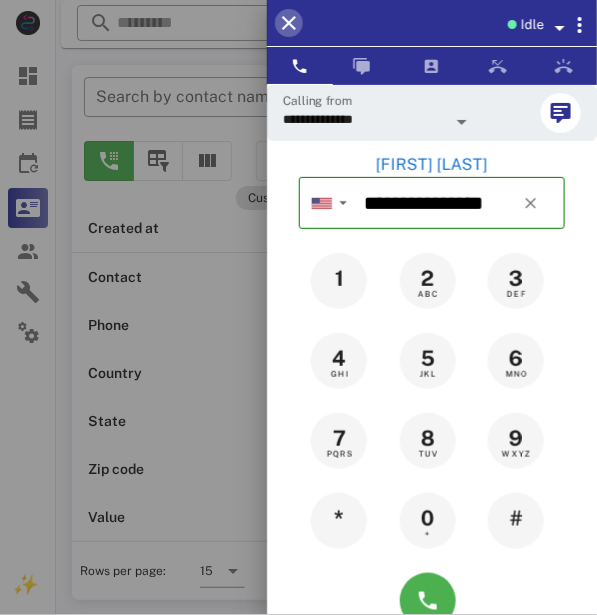 click at bounding box center [289, 23] 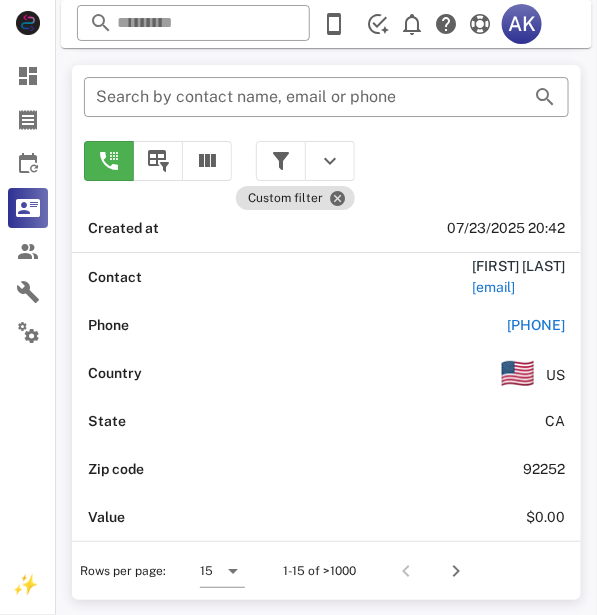 scroll, scrollTop: 310, scrollLeft: 0, axis: vertical 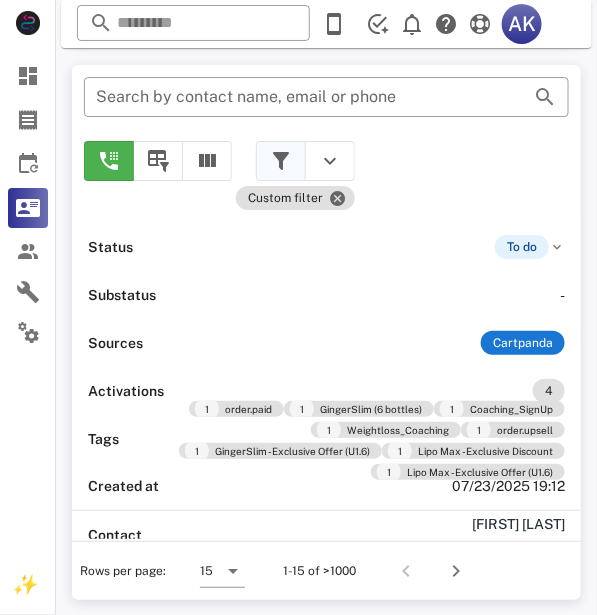 click at bounding box center (281, 161) 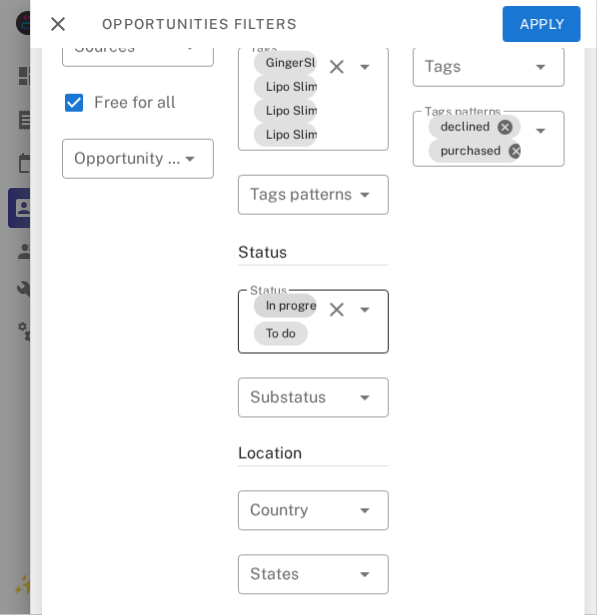 click on "In progress" at bounding box center [286, 306] 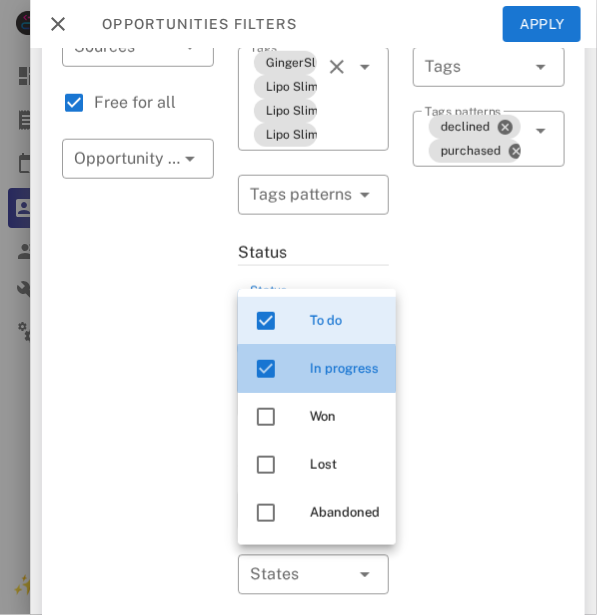 click on "In progress" at bounding box center (345, 369) 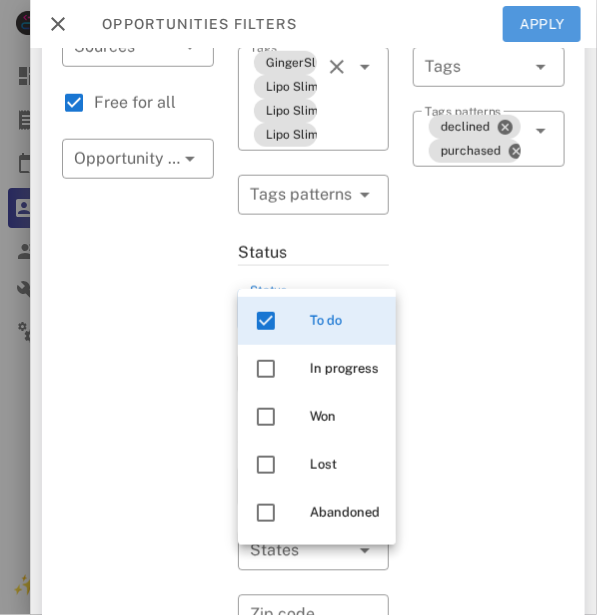 click on "Apply" at bounding box center (542, 24) 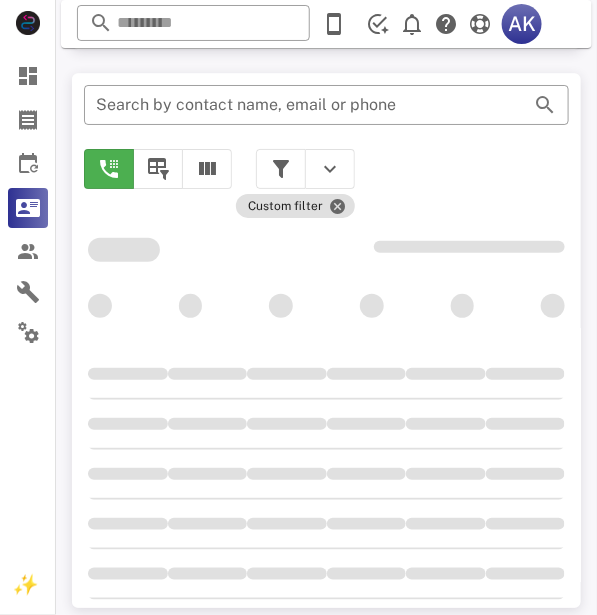 scroll, scrollTop: 973, scrollLeft: 0, axis: vertical 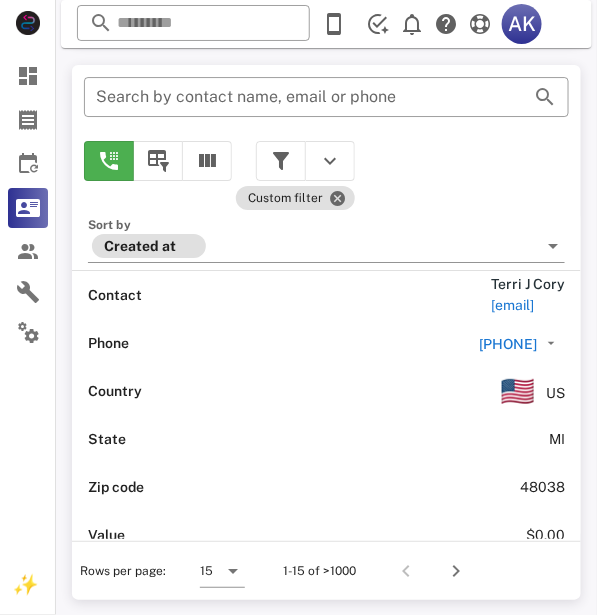 click on "[PHONE]" at bounding box center (508, 344) 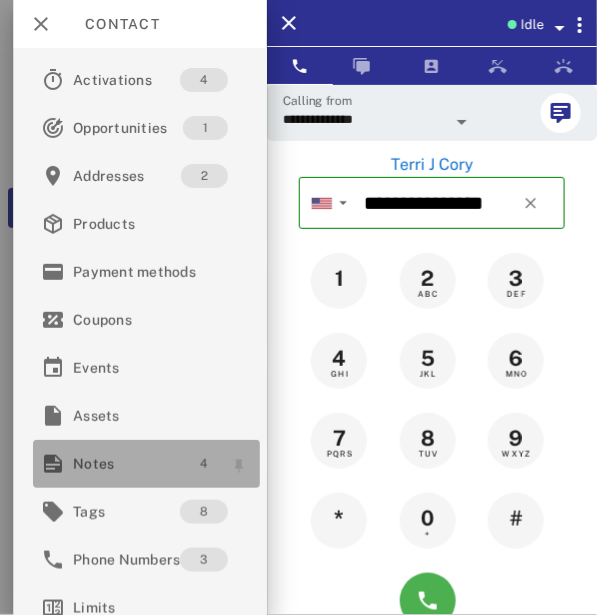 click on "4" at bounding box center [205, 464] 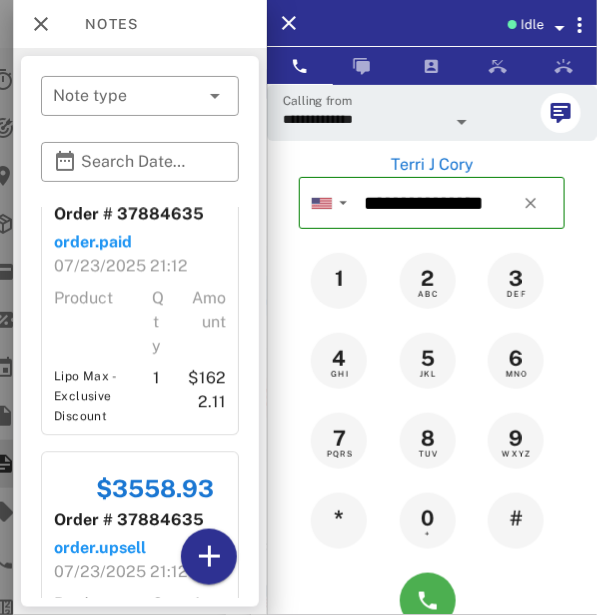 scroll, scrollTop: 938, scrollLeft: 0, axis: vertical 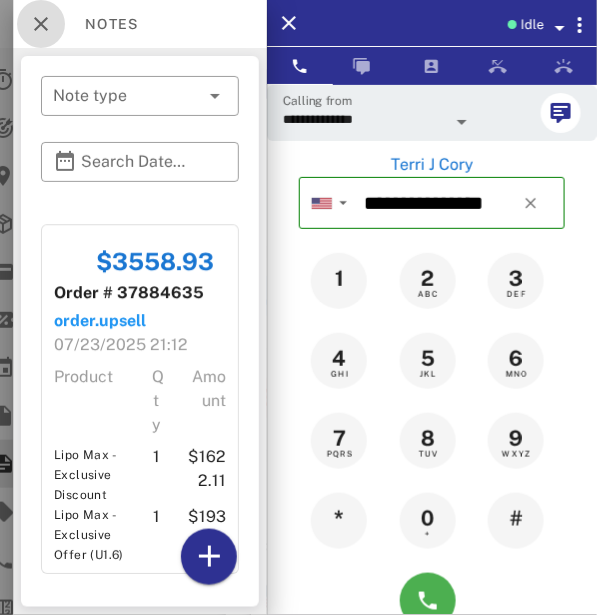 click at bounding box center (41, 24) 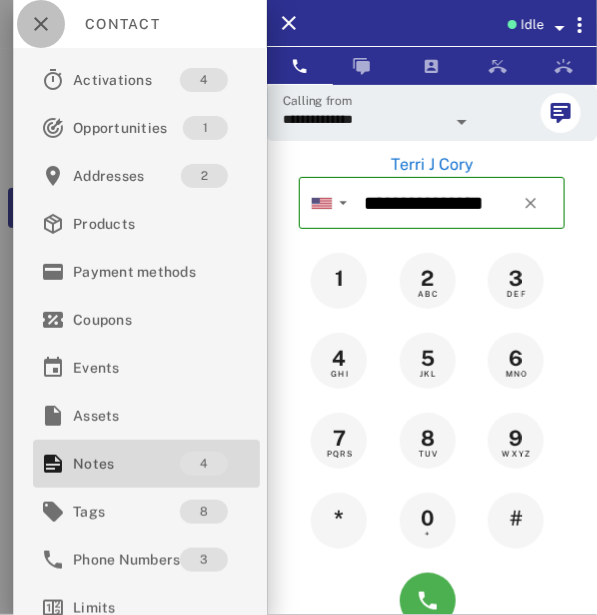 click at bounding box center (41, 24) 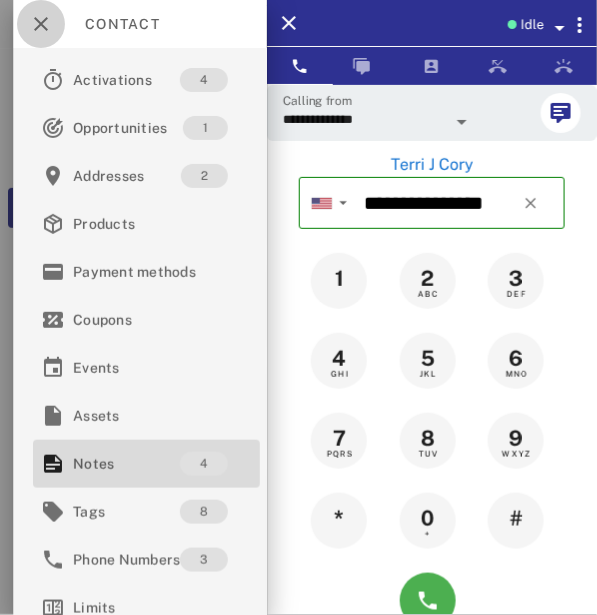scroll, scrollTop: 333, scrollLeft: 0, axis: vertical 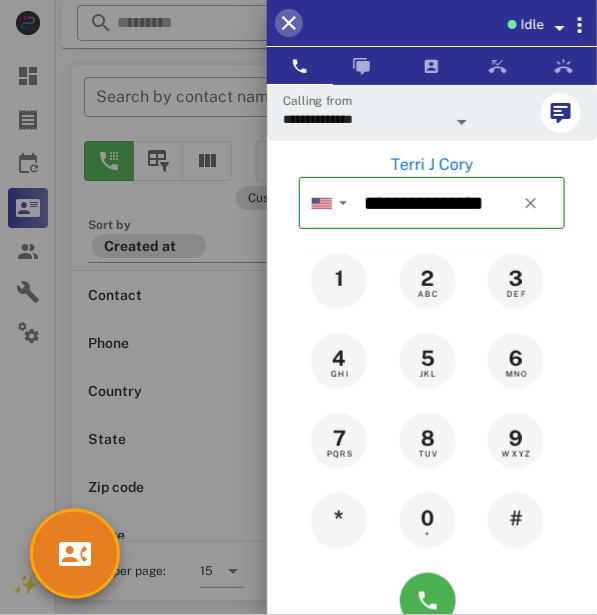 click at bounding box center [289, 23] 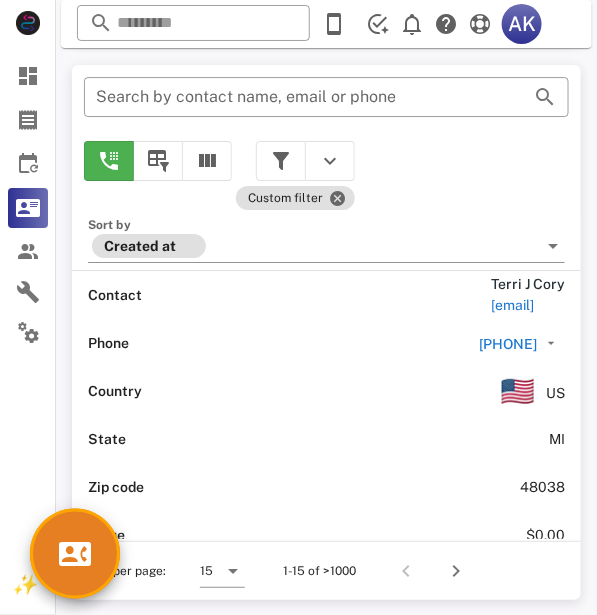 scroll, scrollTop: 310, scrollLeft: 0, axis: vertical 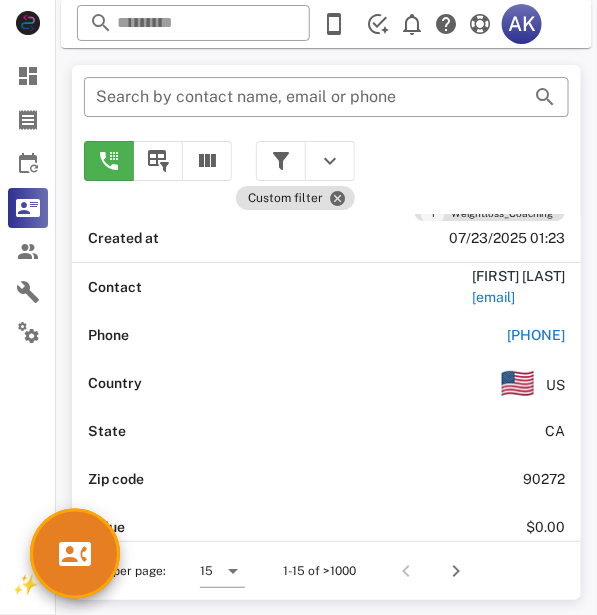 click on "Phone  [PHONE]" at bounding box center [326, 335] 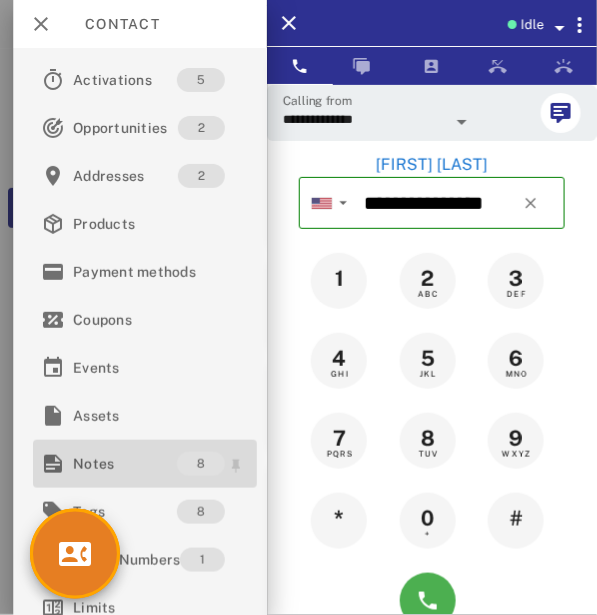 click on "Notes" at bounding box center (125, 464) 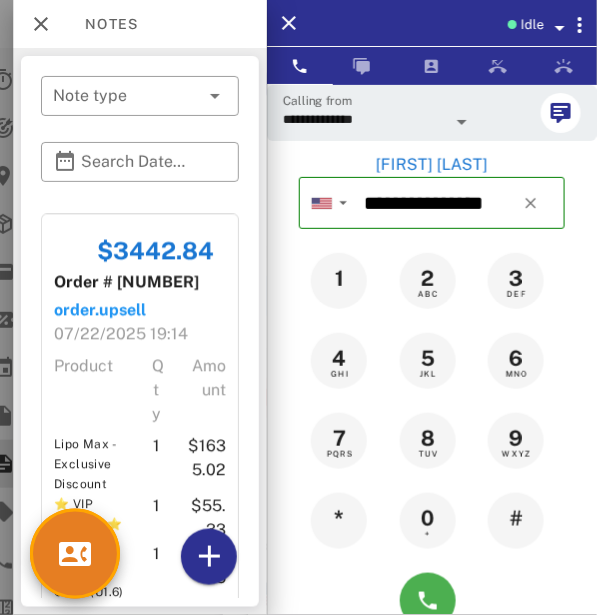 scroll, scrollTop: 1886, scrollLeft: 0, axis: vertical 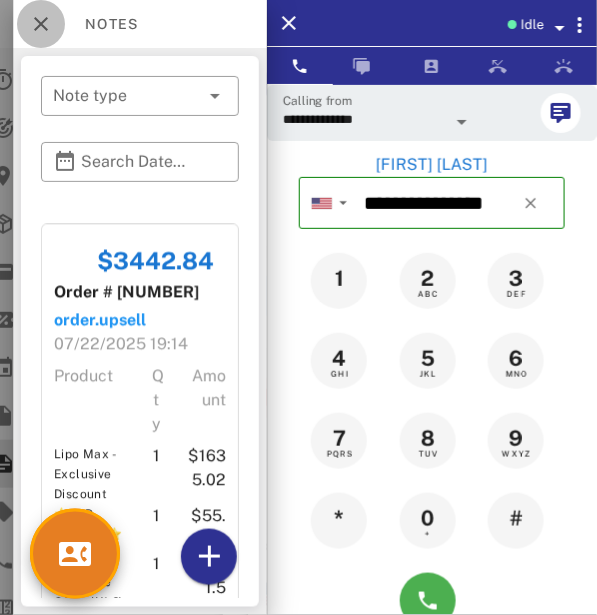 click at bounding box center [41, 24] 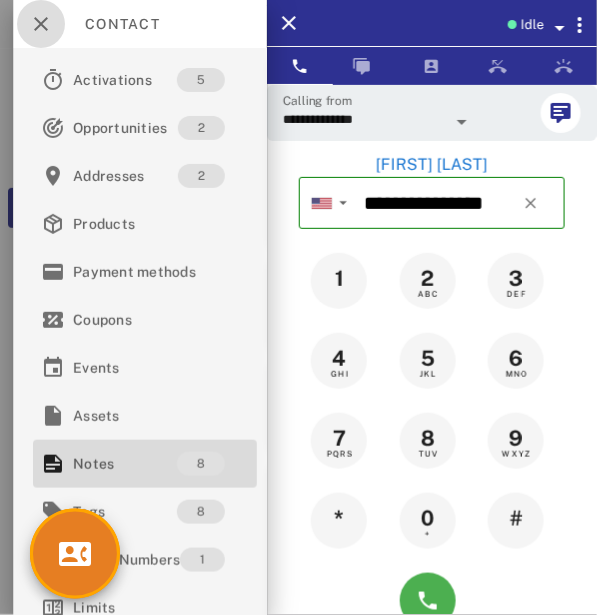 click at bounding box center [41, 24] 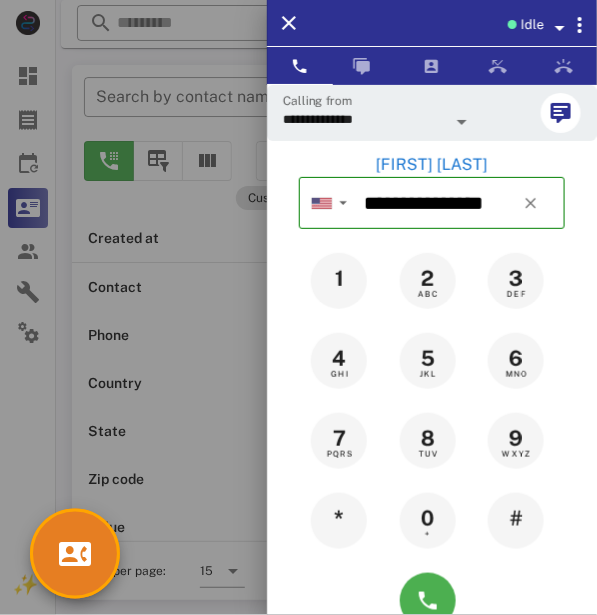 scroll, scrollTop: 333, scrollLeft: 0, axis: vertical 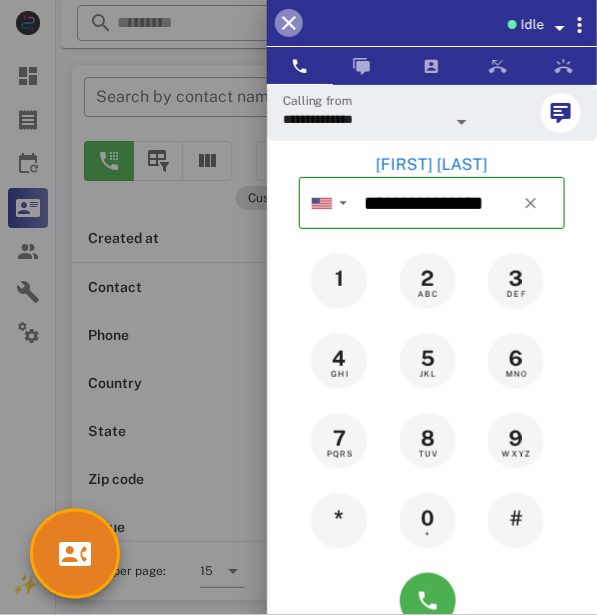 click at bounding box center [289, 23] 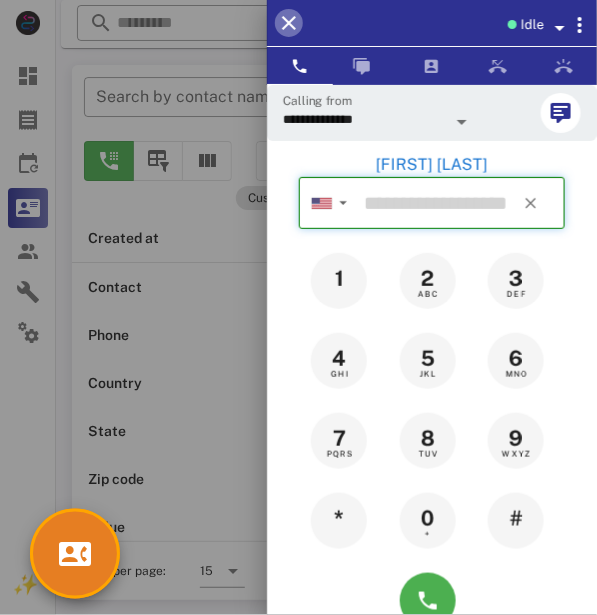 scroll, scrollTop: 310, scrollLeft: 0, axis: vertical 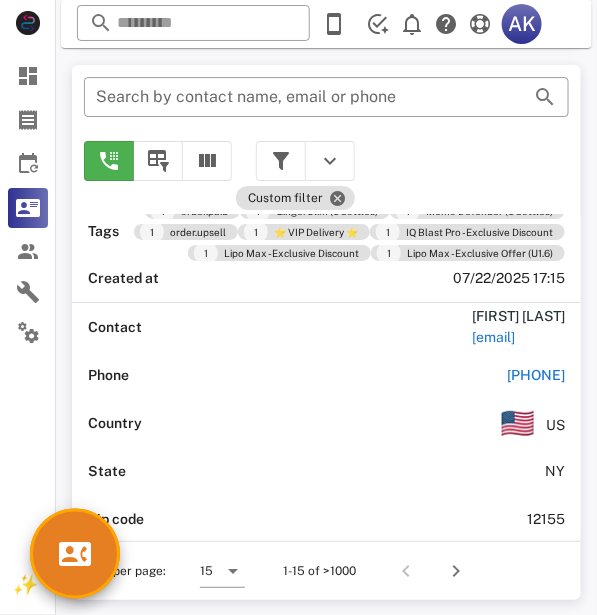 click on "[PHONE]" at bounding box center (536, 375) 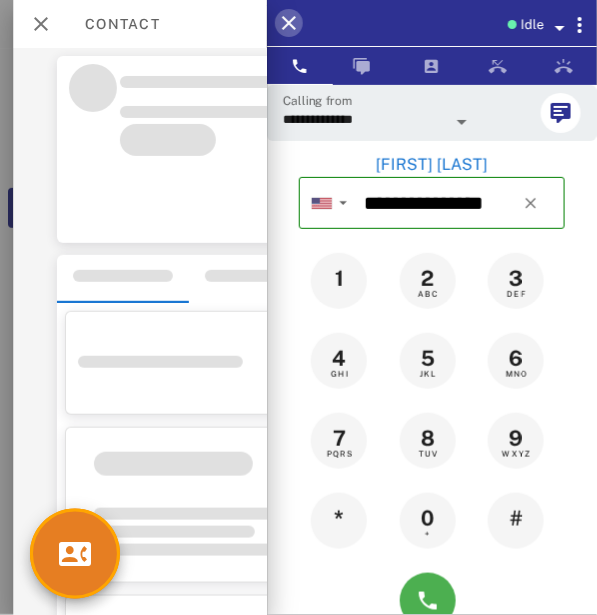 click at bounding box center [289, 23] 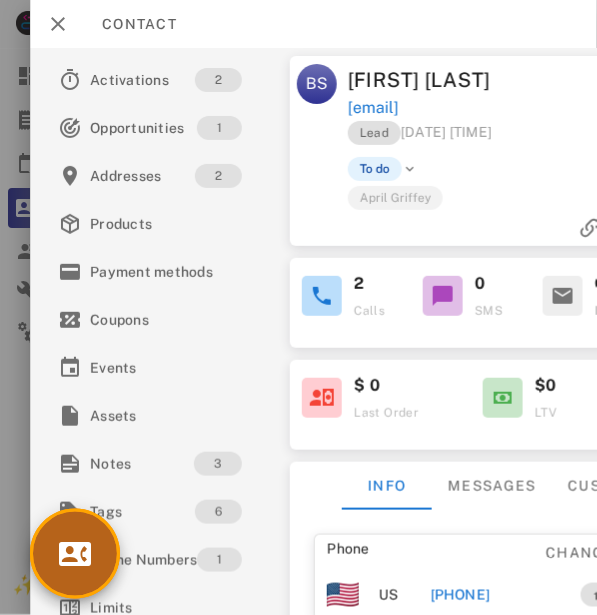 click at bounding box center [75, 554] 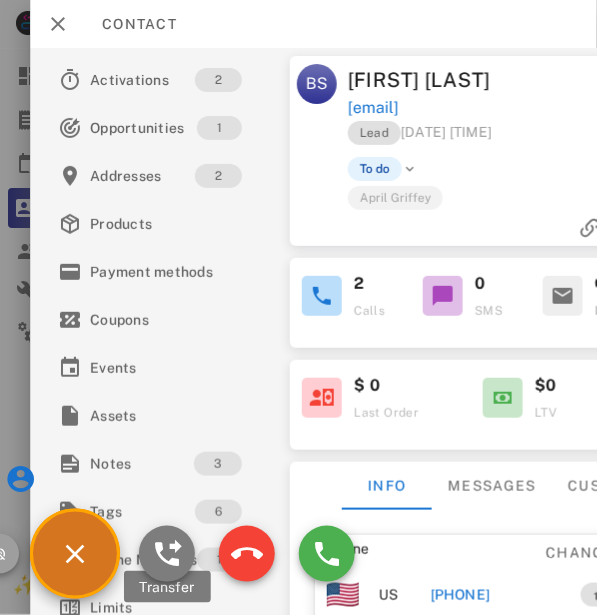 click at bounding box center [167, 554] 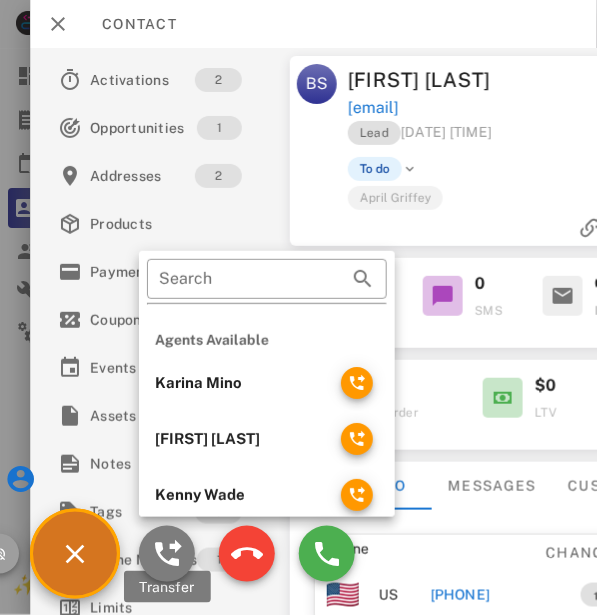 click at bounding box center (167, 554) 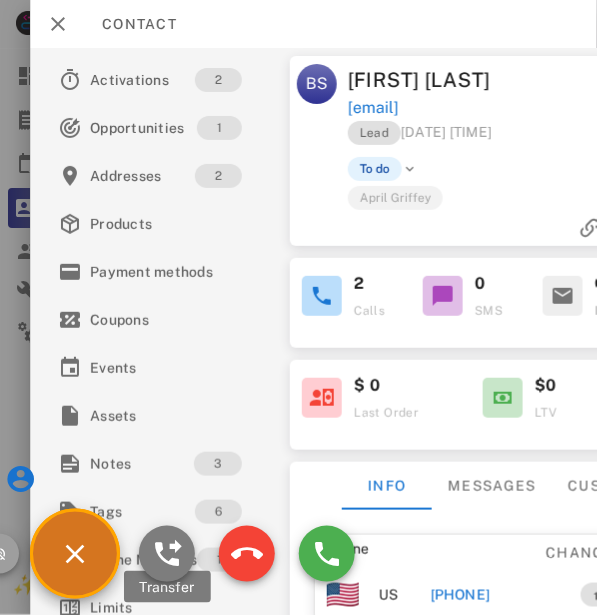 click at bounding box center [167, 554] 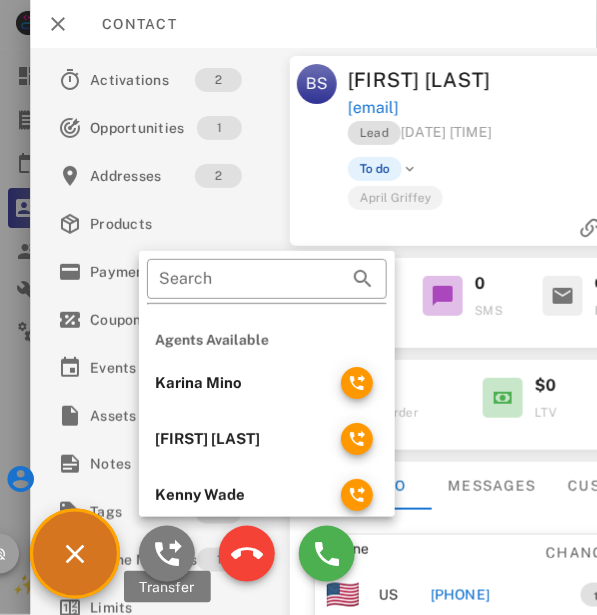 click at bounding box center (167, 554) 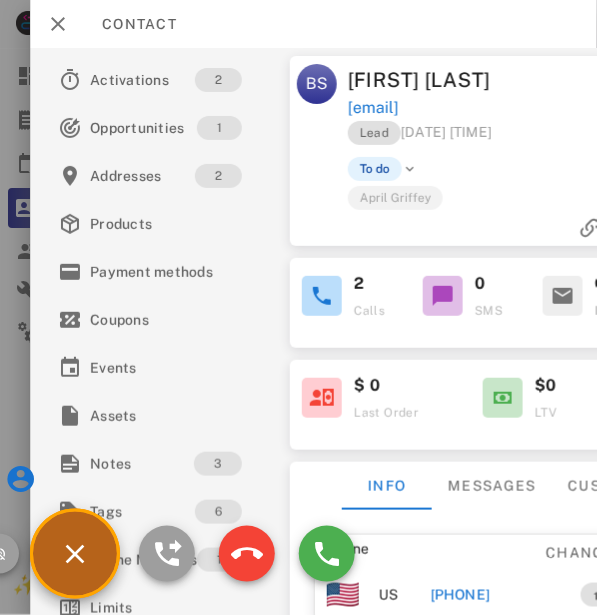 click at bounding box center (75, 554) 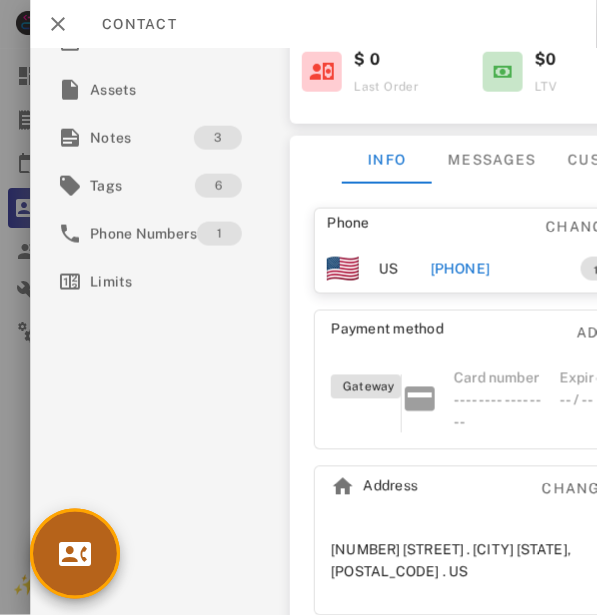 scroll, scrollTop: 350, scrollLeft: 0, axis: vertical 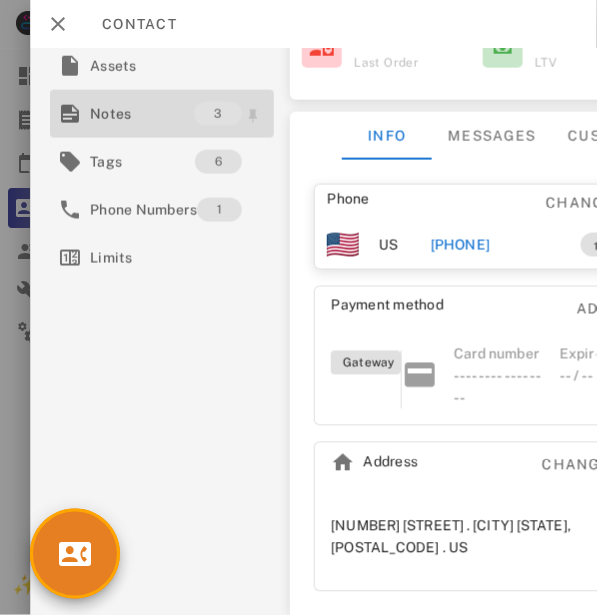 click on "Notes  3" at bounding box center (162, 114) 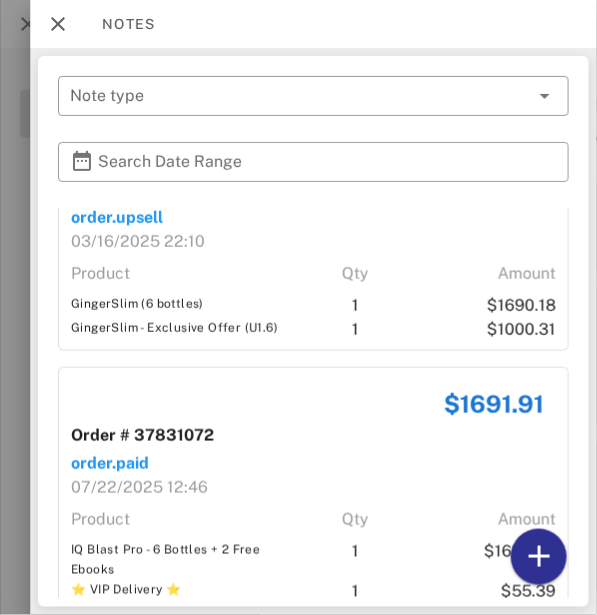 scroll, scrollTop: 333, scrollLeft: 0, axis: vertical 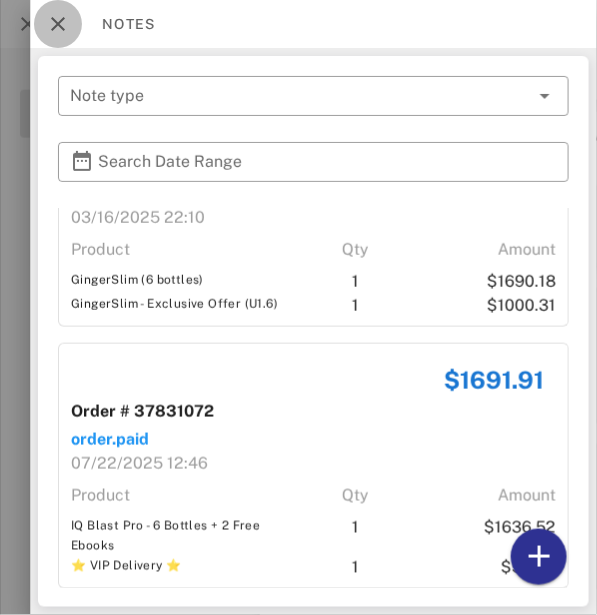 click at bounding box center (58, 24) 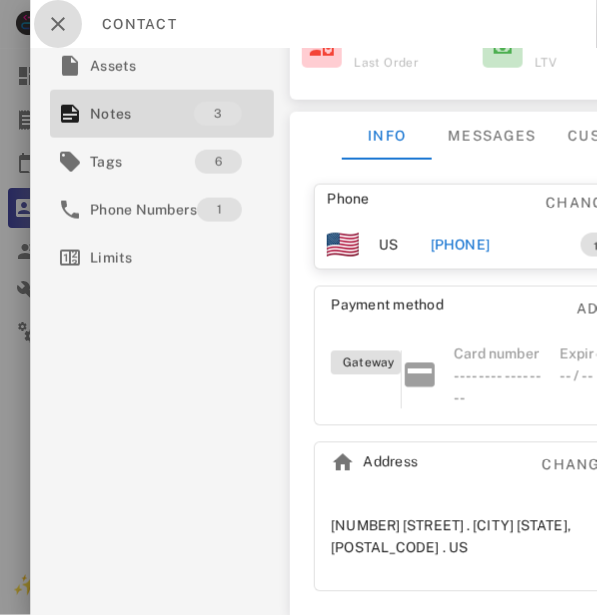 click at bounding box center [58, 24] 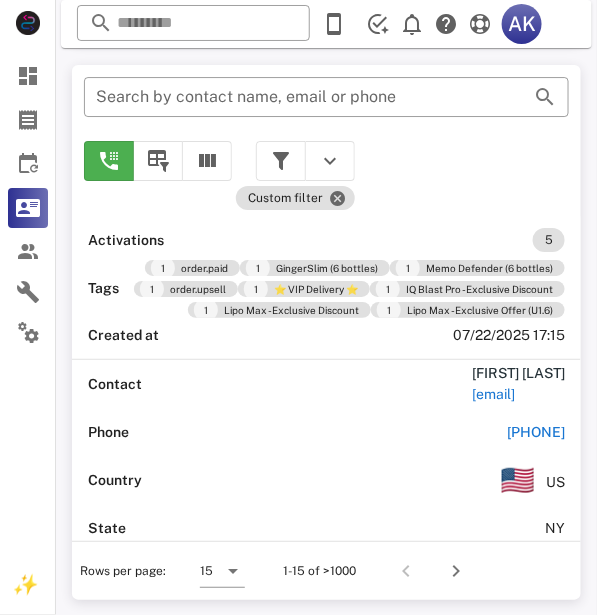 scroll, scrollTop: 1638, scrollLeft: 0, axis: vertical 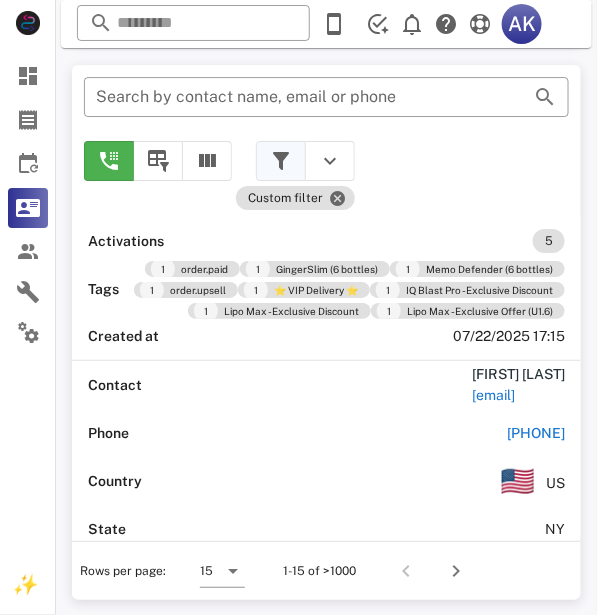 click at bounding box center (281, 161) 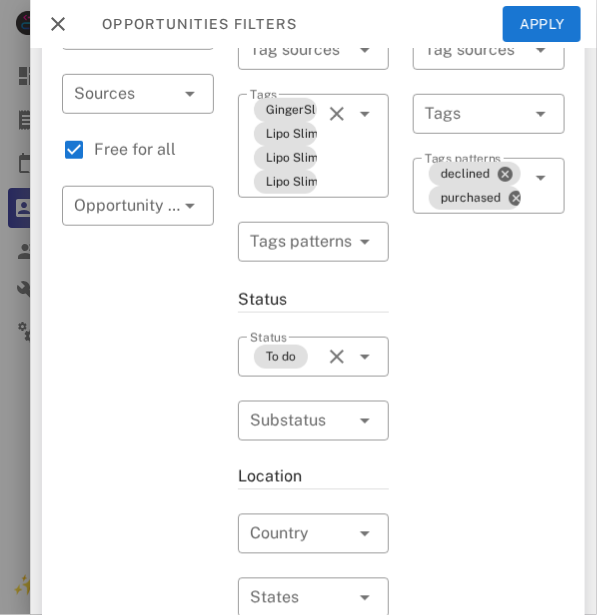 scroll, scrollTop: 262, scrollLeft: 0, axis: vertical 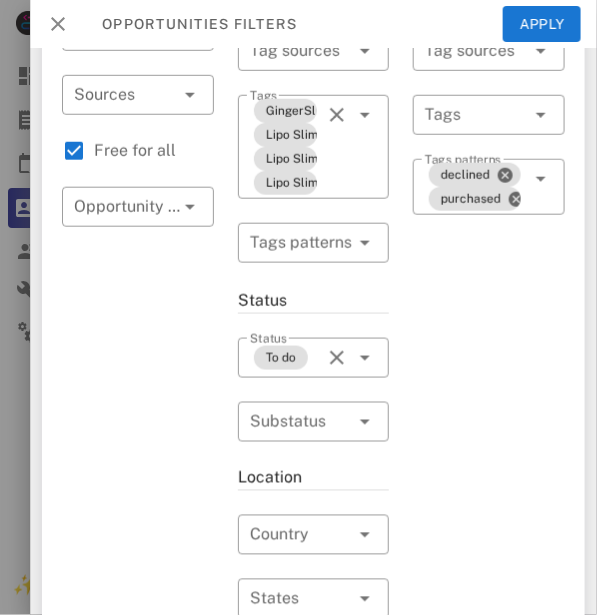 click at bounding box center [58, 24] 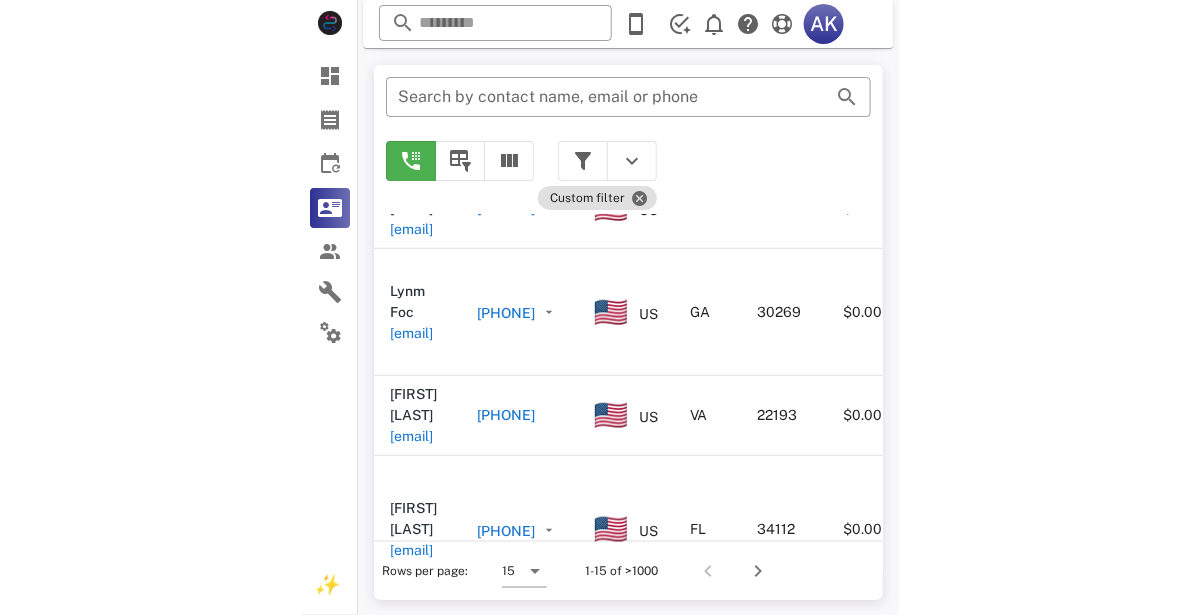 scroll, scrollTop: 380, scrollLeft: 0, axis: vertical 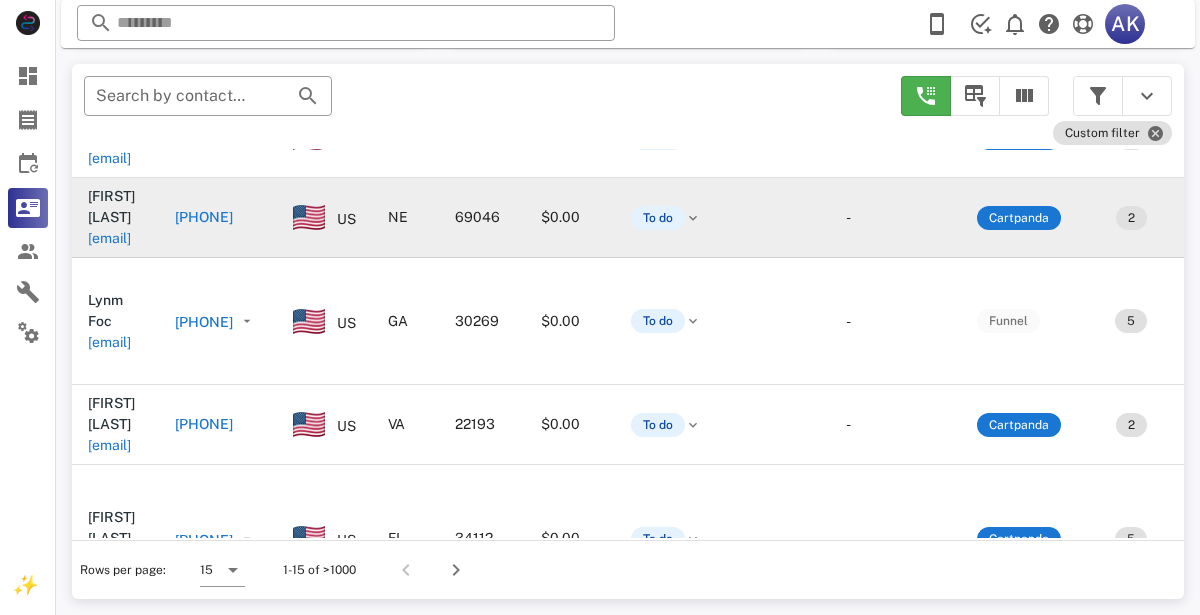 click on "[PHONE]" at bounding box center (204, 217) 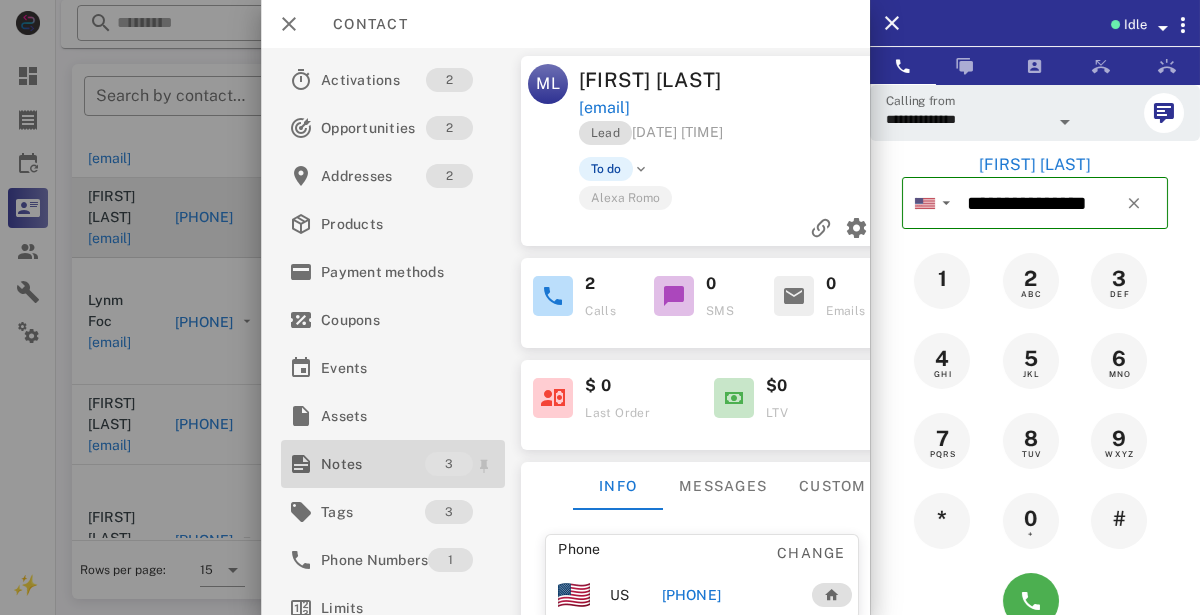 click on "Notes" at bounding box center [373, 464] 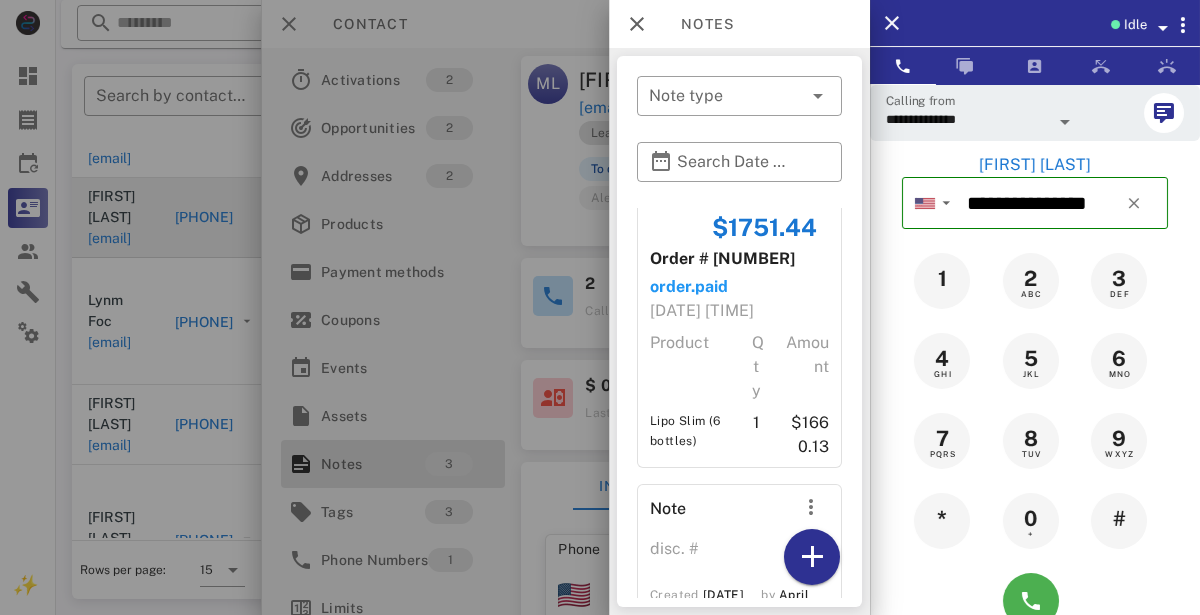 scroll, scrollTop: 0, scrollLeft: 0, axis: both 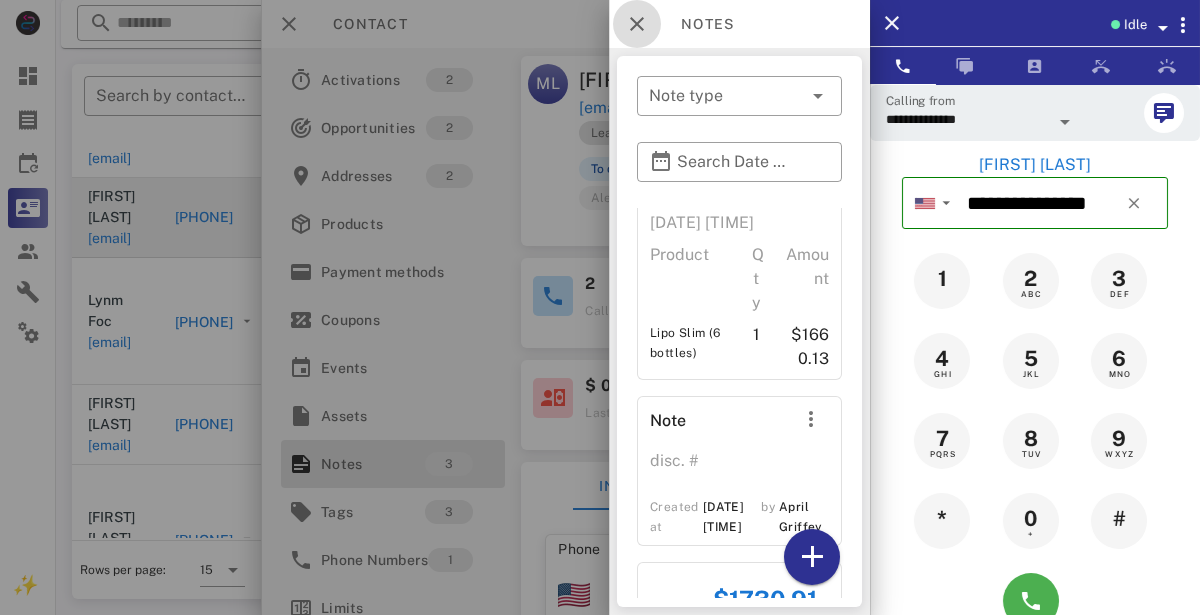 click at bounding box center [637, 24] 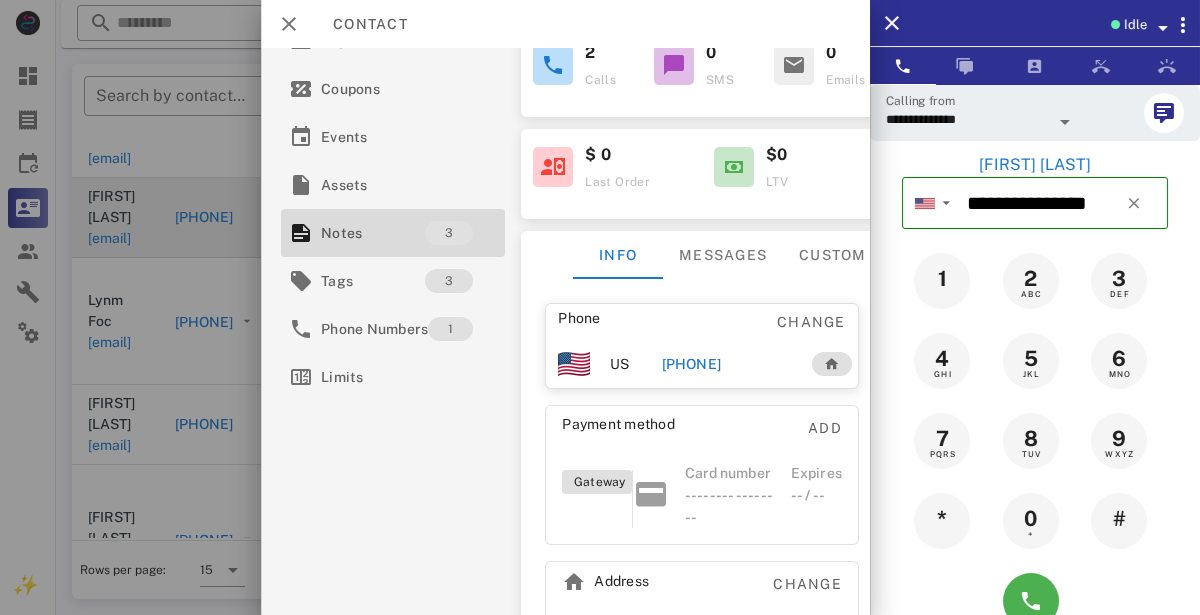 scroll, scrollTop: 230, scrollLeft: 0, axis: vertical 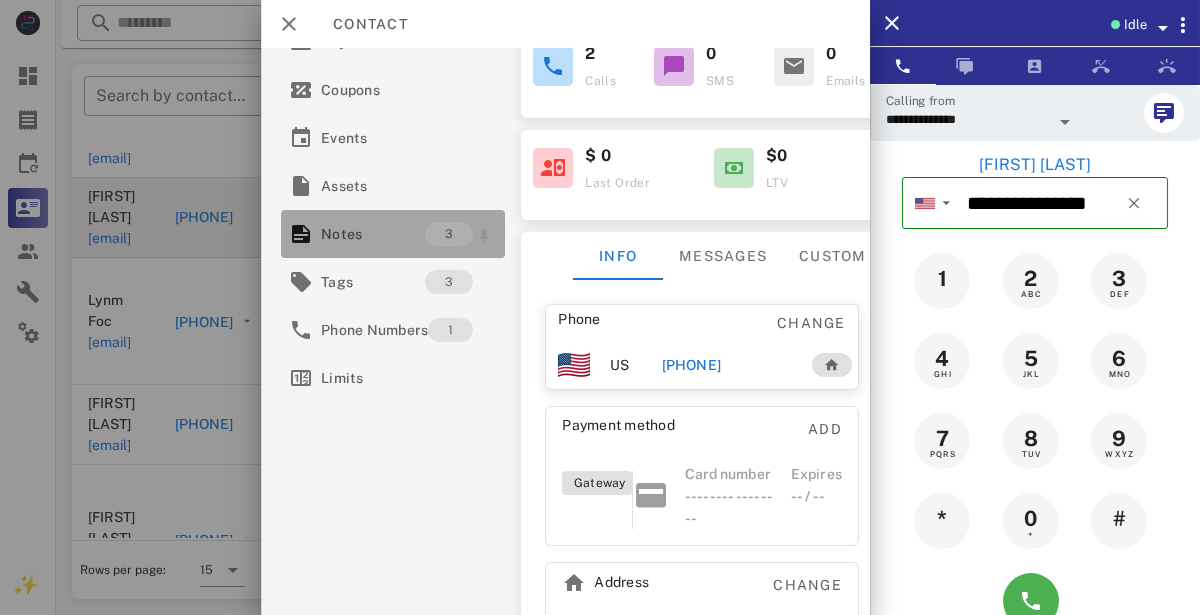 click on "Notes  3" at bounding box center [393, 234] 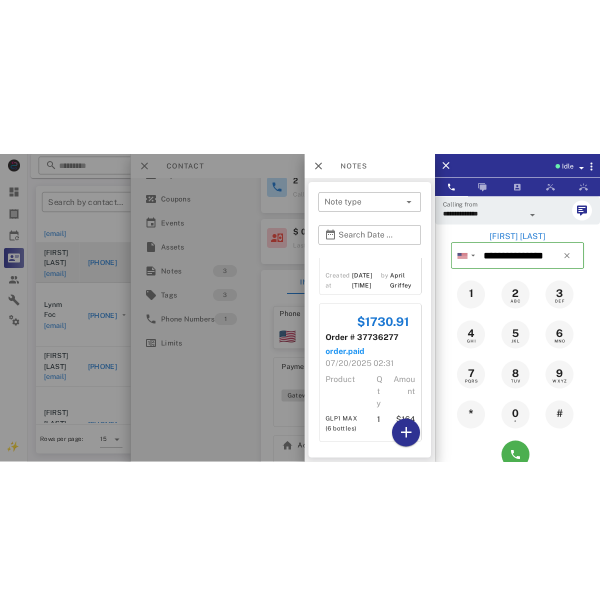 scroll, scrollTop: 373, scrollLeft: 0, axis: vertical 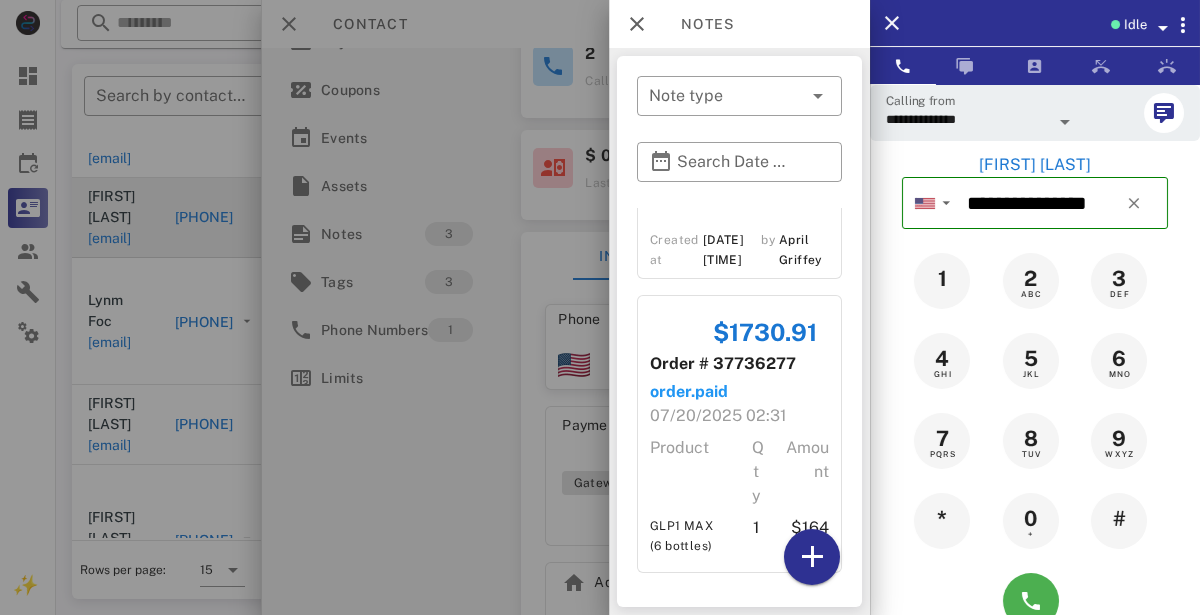 click at bounding box center [600, 307] 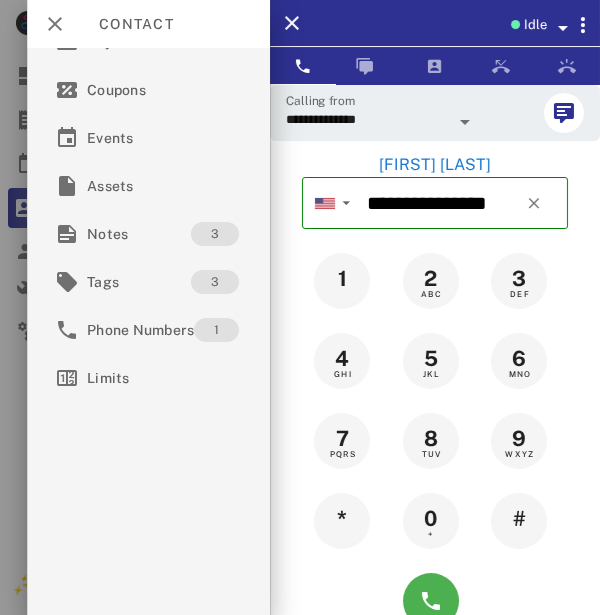 scroll, scrollTop: 262, scrollLeft: 0, axis: vertical 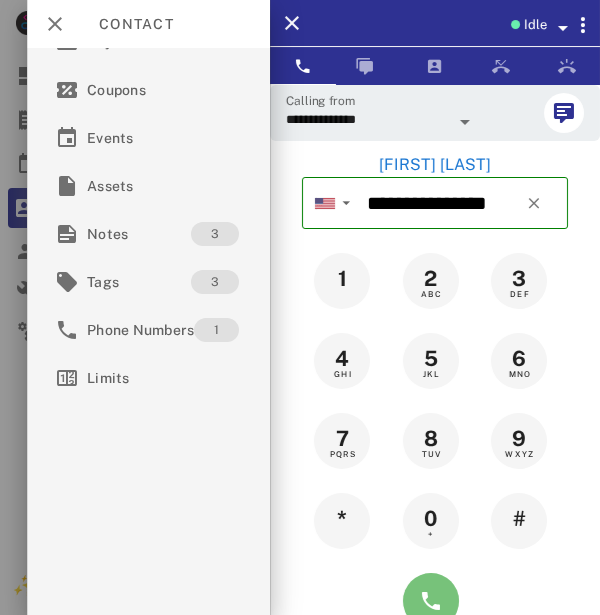 click at bounding box center [431, 601] 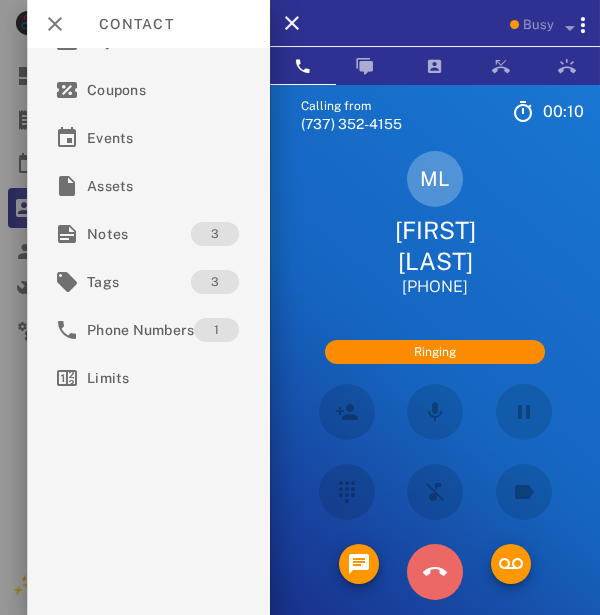 click at bounding box center (435, 572) 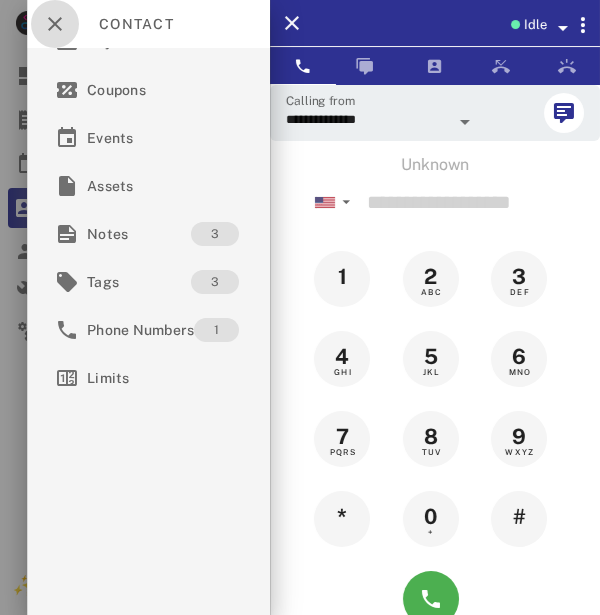 click at bounding box center (55, 24) 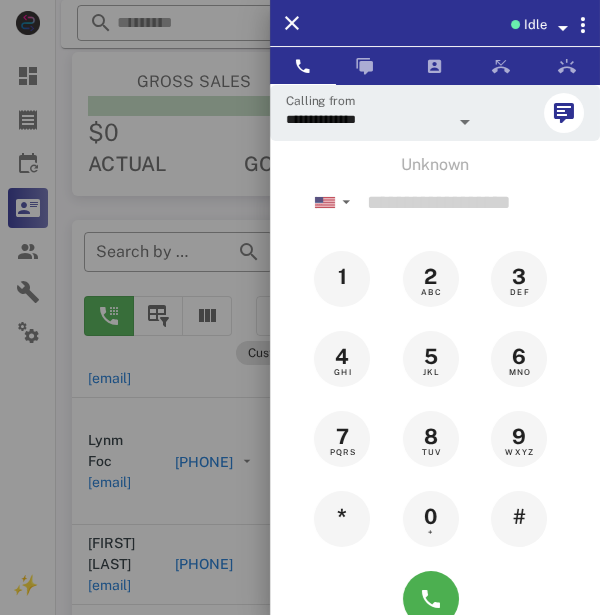 scroll, scrollTop: 310, scrollLeft: 0, axis: vertical 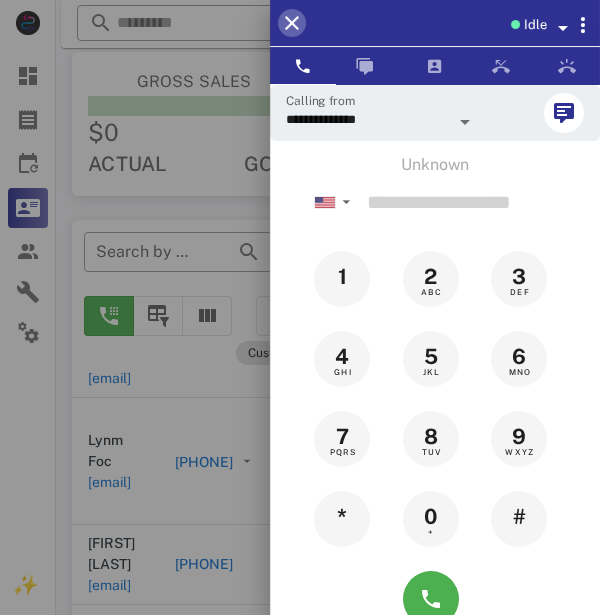click at bounding box center [292, 23] 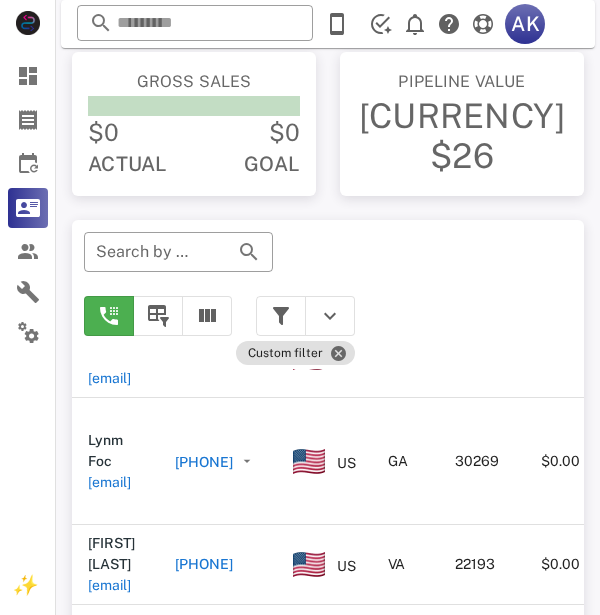 scroll, scrollTop: 262, scrollLeft: 0, axis: vertical 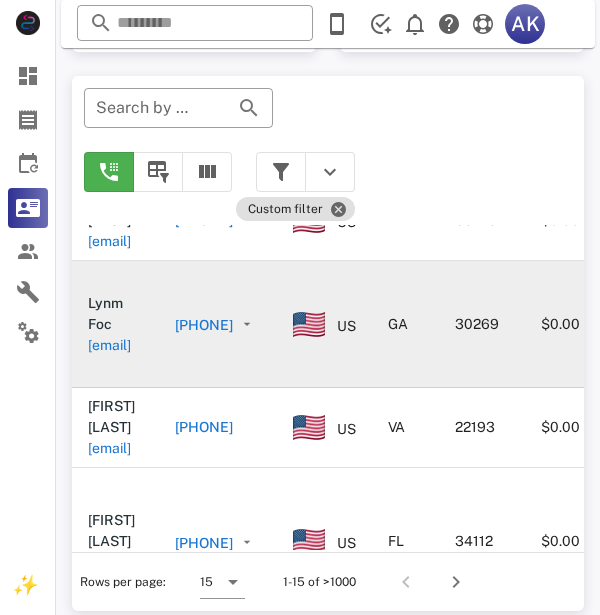 click on "[EMAIL]" at bounding box center (109, 345) 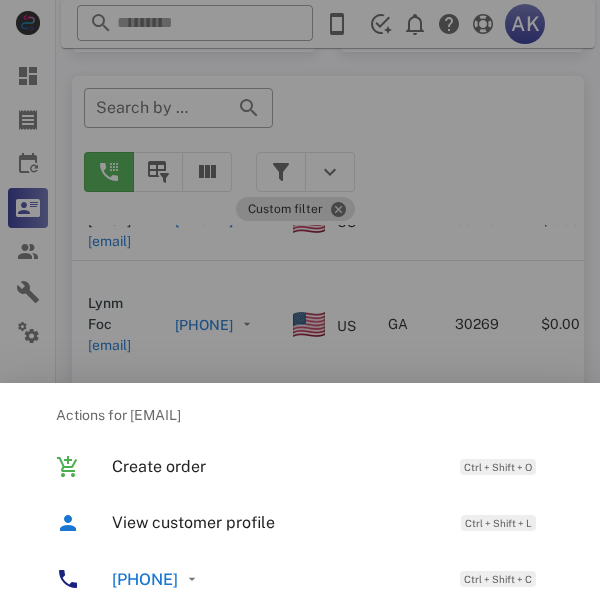 click at bounding box center [300, 307] 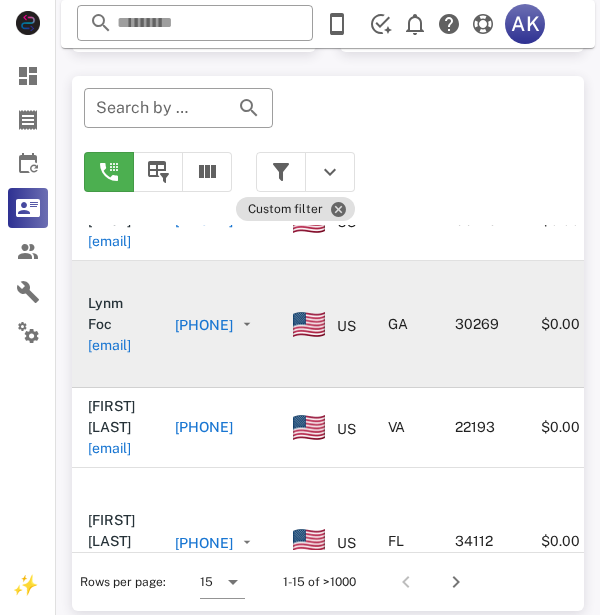 click on "[PHONE]" at bounding box center (204, 325) 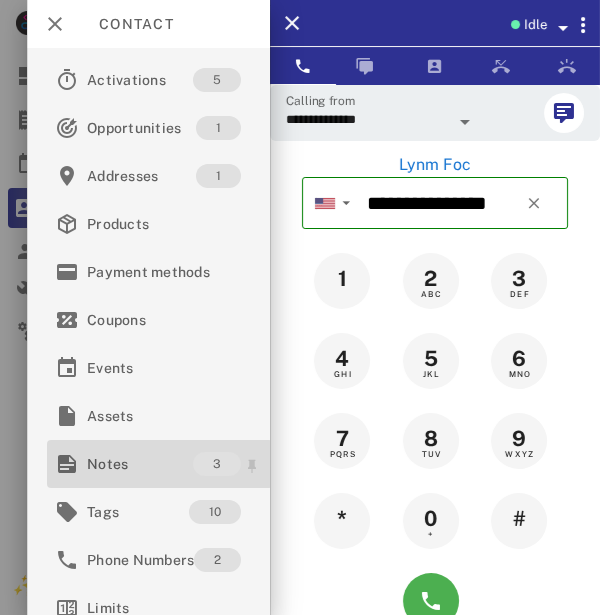 click on "Notes" at bounding box center (140, 464) 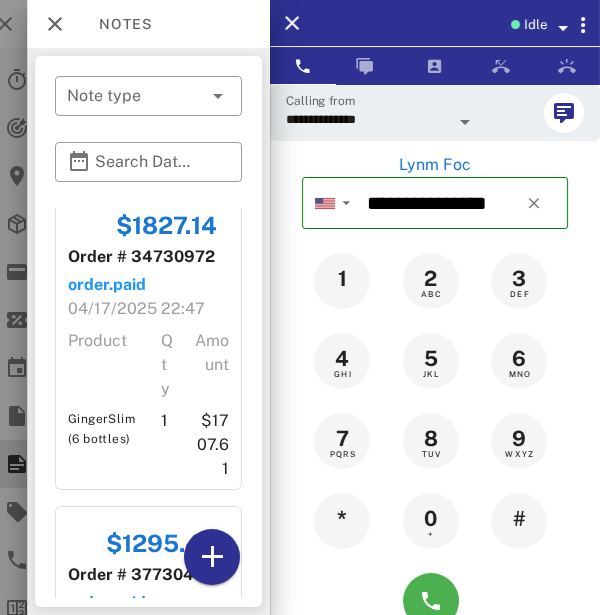 scroll, scrollTop: 0, scrollLeft: 0, axis: both 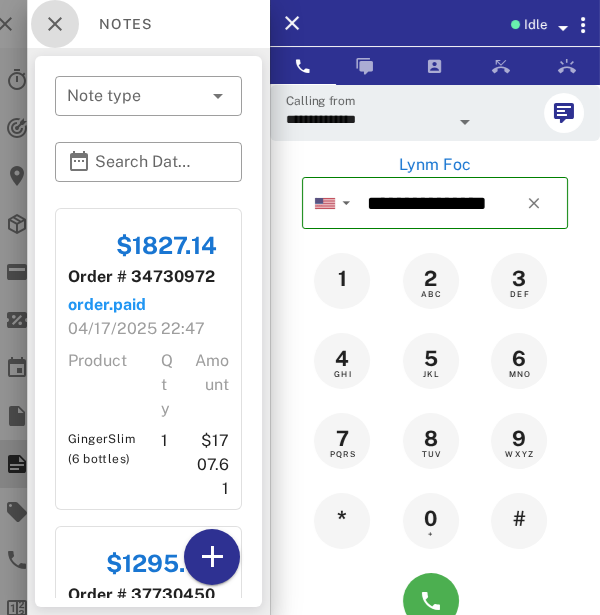 click at bounding box center [55, 24] 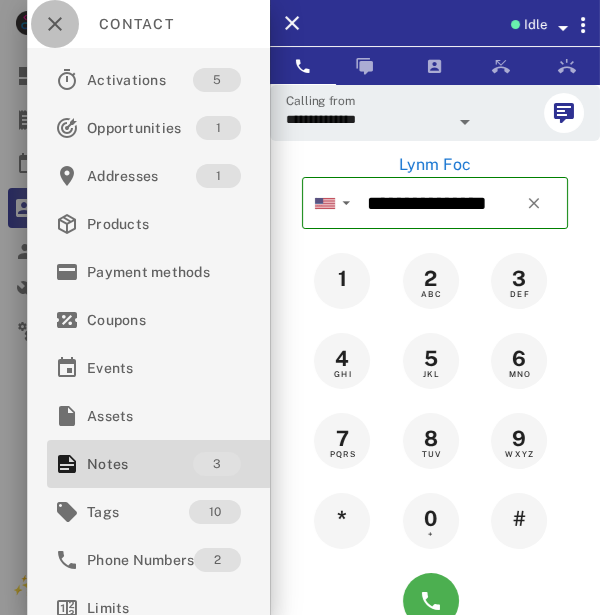 click at bounding box center [55, 24] 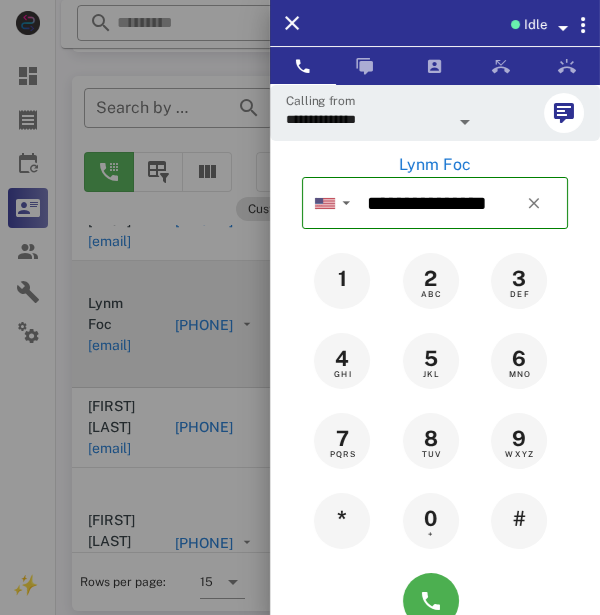 scroll, scrollTop: 310, scrollLeft: 0, axis: vertical 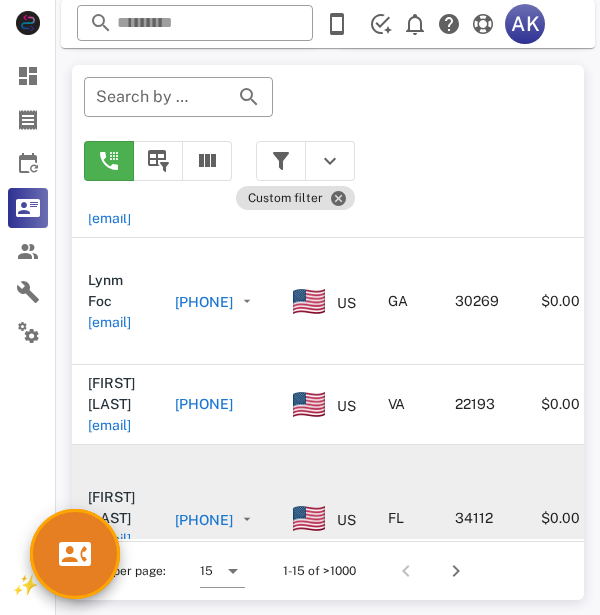 click on "[PHONE]" at bounding box center [204, 520] 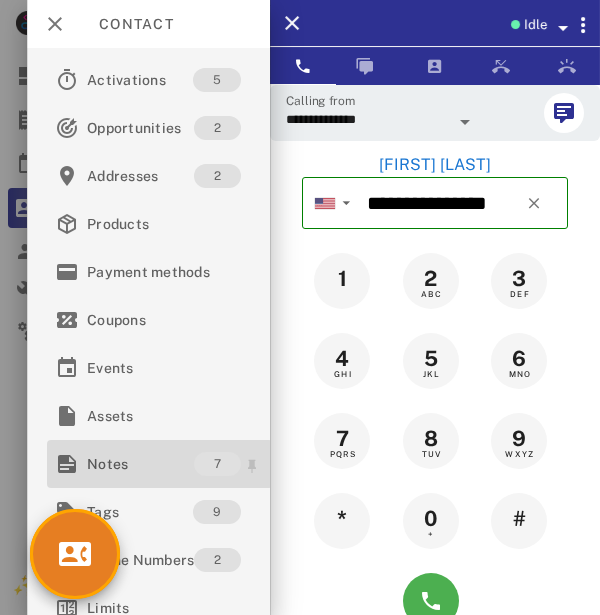 click on "Notes" at bounding box center (140, 464) 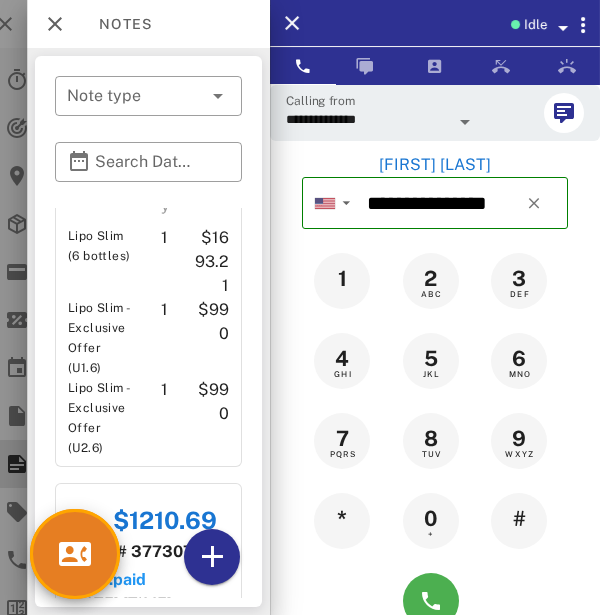scroll, scrollTop: 2354, scrollLeft: 0, axis: vertical 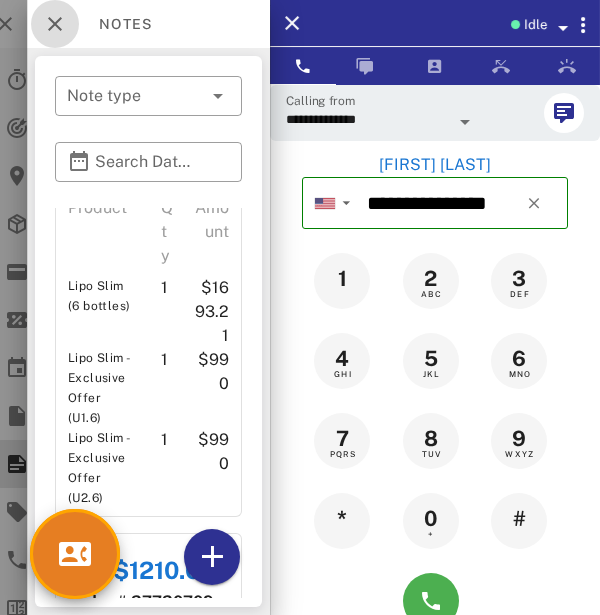 click at bounding box center (55, 24) 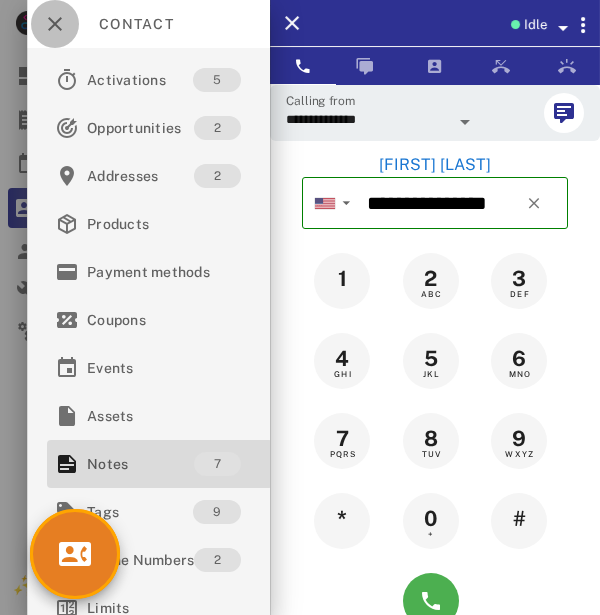 click at bounding box center (55, 24) 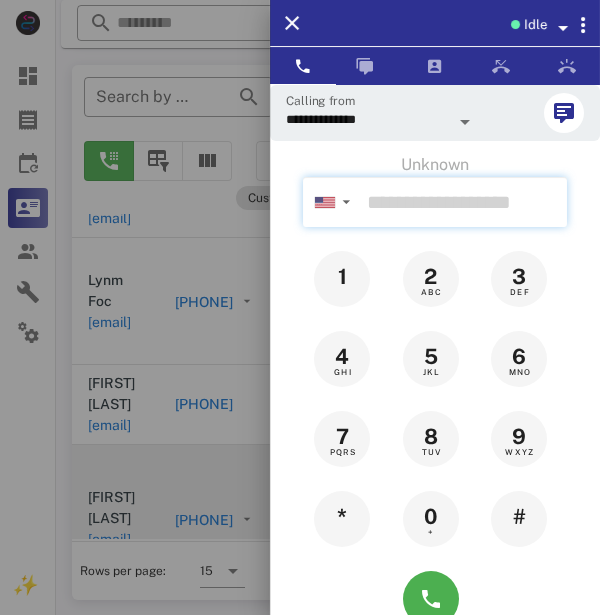 scroll, scrollTop: 310, scrollLeft: 0, axis: vertical 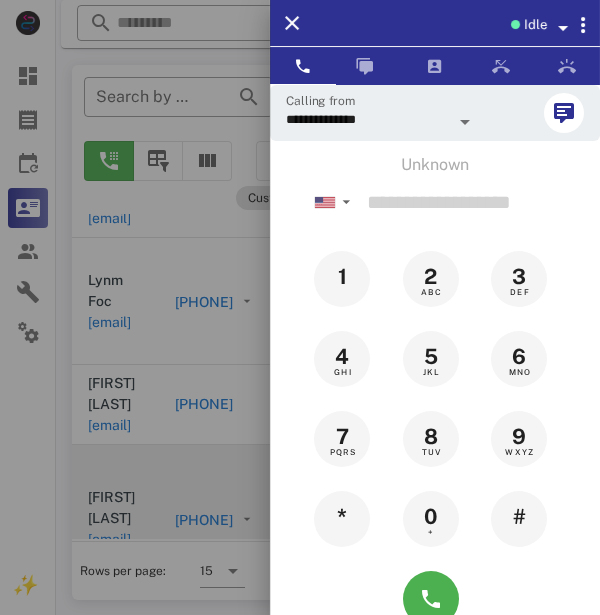 click at bounding box center (300, 307) 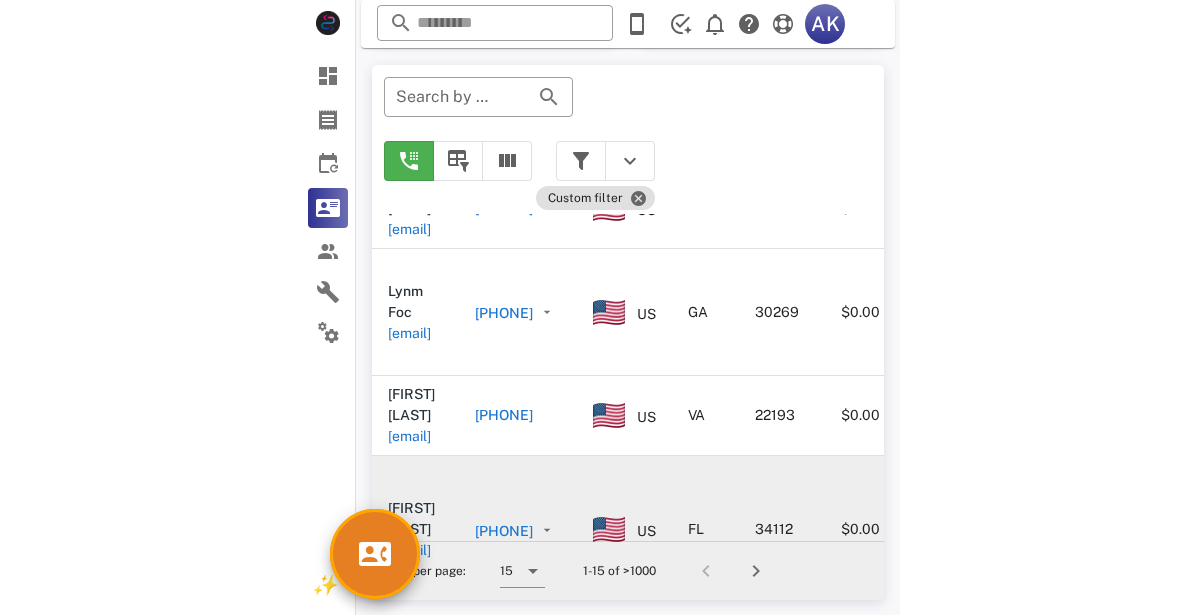 scroll, scrollTop: 380, scrollLeft: 0, axis: vertical 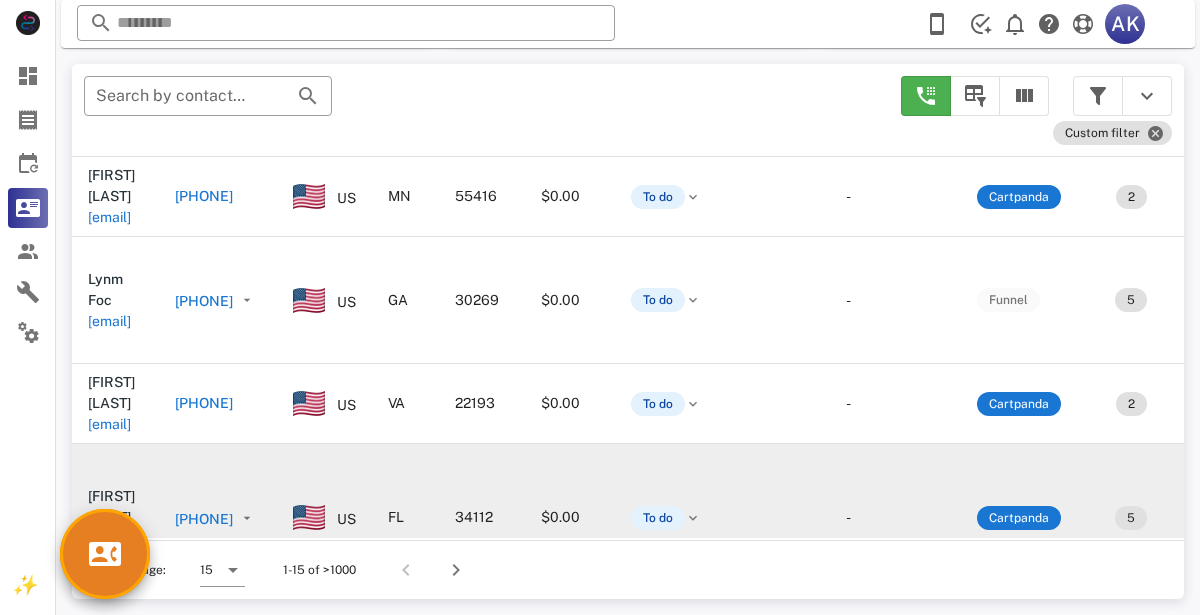 click on "[PHONE]" at bounding box center [204, 301] 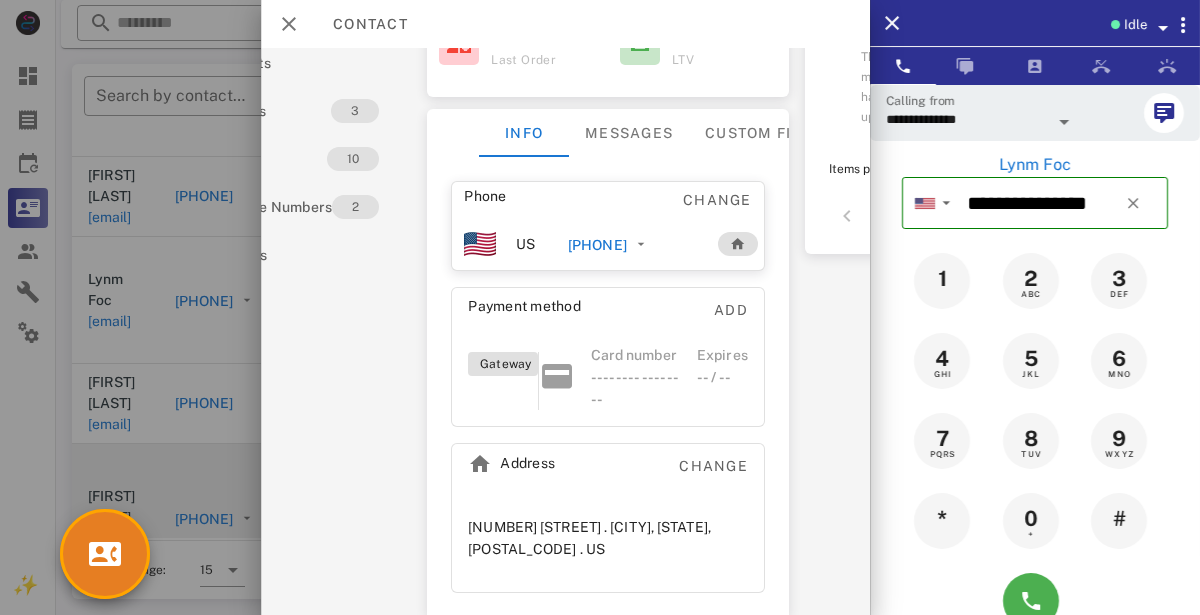 scroll, scrollTop: 353, scrollLeft: 101, axis: both 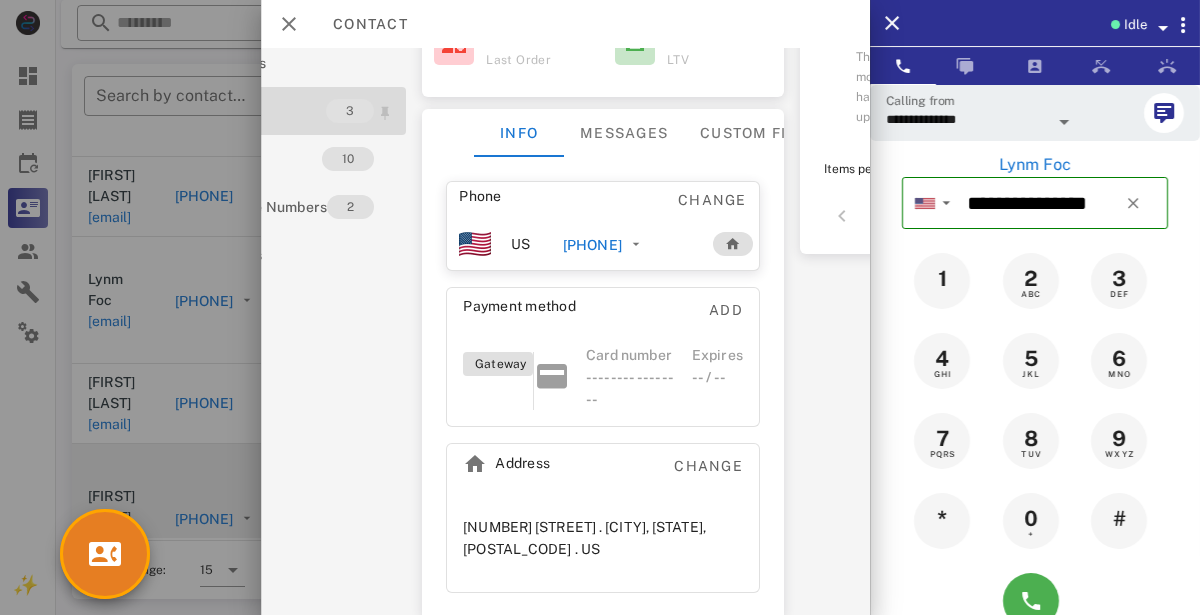 click on "Notes  3" at bounding box center (293, 111) 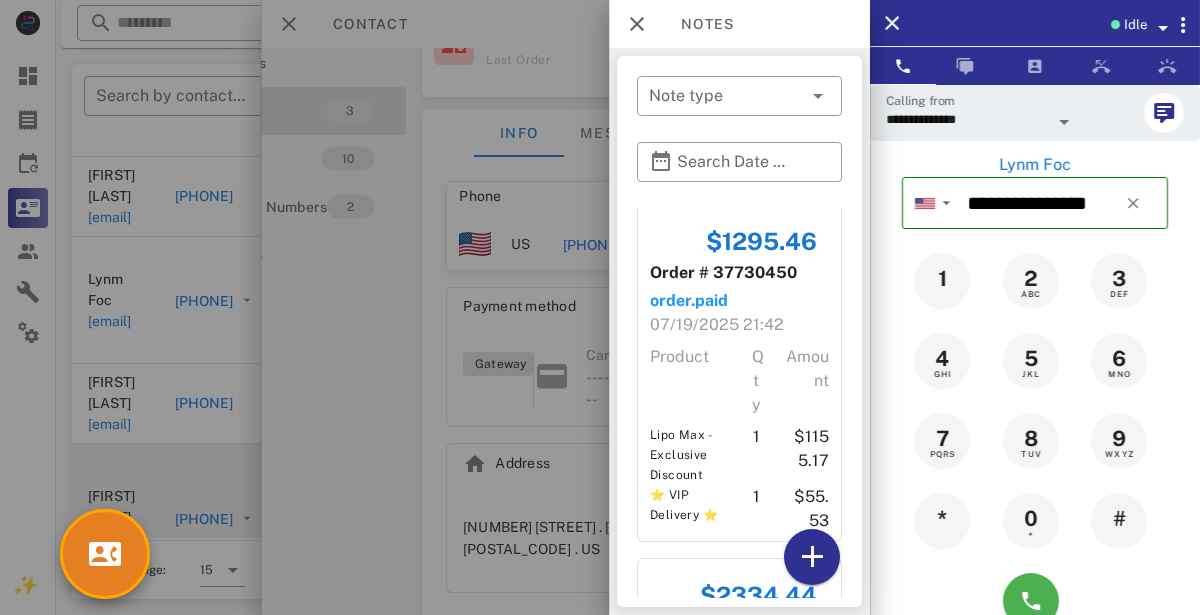 scroll, scrollTop: 299, scrollLeft: 0, axis: vertical 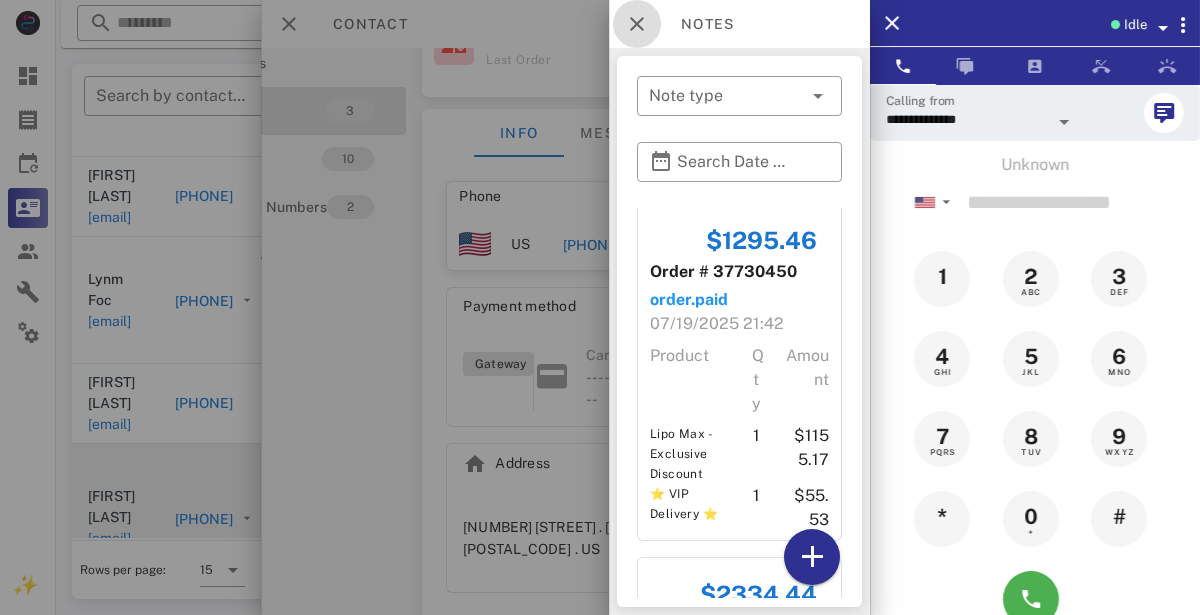 click at bounding box center [637, 24] 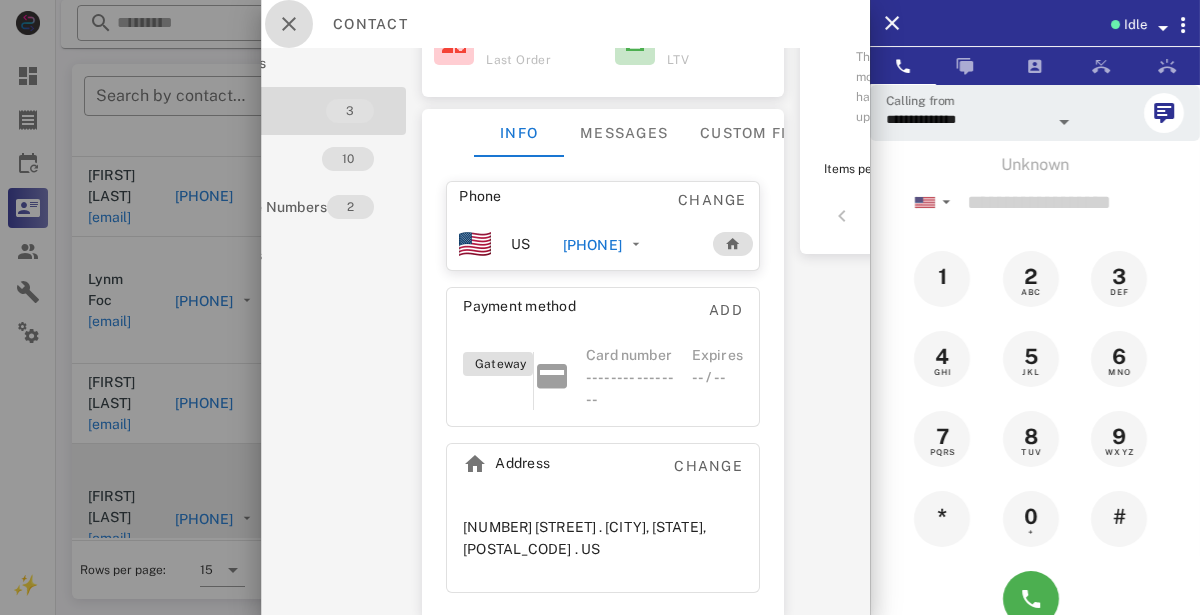 click at bounding box center [289, 24] 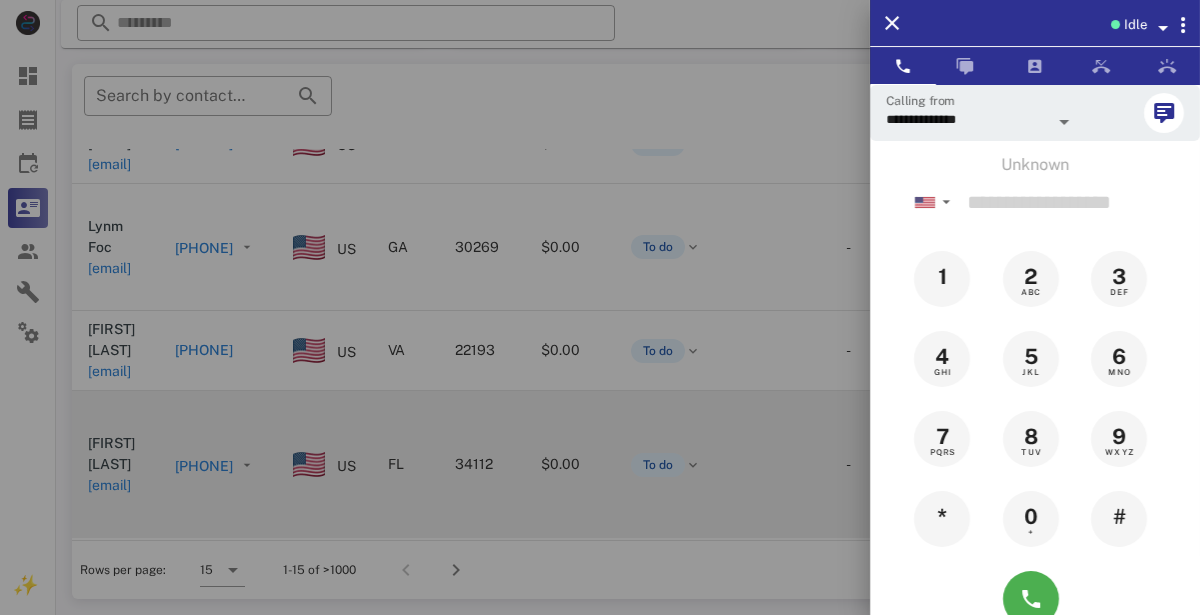 scroll, scrollTop: 990, scrollLeft: 0, axis: vertical 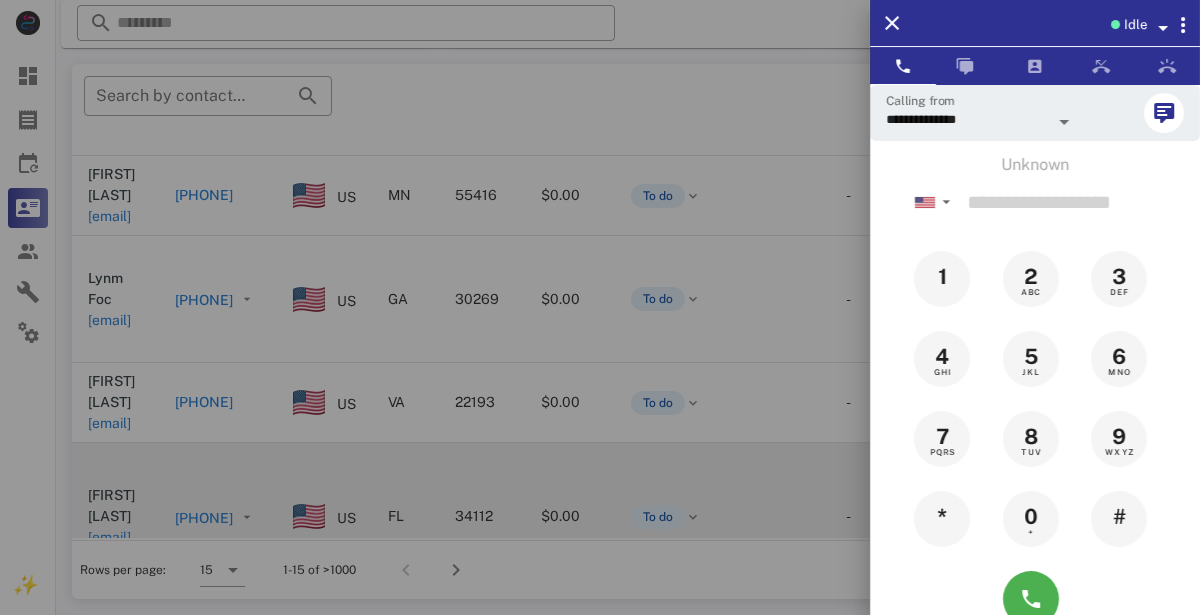 click at bounding box center (600, 307) 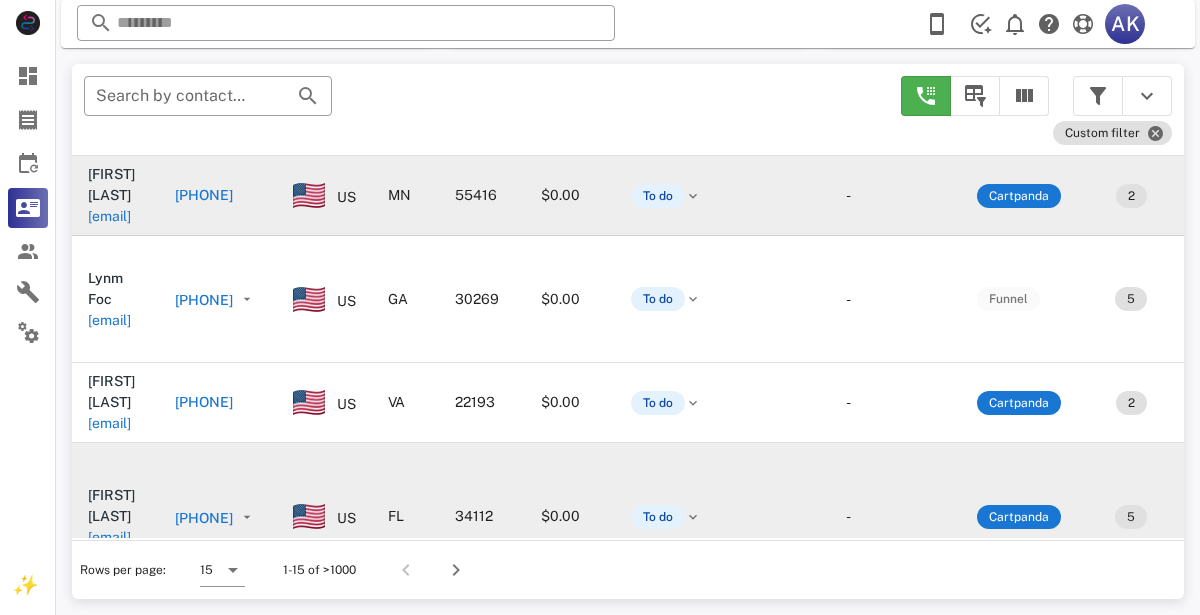 click on "[PHONE]" at bounding box center [204, 195] 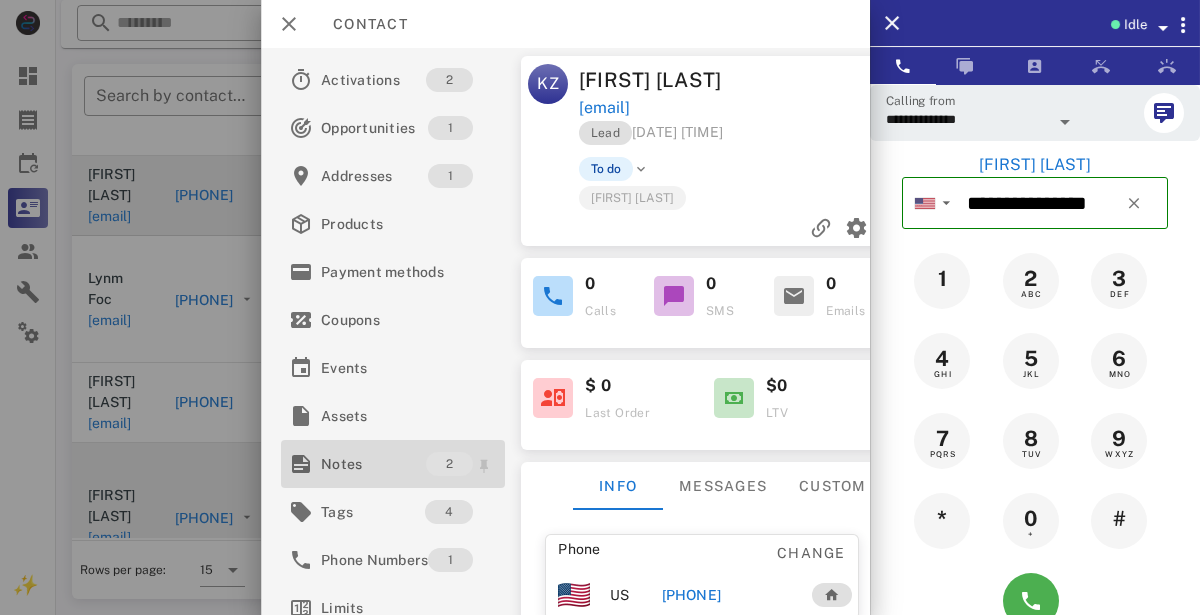 click on "Notes" at bounding box center (373, 464) 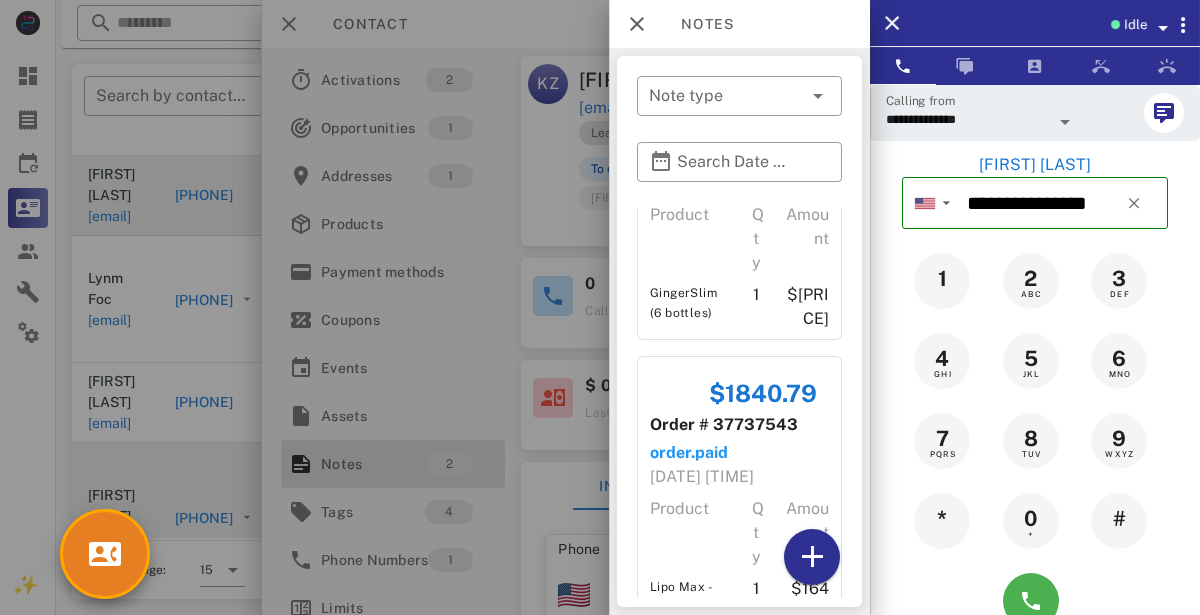scroll, scrollTop: 268, scrollLeft: 0, axis: vertical 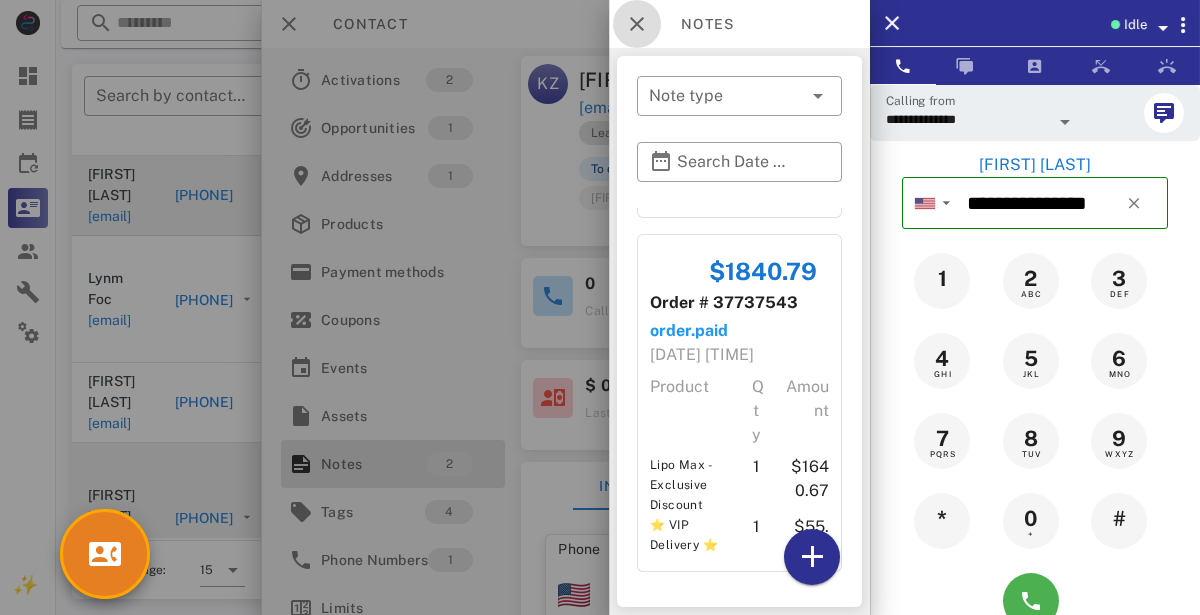 click at bounding box center [637, 24] 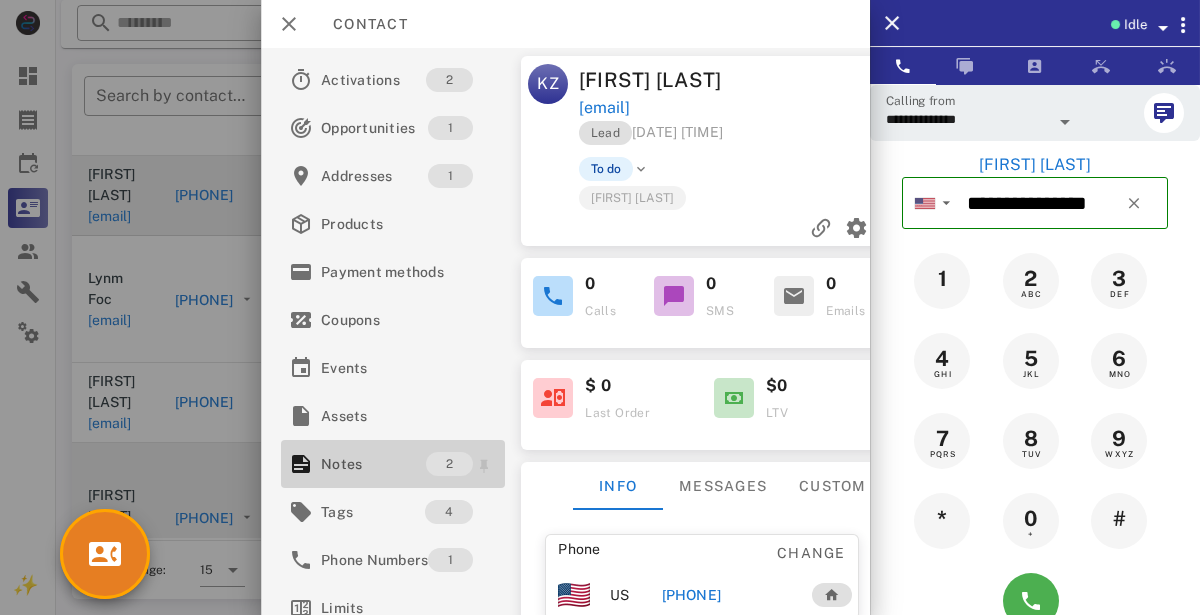 click on "Notes" at bounding box center (373, 464) 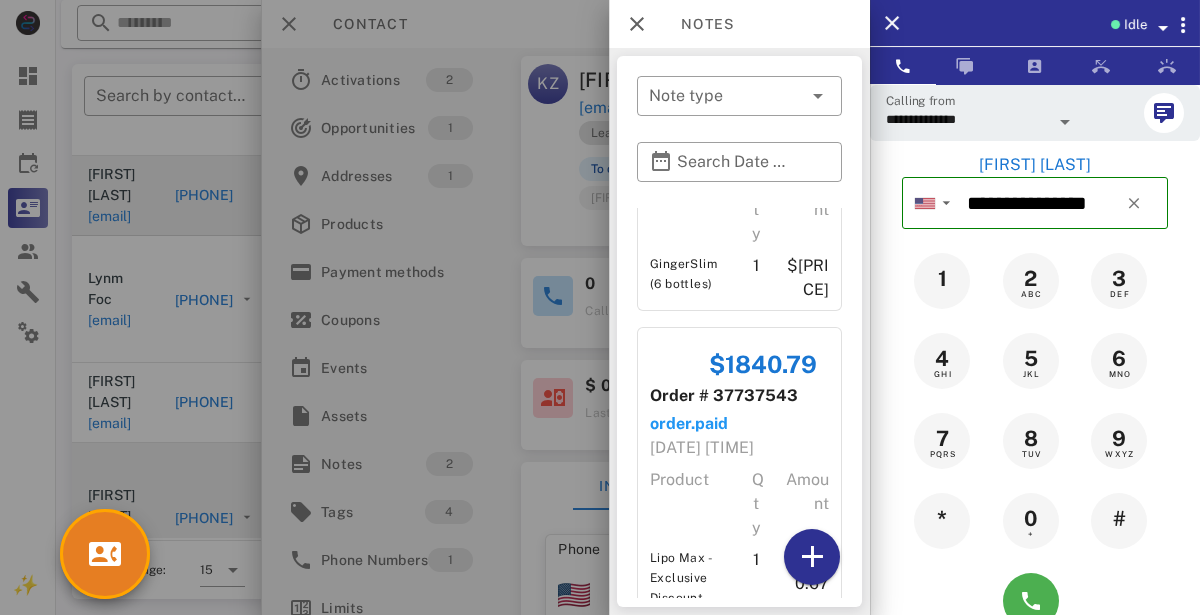 scroll, scrollTop: 268, scrollLeft: 0, axis: vertical 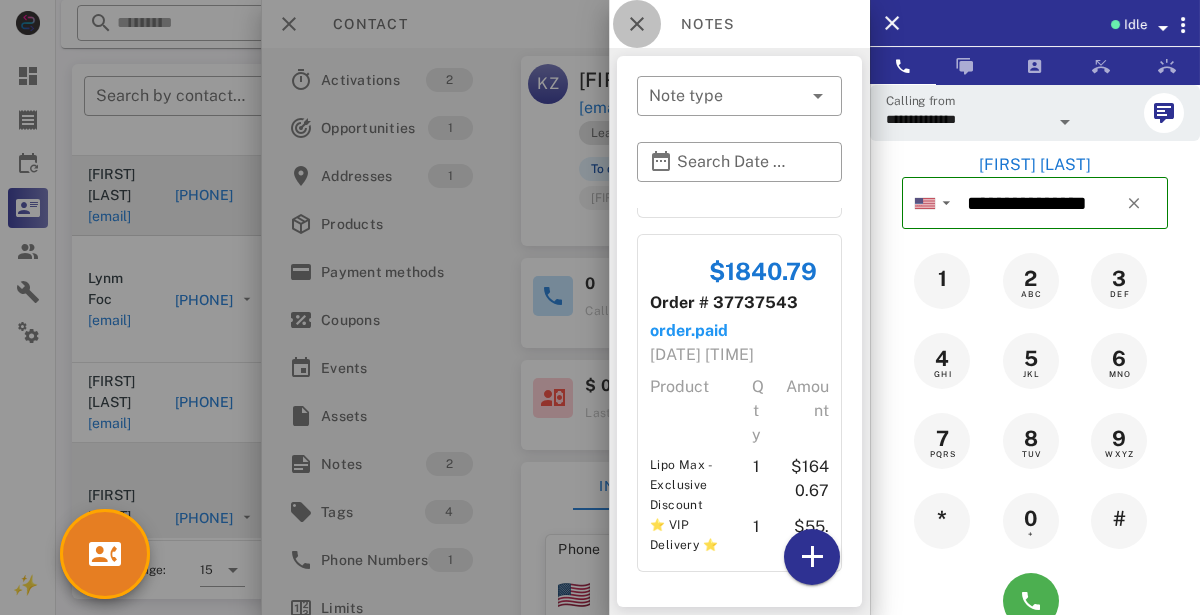 click at bounding box center [637, 24] 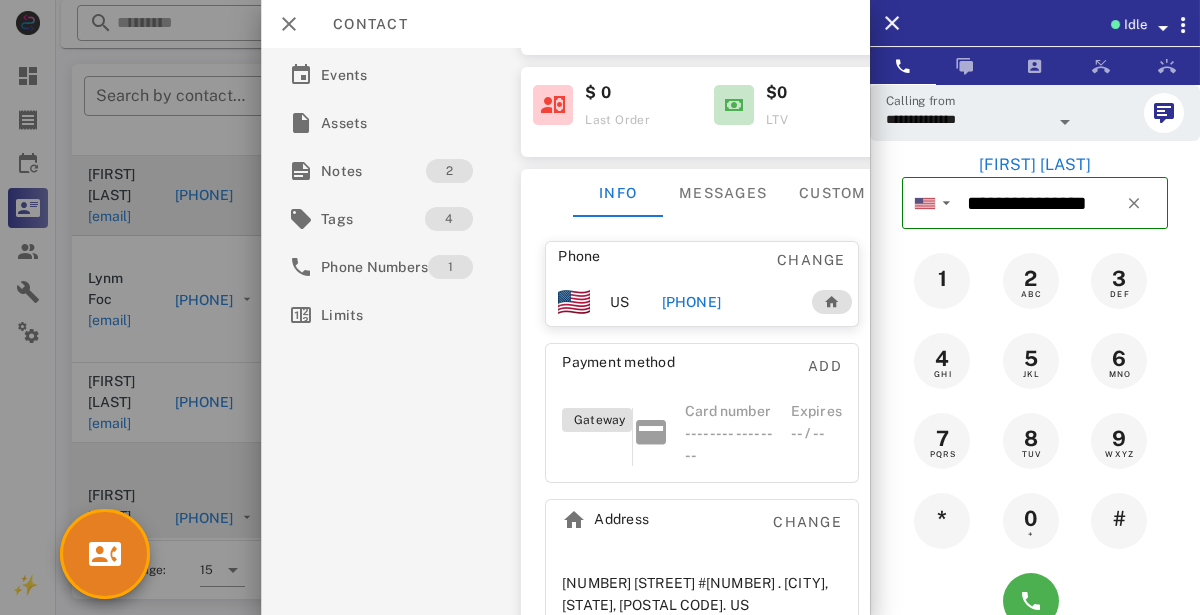 scroll, scrollTop: 297, scrollLeft: 0, axis: vertical 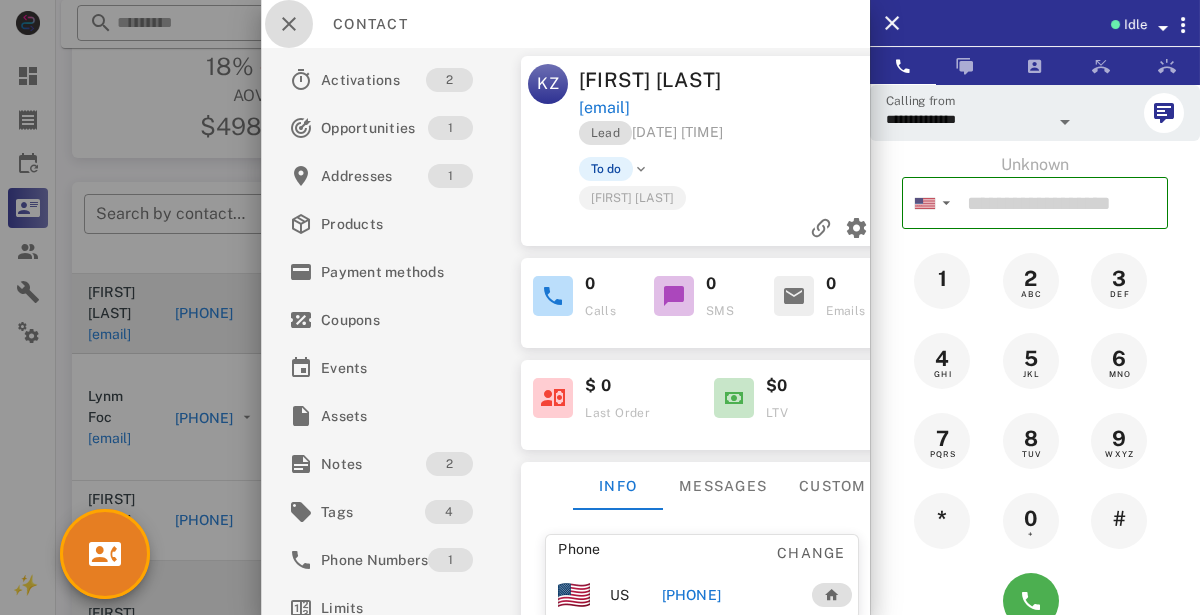 click at bounding box center (289, 24) 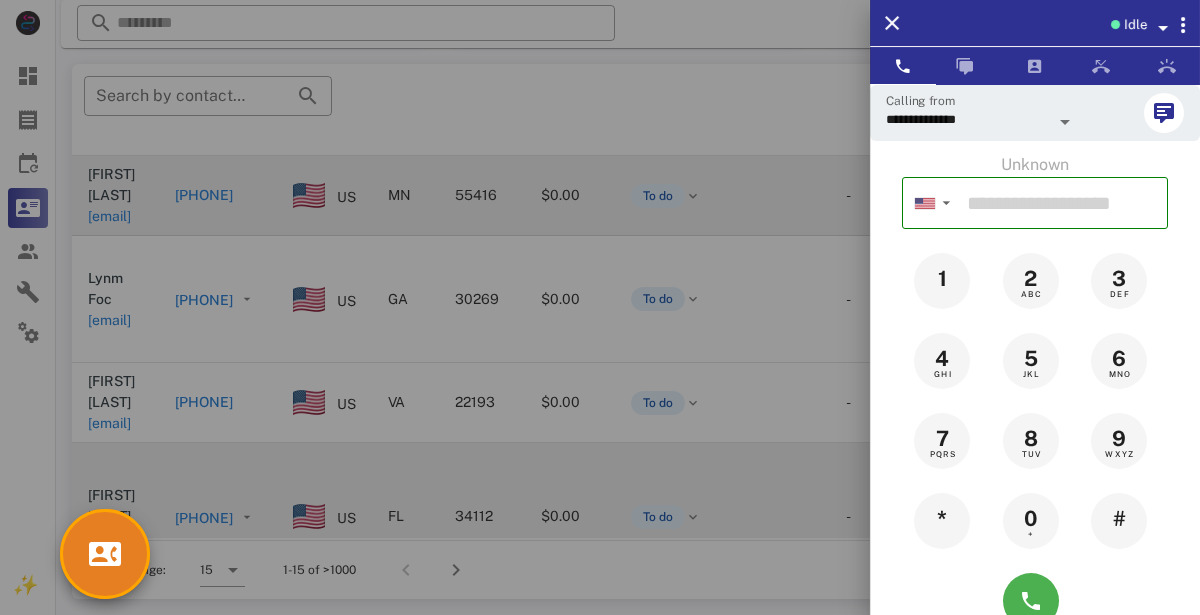 scroll, scrollTop: 0, scrollLeft: 0, axis: both 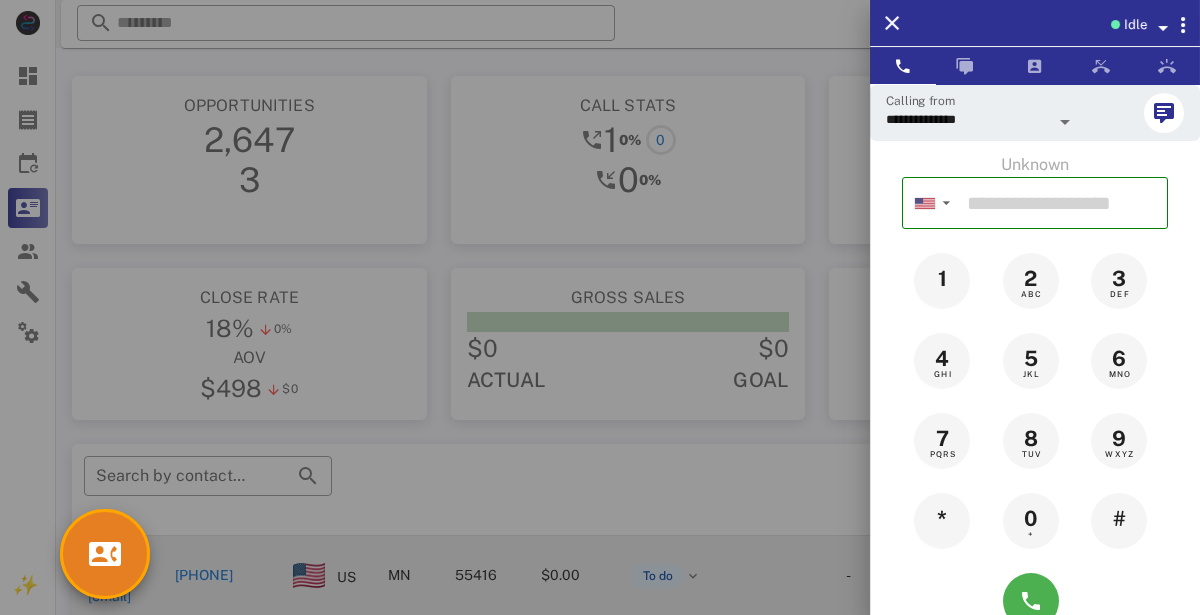 click at bounding box center [600, 307] 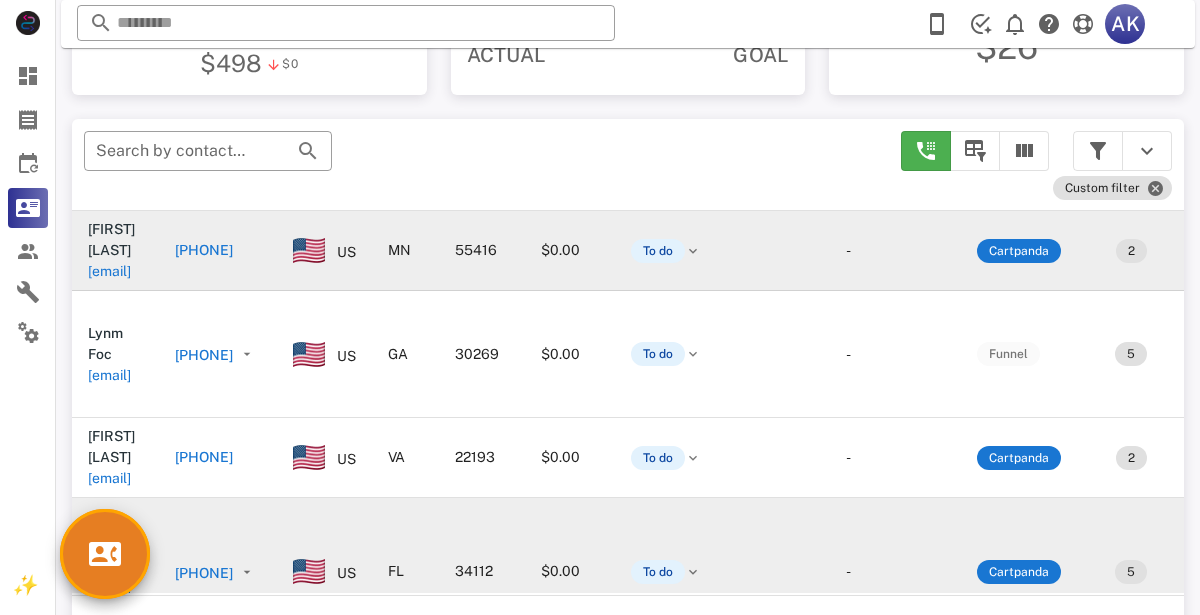 scroll, scrollTop: 380, scrollLeft: 0, axis: vertical 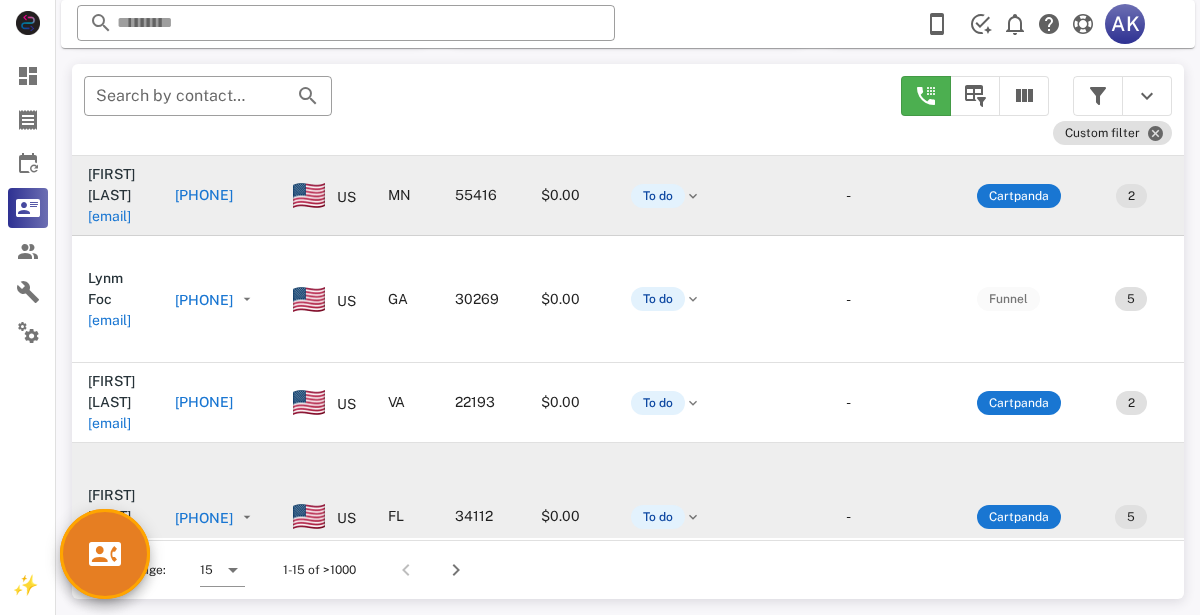 click on "[PHONE]" at bounding box center [204, 518] 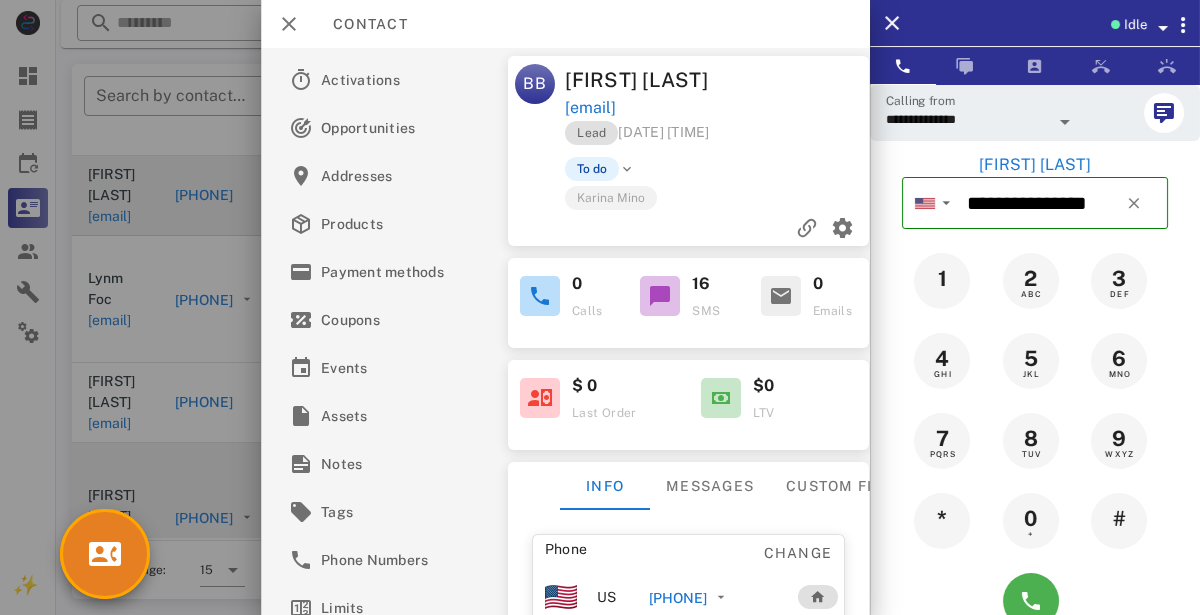 scroll, scrollTop: 353, scrollLeft: 0, axis: vertical 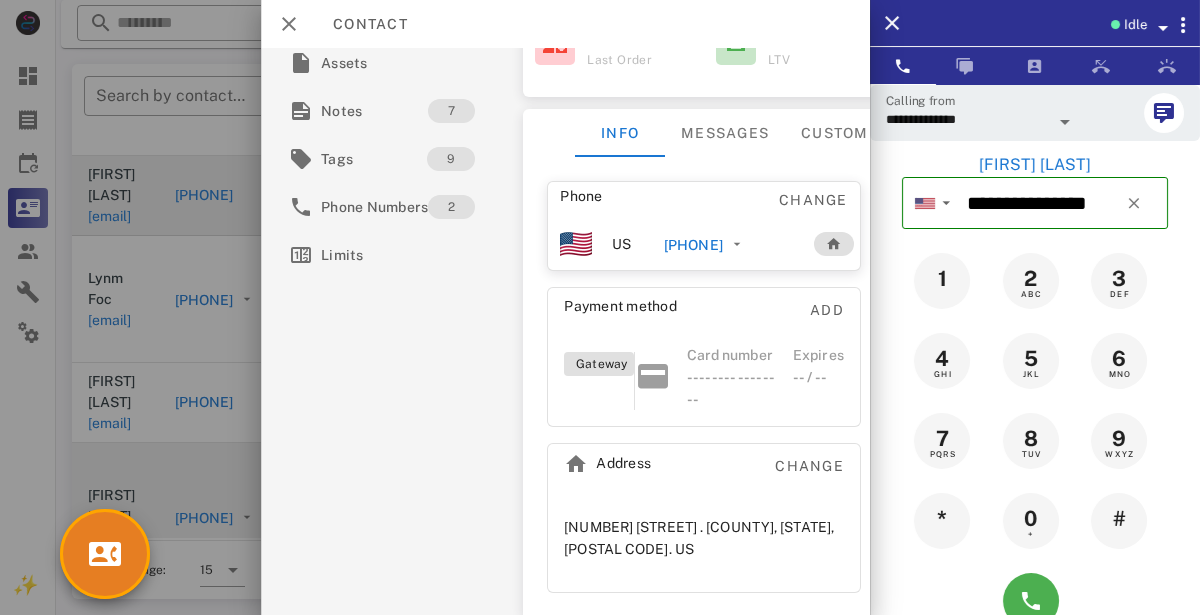 click on "[PHONE]" at bounding box center [693, 245] 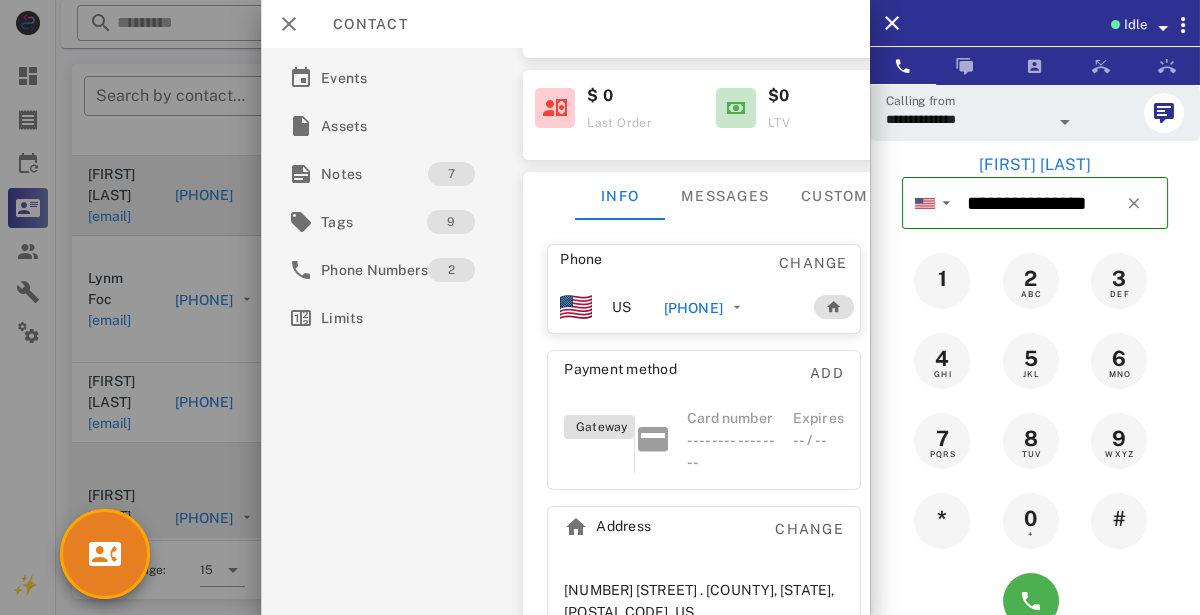 scroll, scrollTop: 273, scrollLeft: 0, axis: vertical 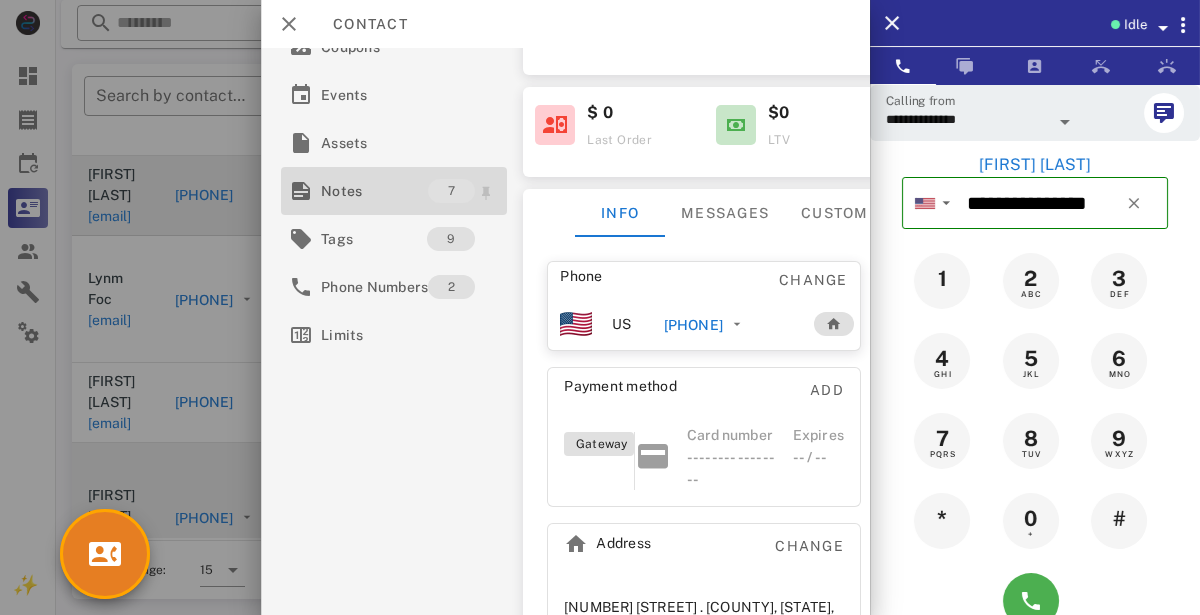 click on "Notes" at bounding box center (374, 191) 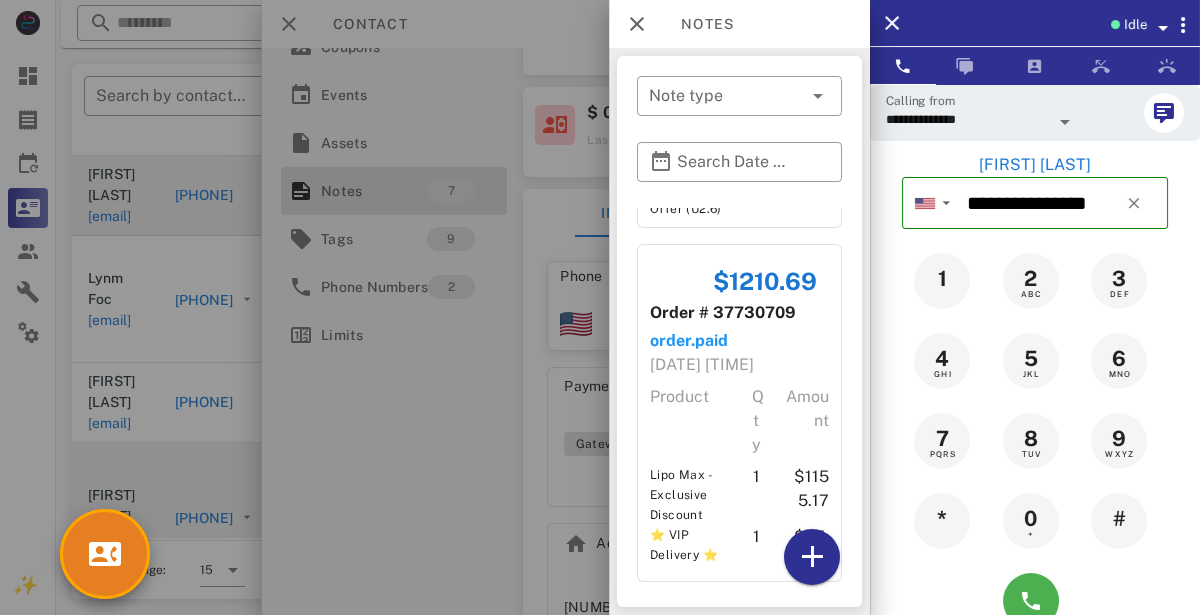 scroll, scrollTop: 2274, scrollLeft: 0, axis: vertical 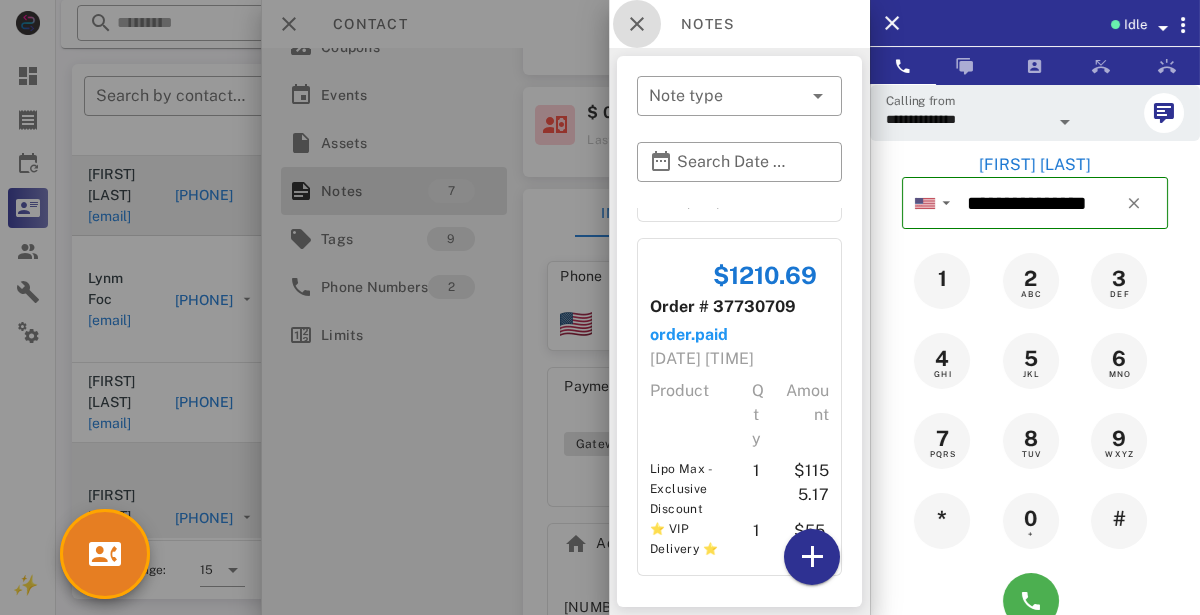 click at bounding box center (637, 24) 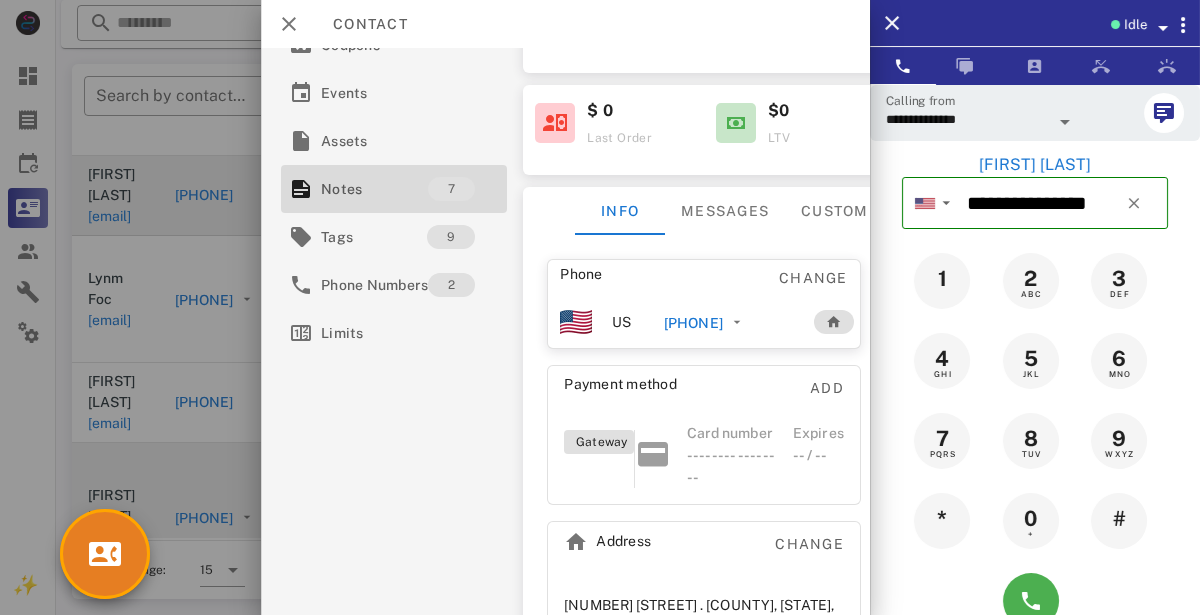scroll, scrollTop: 275, scrollLeft: 0, axis: vertical 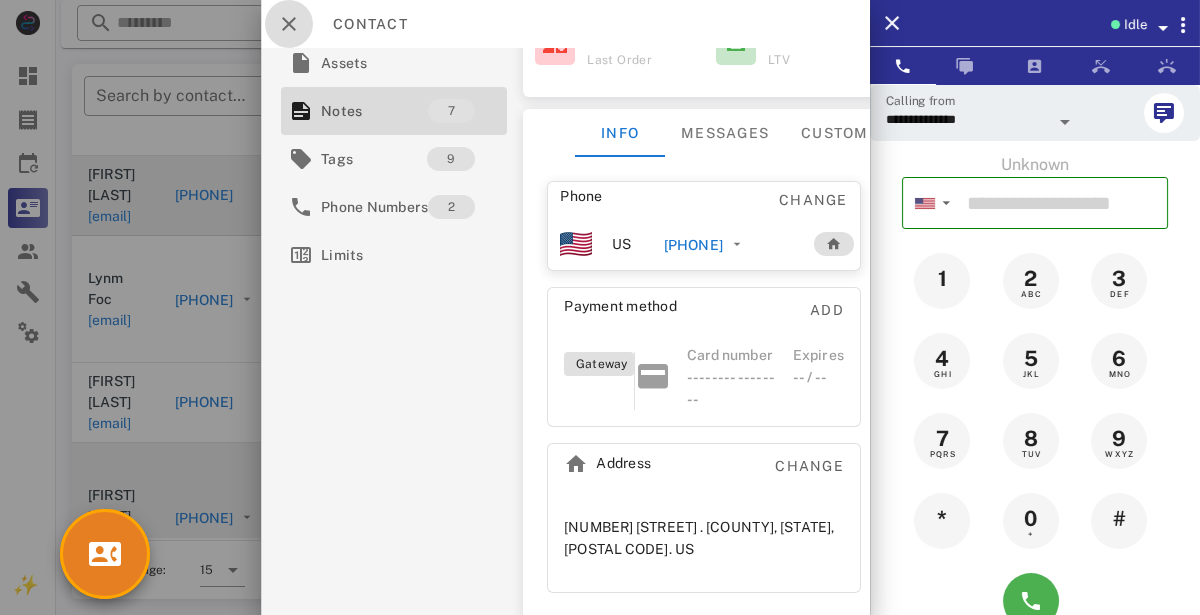 click at bounding box center (289, 24) 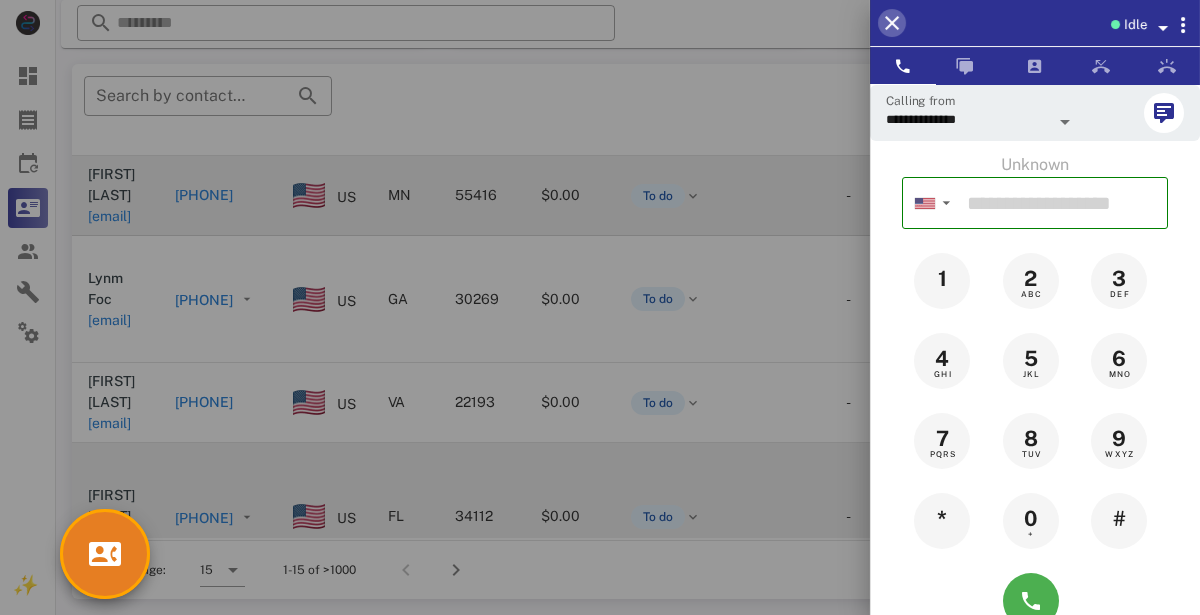 click at bounding box center (892, 23) 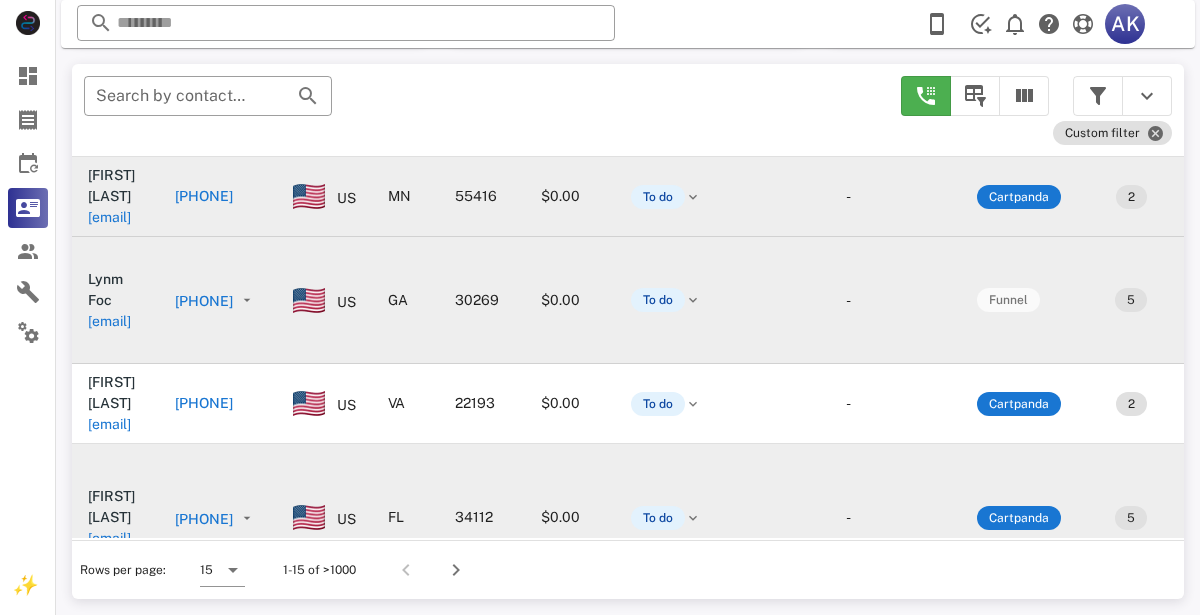 scroll, scrollTop: 988, scrollLeft: 0, axis: vertical 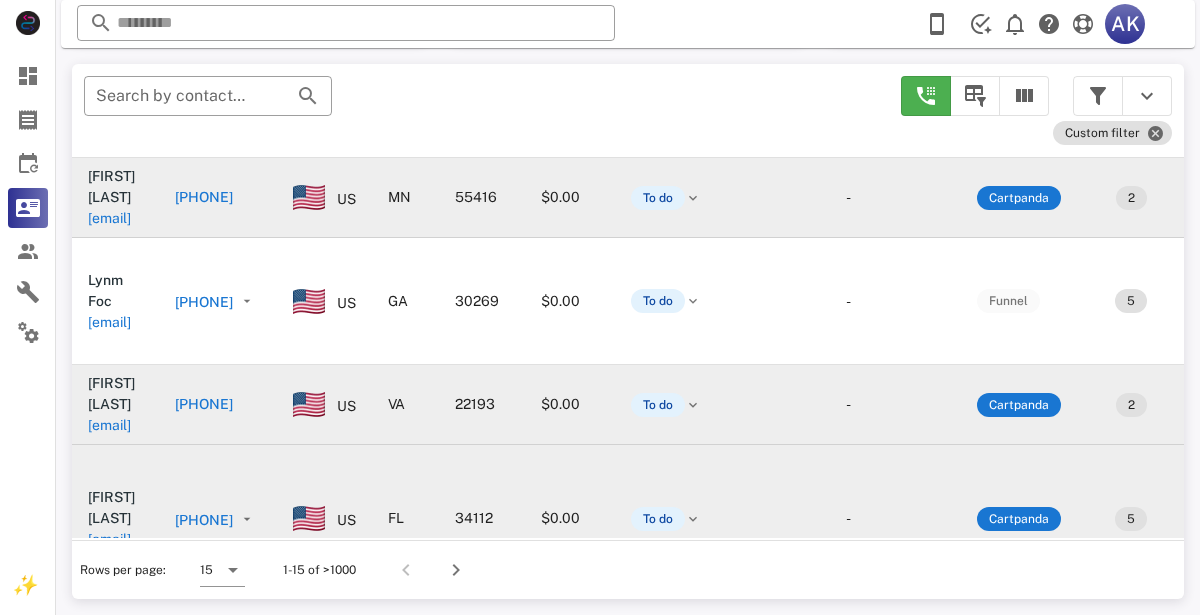 click on "[PHONE]" at bounding box center (204, 404) 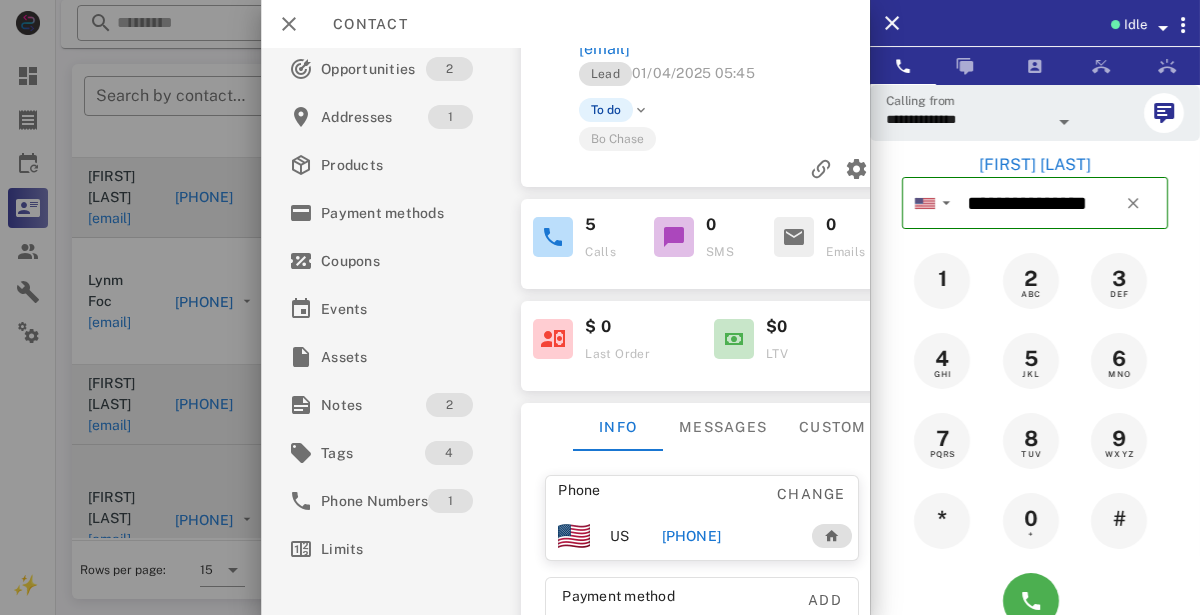 scroll, scrollTop: 63, scrollLeft: 0, axis: vertical 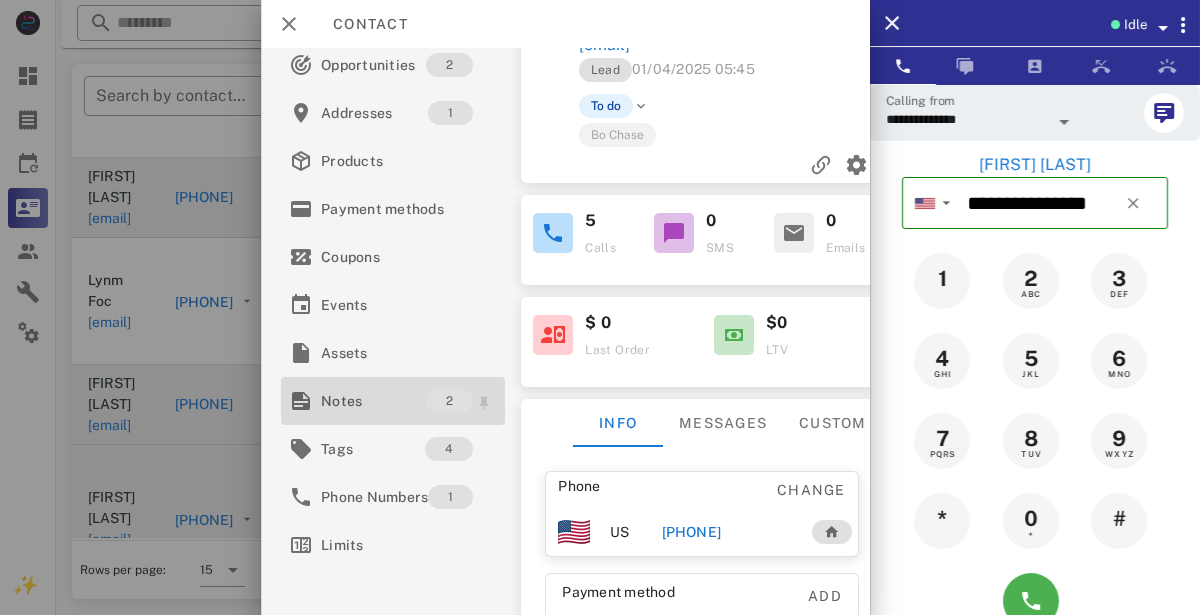 click on "Notes" at bounding box center (373, 401) 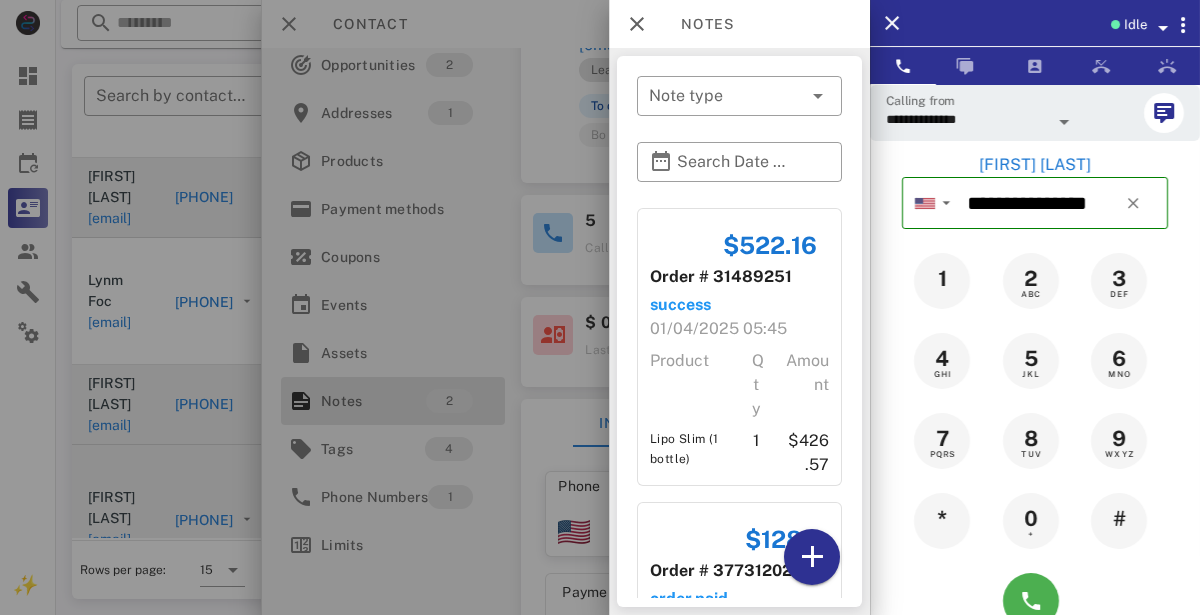 scroll, scrollTop: 268, scrollLeft: 0, axis: vertical 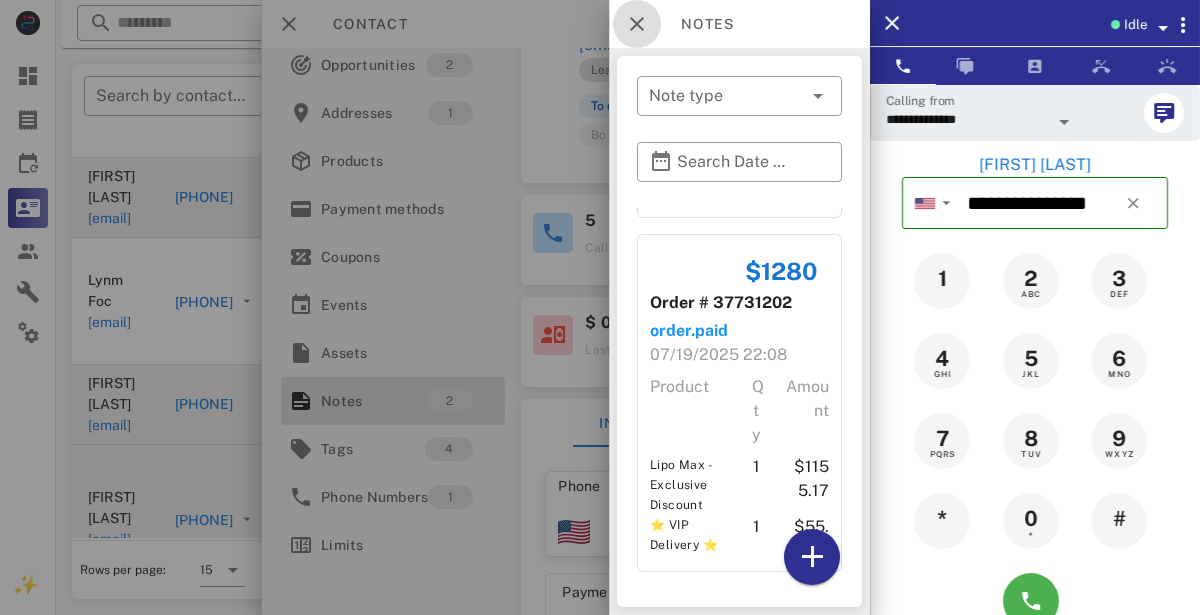 click at bounding box center [637, 24] 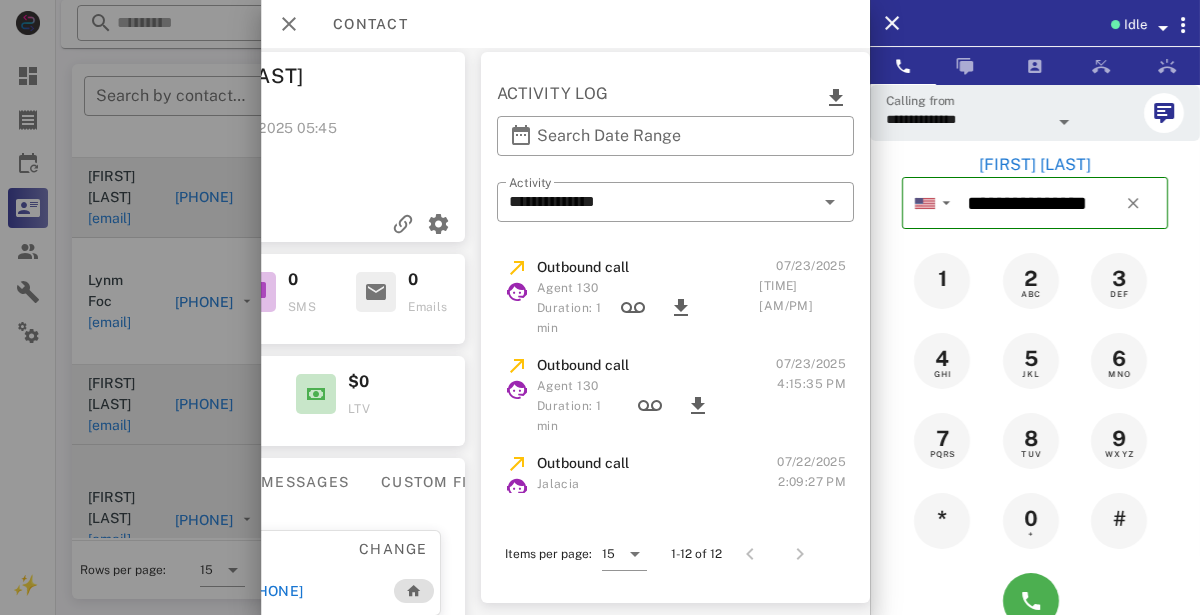 scroll, scrollTop: 1, scrollLeft: 418, axis: both 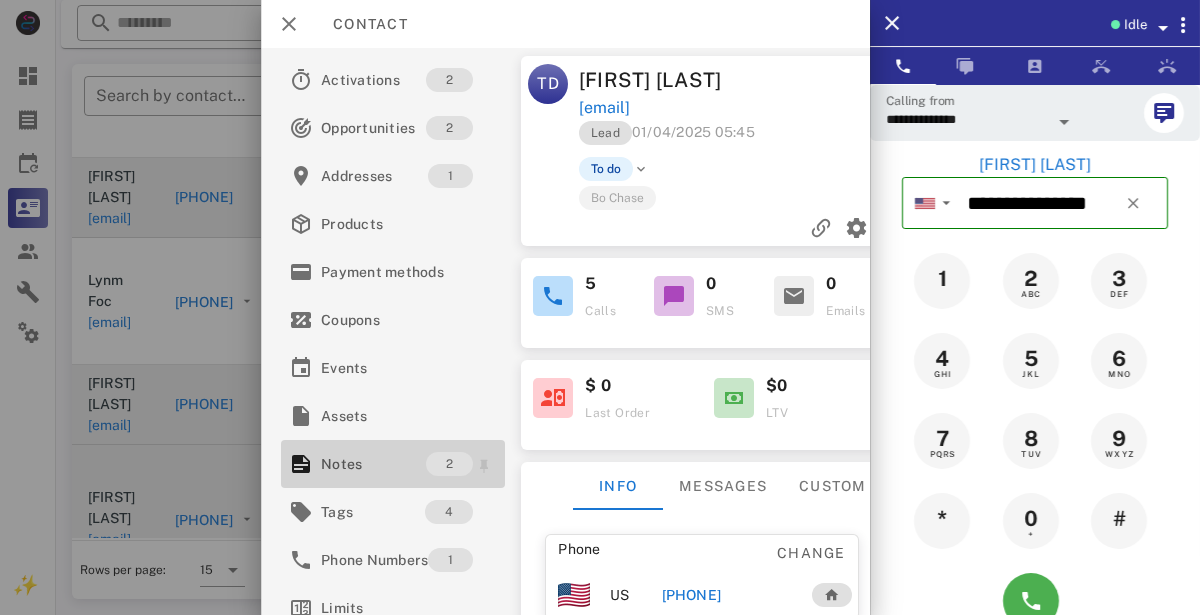 click on "Notes" at bounding box center (373, 464) 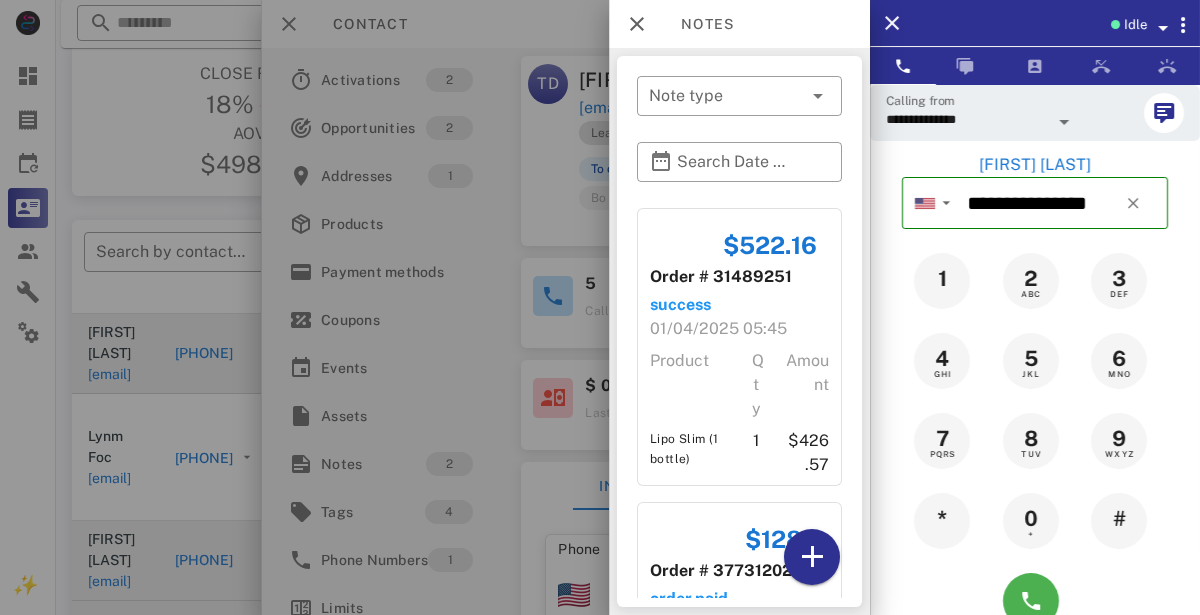 scroll, scrollTop: 219, scrollLeft: 0, axis: vertical 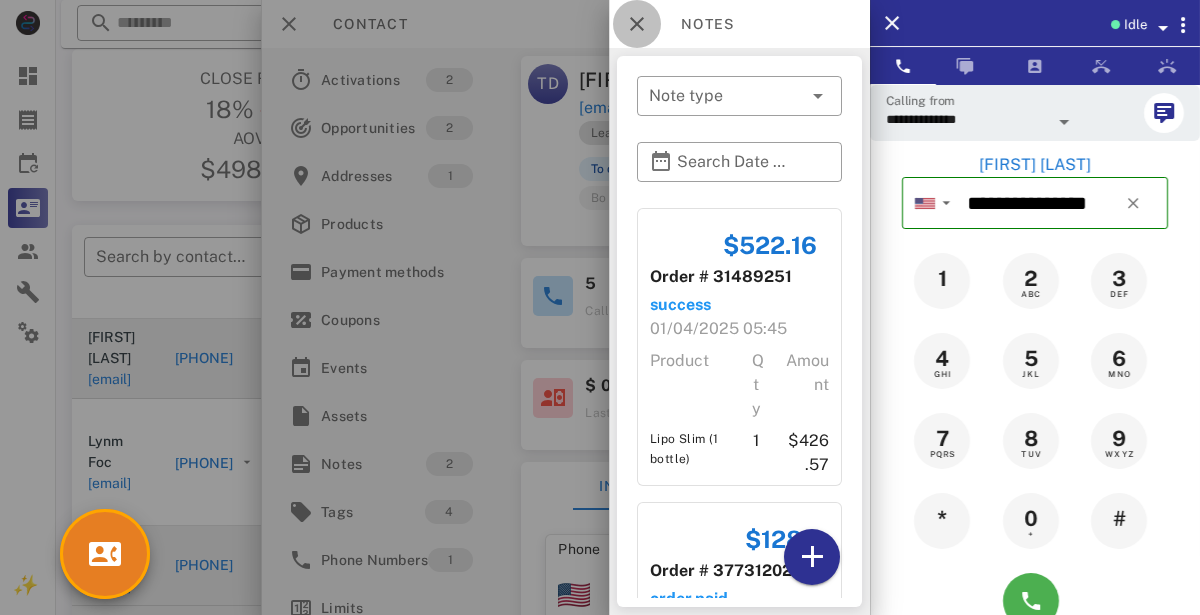 click at bounding box center (637, 24) 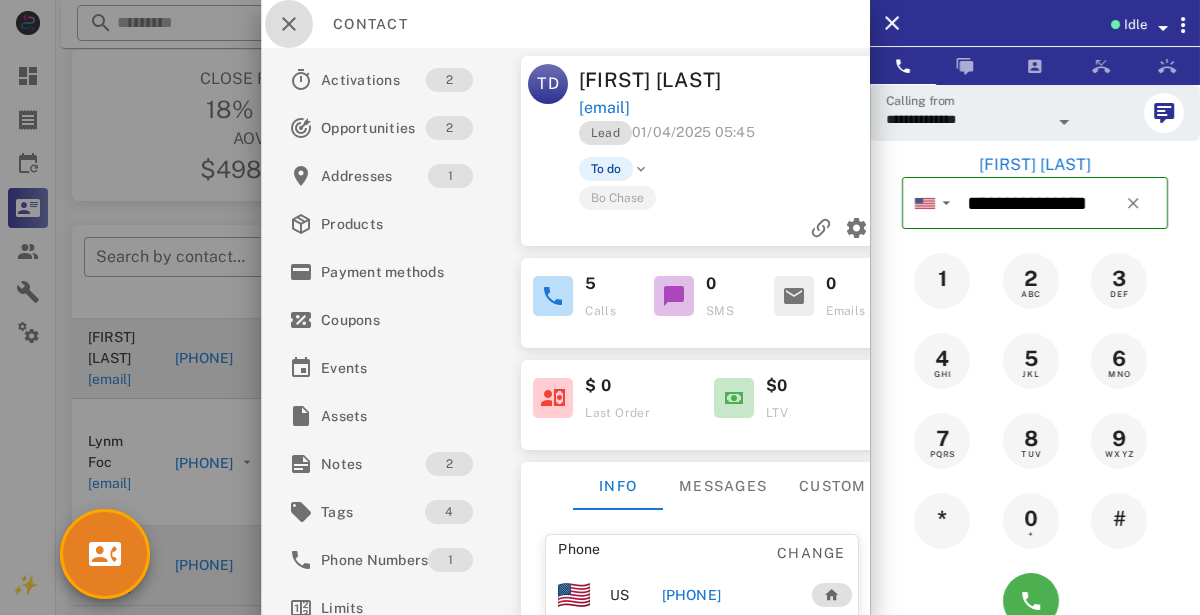 click at bounding box center [289, 24] 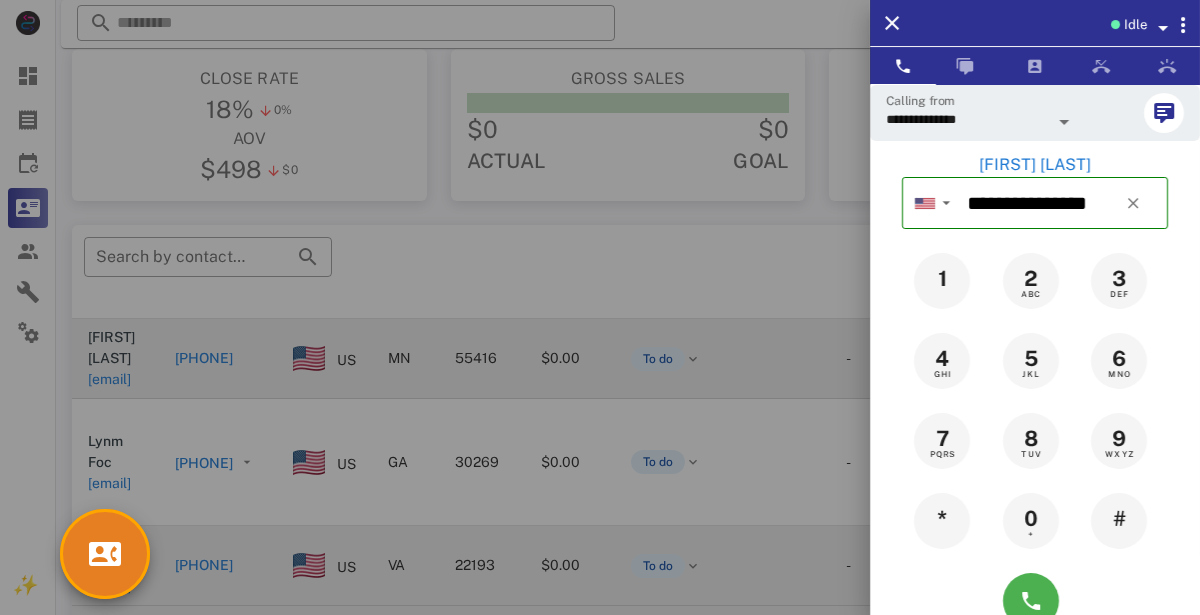 click at bounding box center [600, 307] 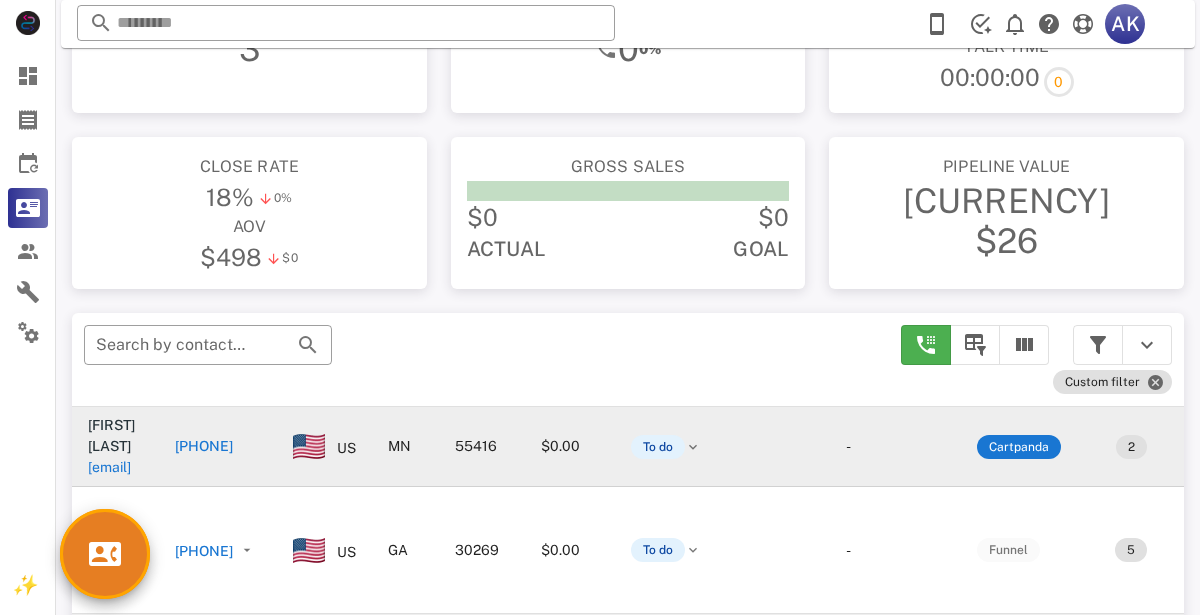 scroll, scrollTop: 121, scrollLeft: 0, axis: vertical 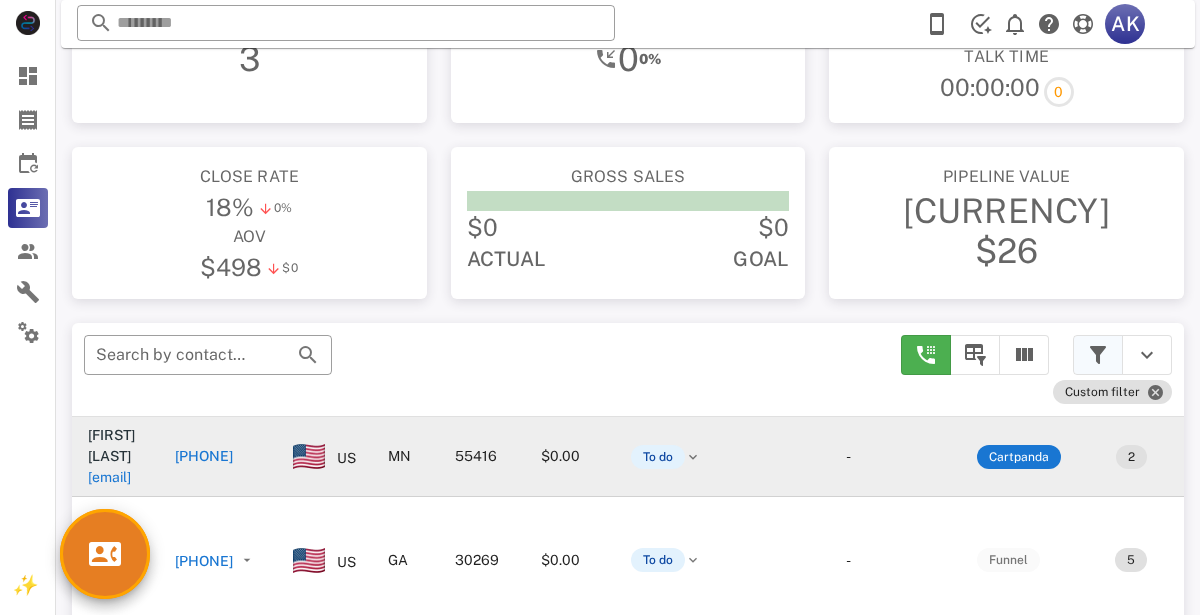 click at bounding box center (1098, 355) 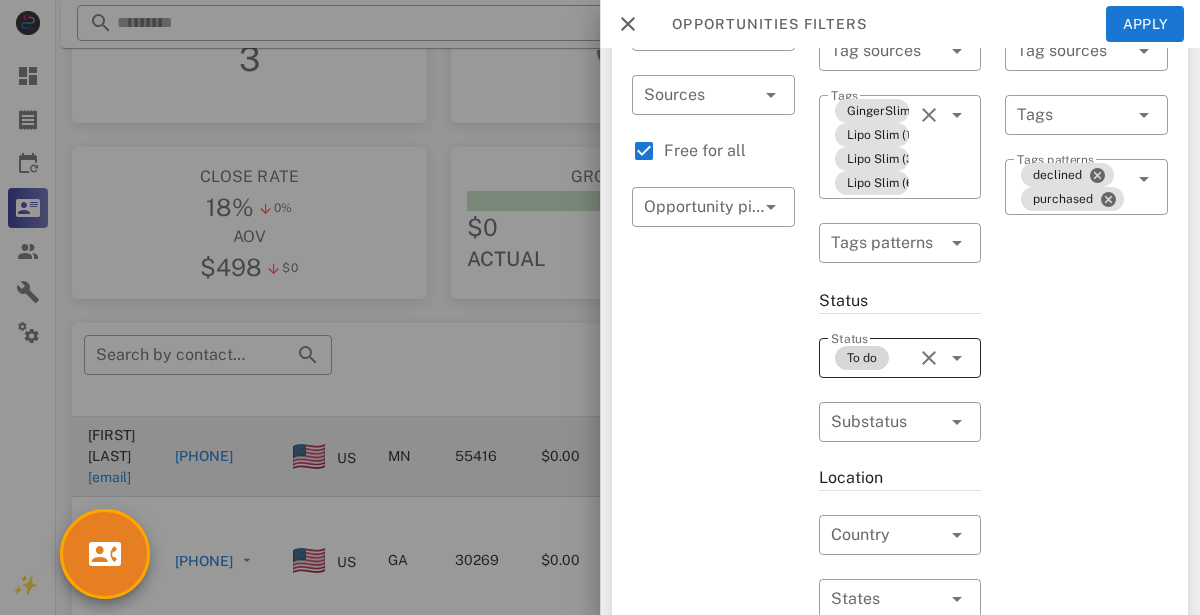 click on "To do" at bounding box center (862, 358) 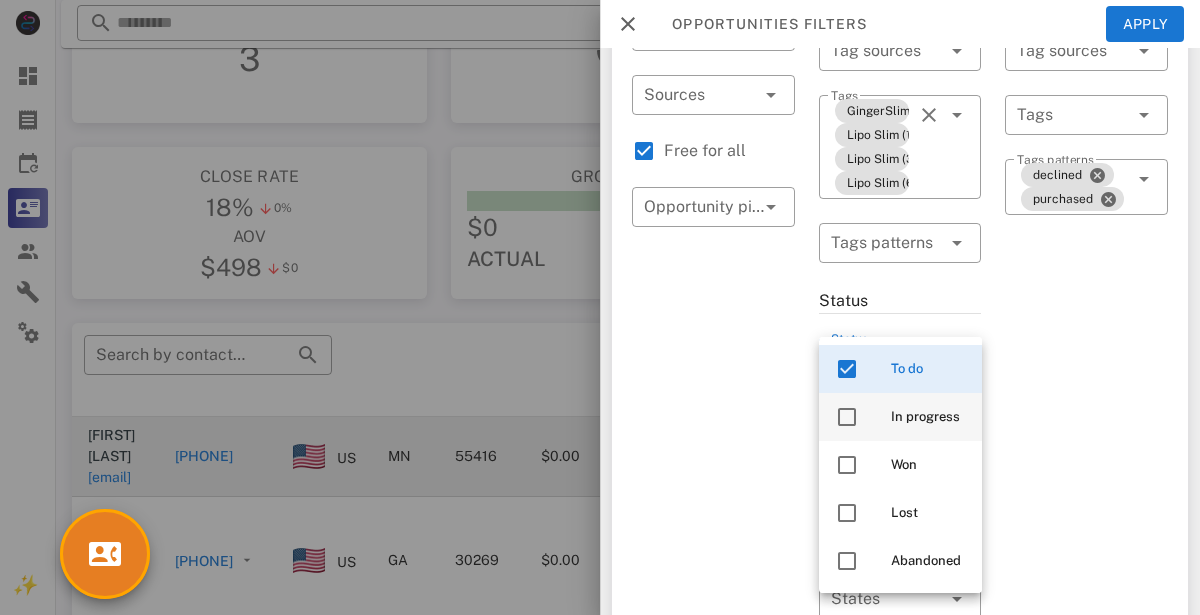 click on "In progress" at bounding box center [928, 417] 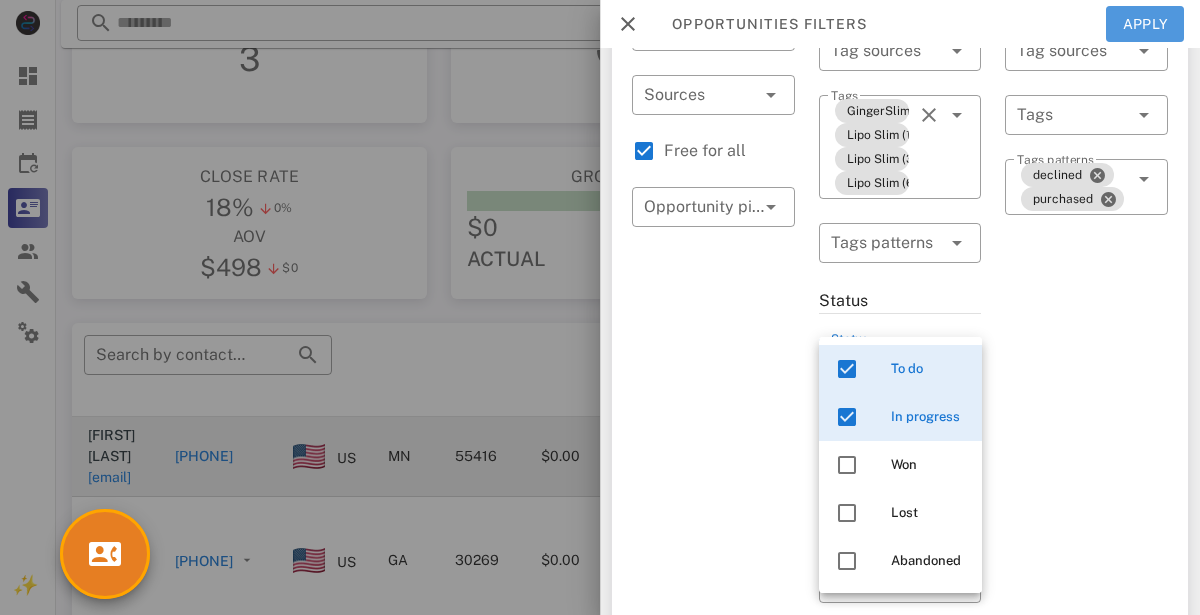 click on "Apply" at bounding box center [1145, 24] 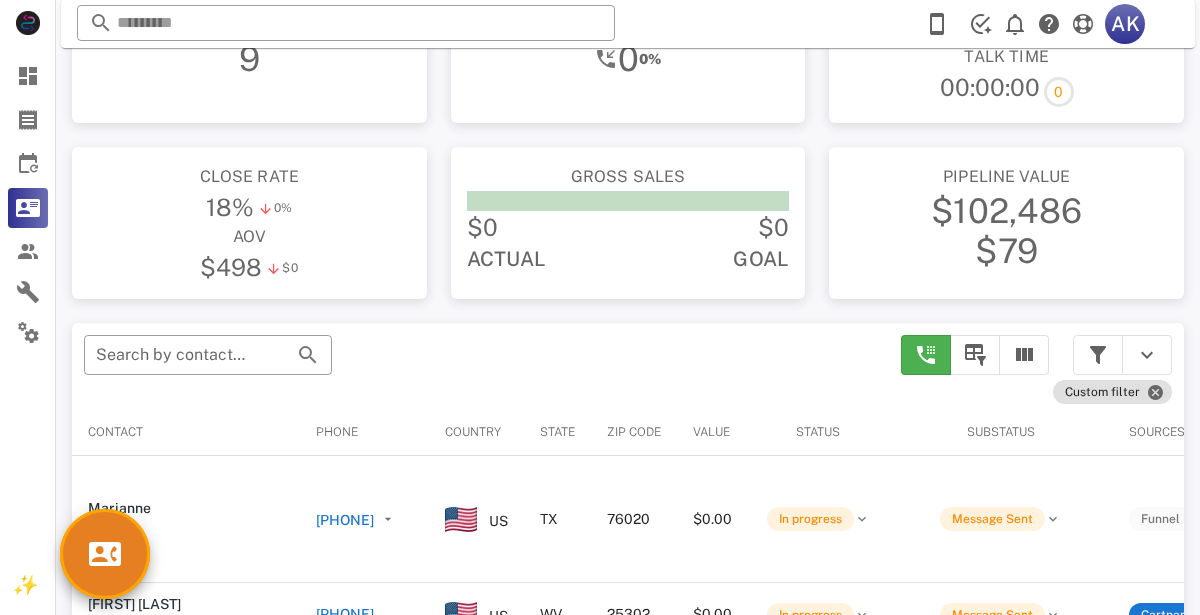 scroll, scrollTop: 0, scrollLeft: 0, axis: both 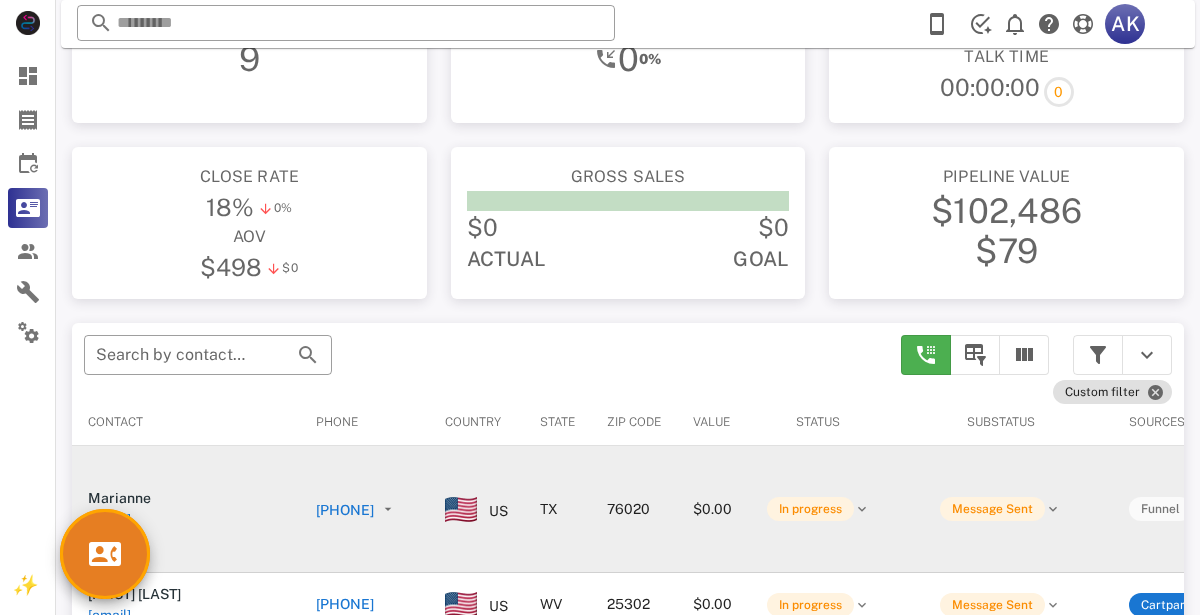 click on "[PHONE]" at bounding box center [345, 510] 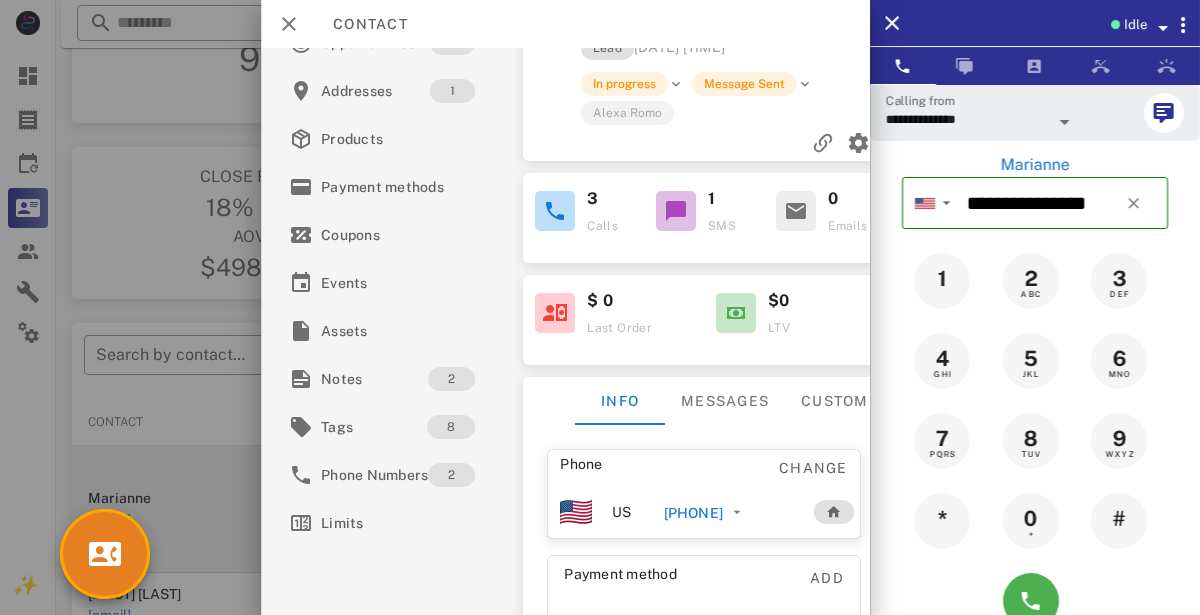 scroll, scrollTop: 87, scrollLeft: 0, axis: vertical 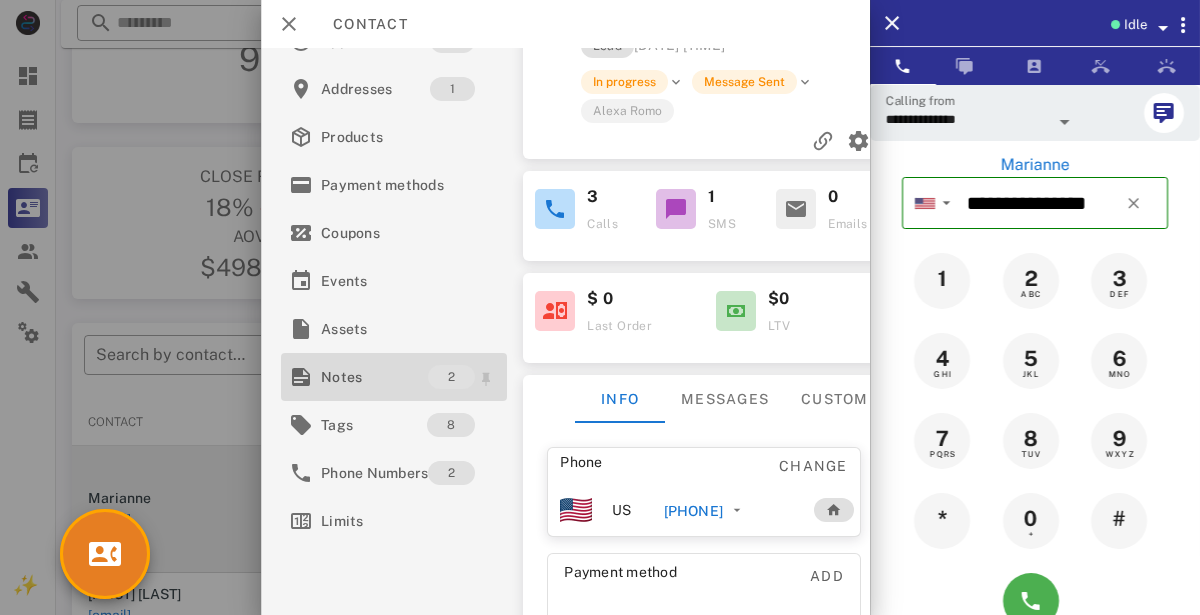 click on "Notes" at bounding box center [374, 377] 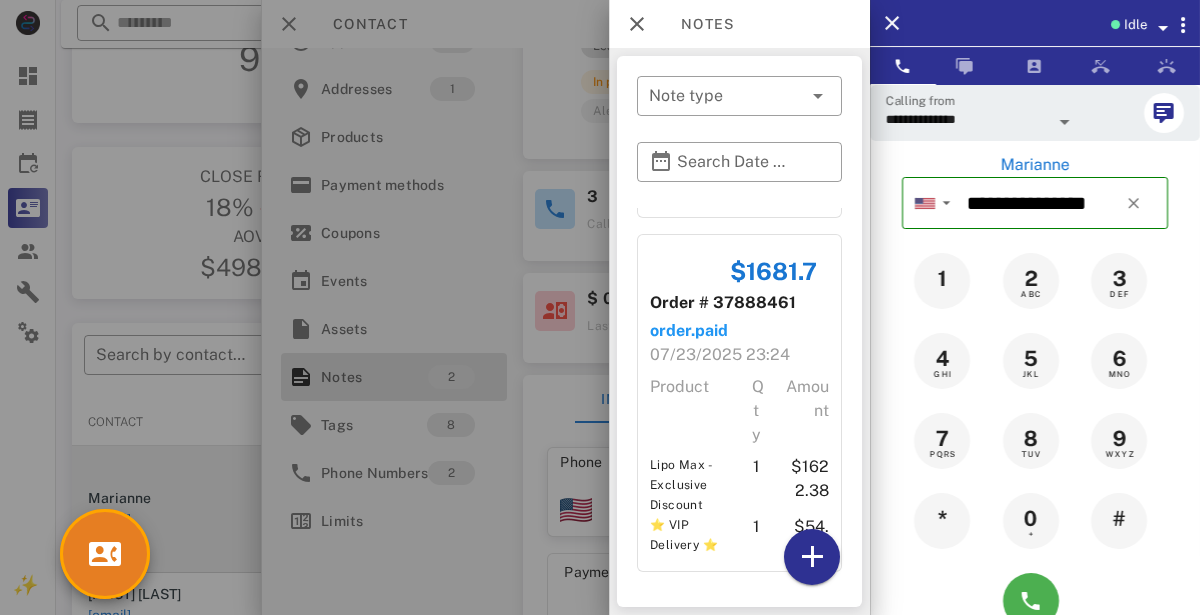 scroll, scrollTop: 0, scrollLeft: 0, axis: both 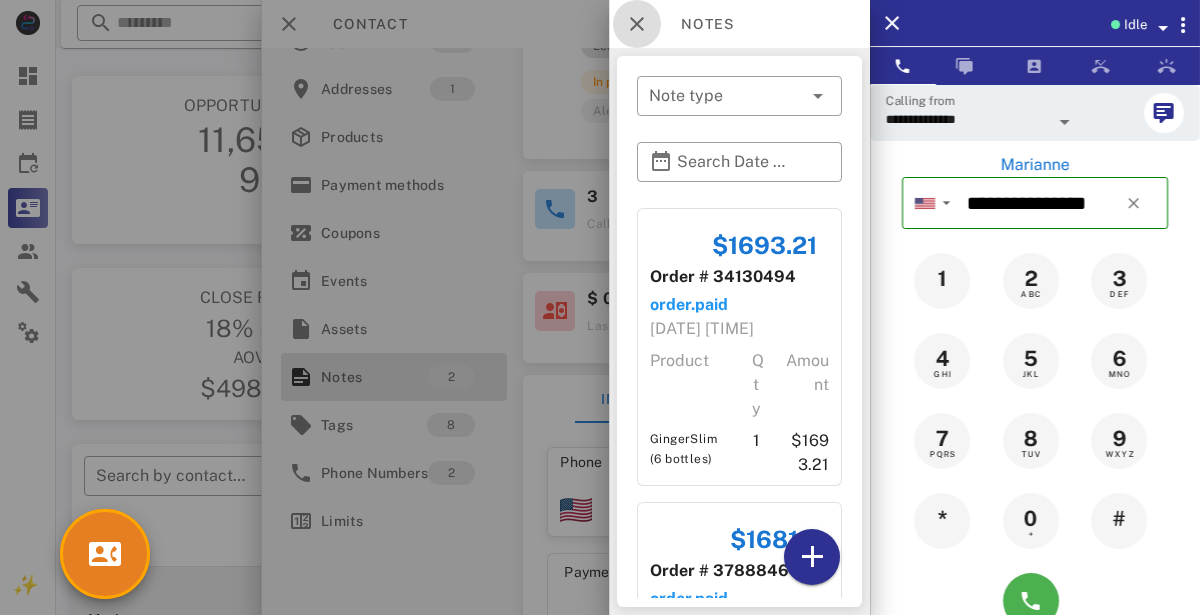 click at bounding box center [637, 24] 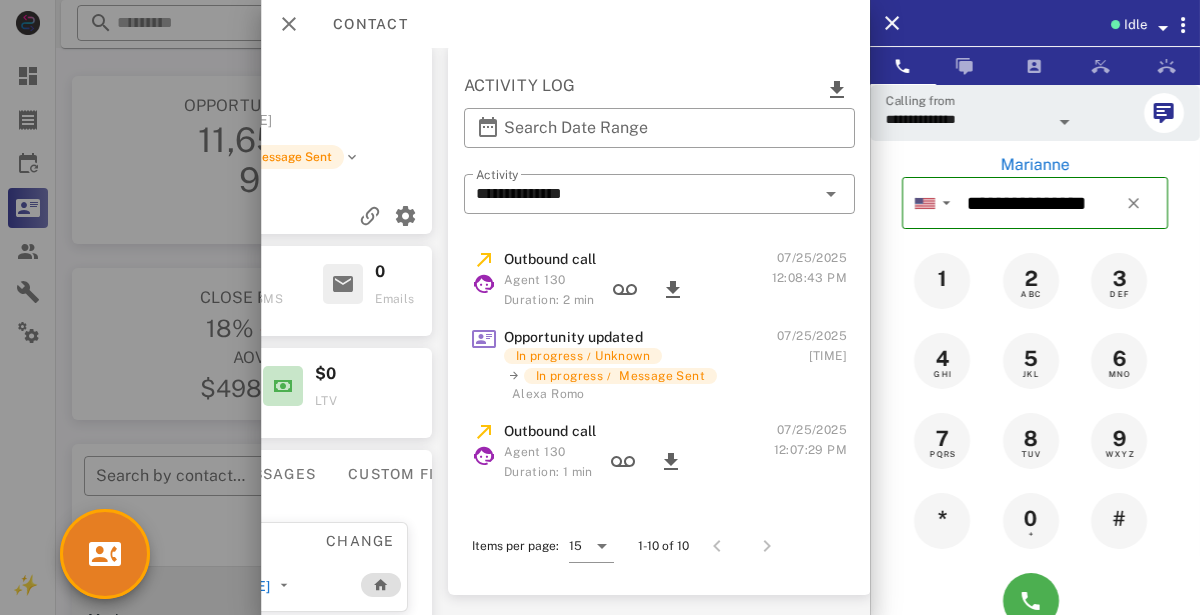 scroll, scrollTop: 13, scrollLeft: 453, axis: both 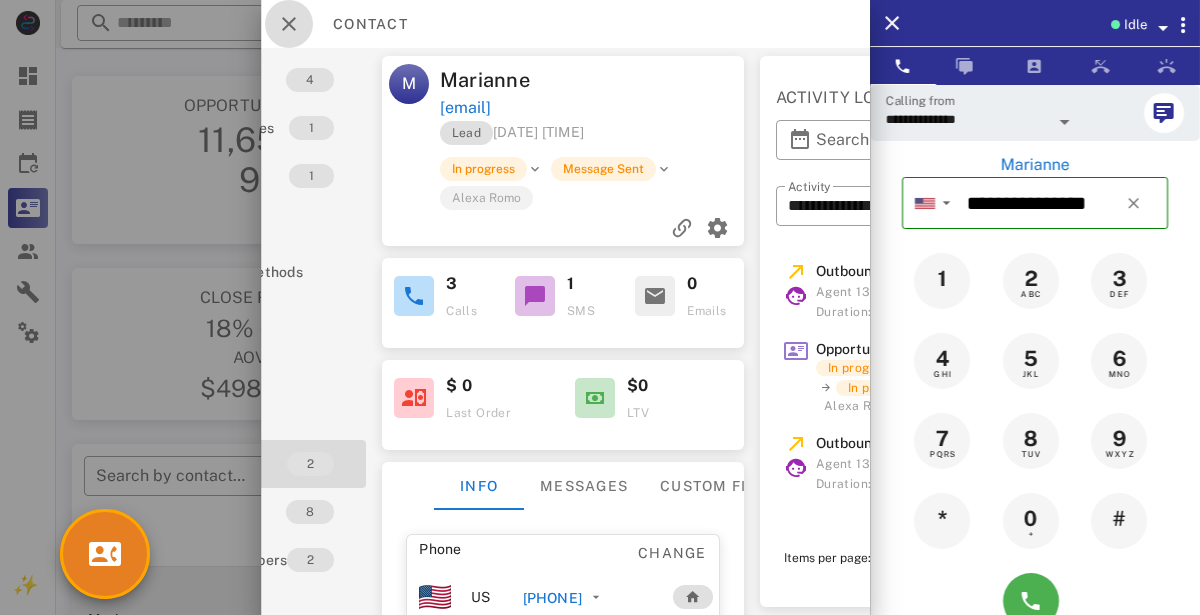 click at bounding box center (289, 24) 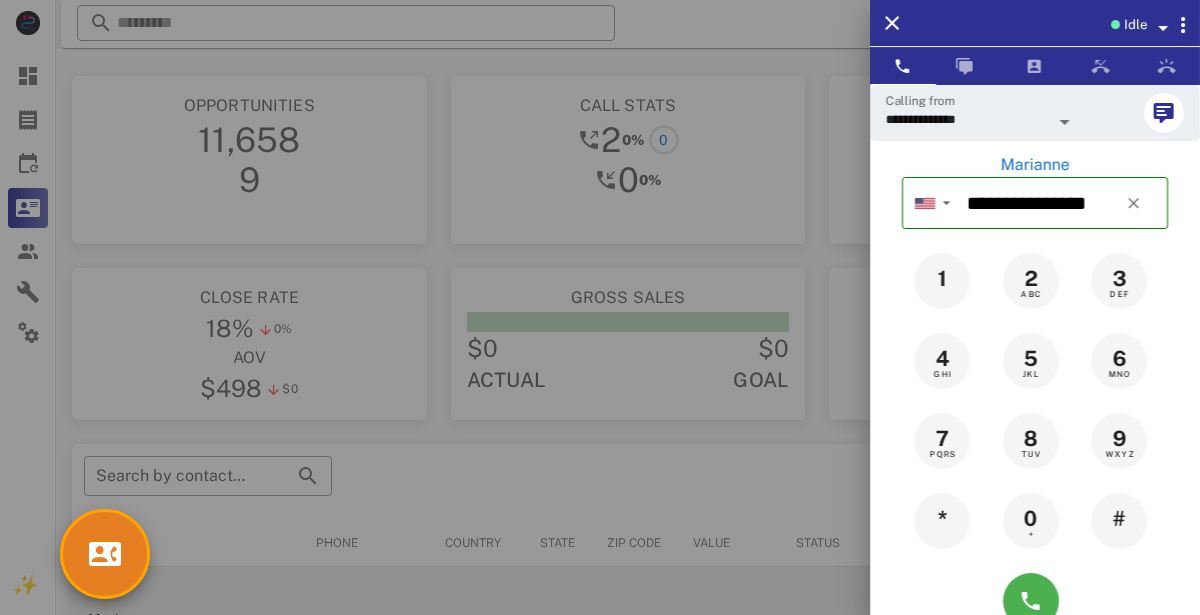 click at bounding box center [600, 307] 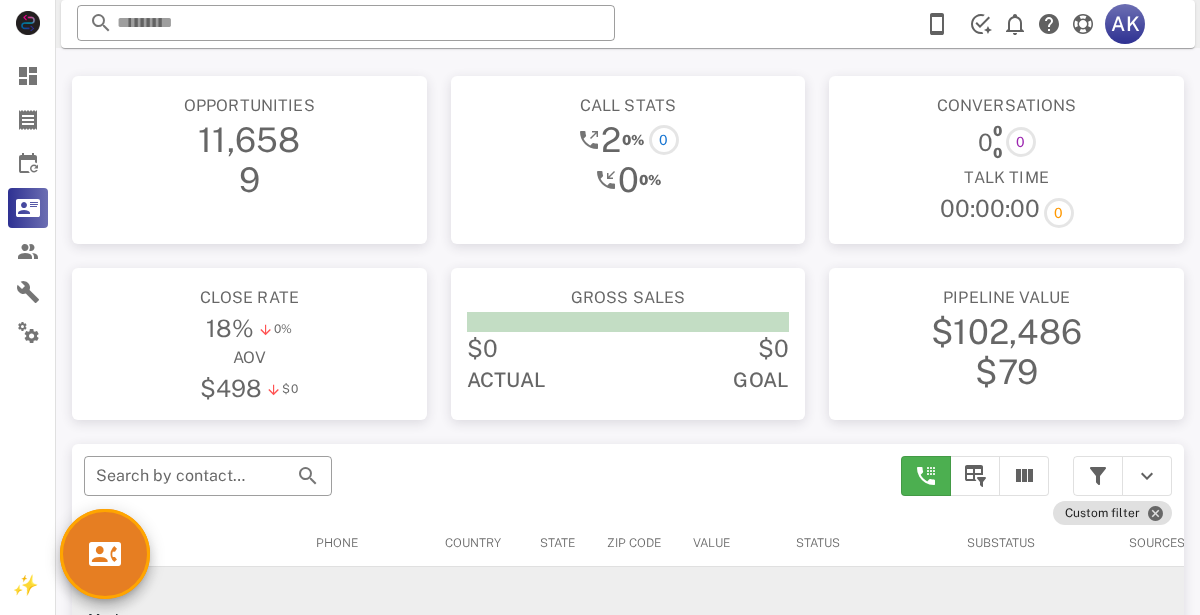 scroll, scrollTop: 380, scrollLeft: 0, axis: vertical 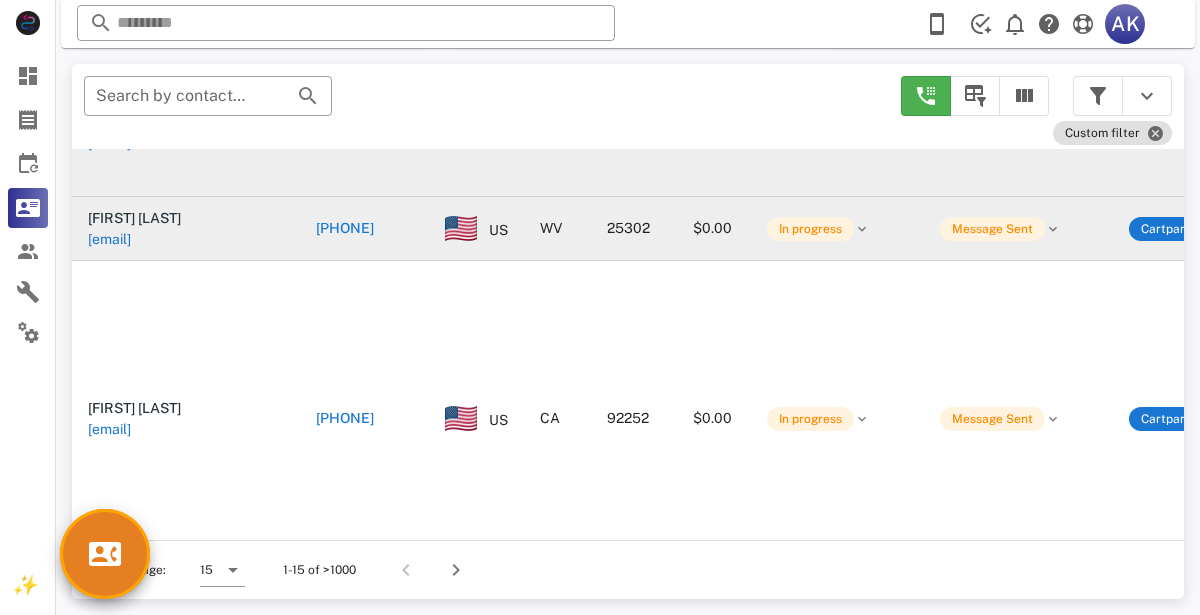 click on "[PHONE]" at bounding box center [345, 228] 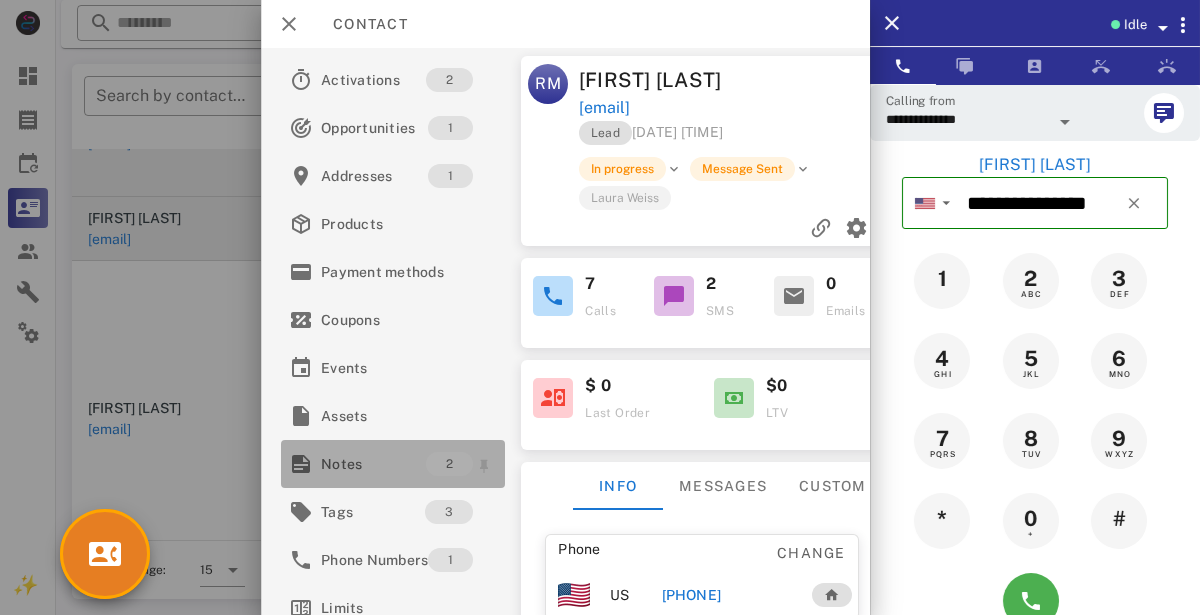 click on "Notes" at bounding box center (373, 464) 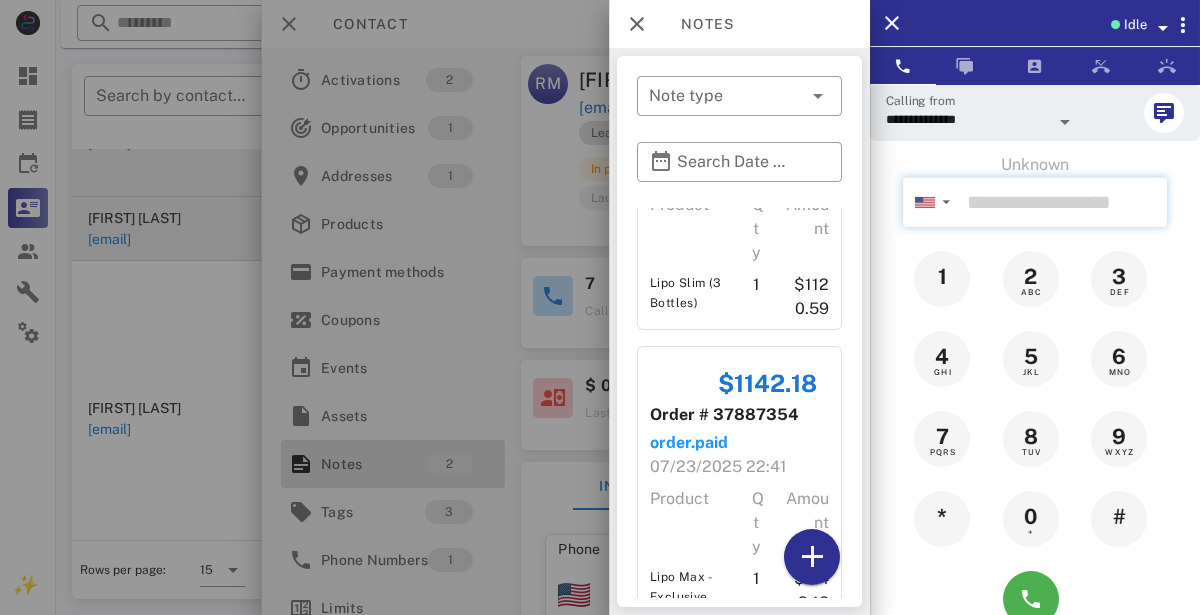 scroll, scrollTop: 0, scrollLeft: 0, axis: both 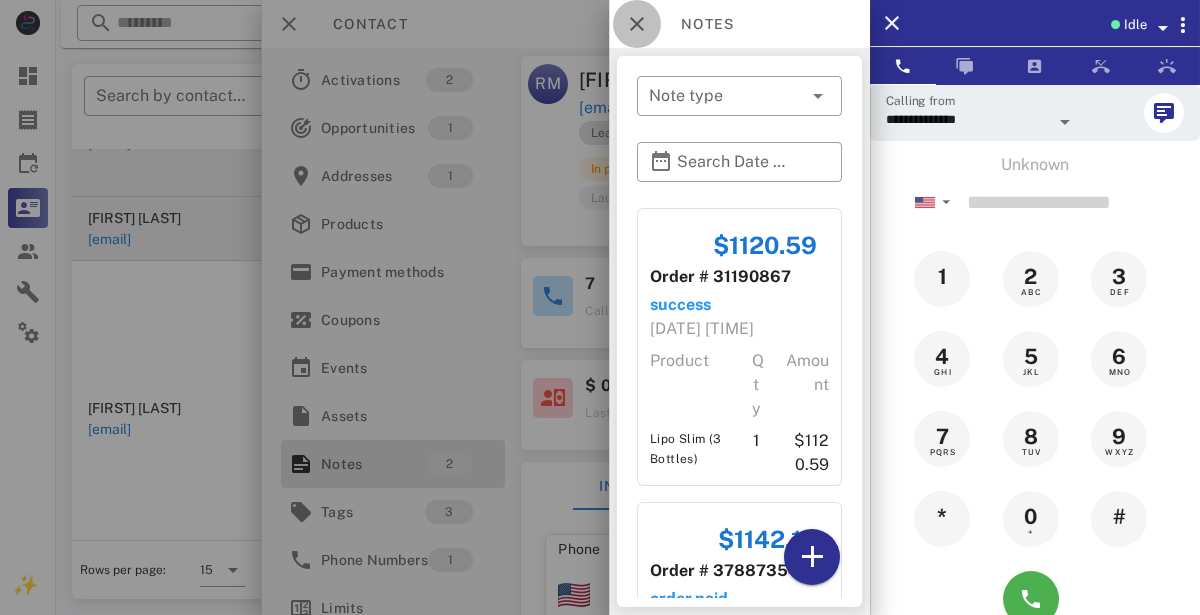 click at bounding box center (637, 24) 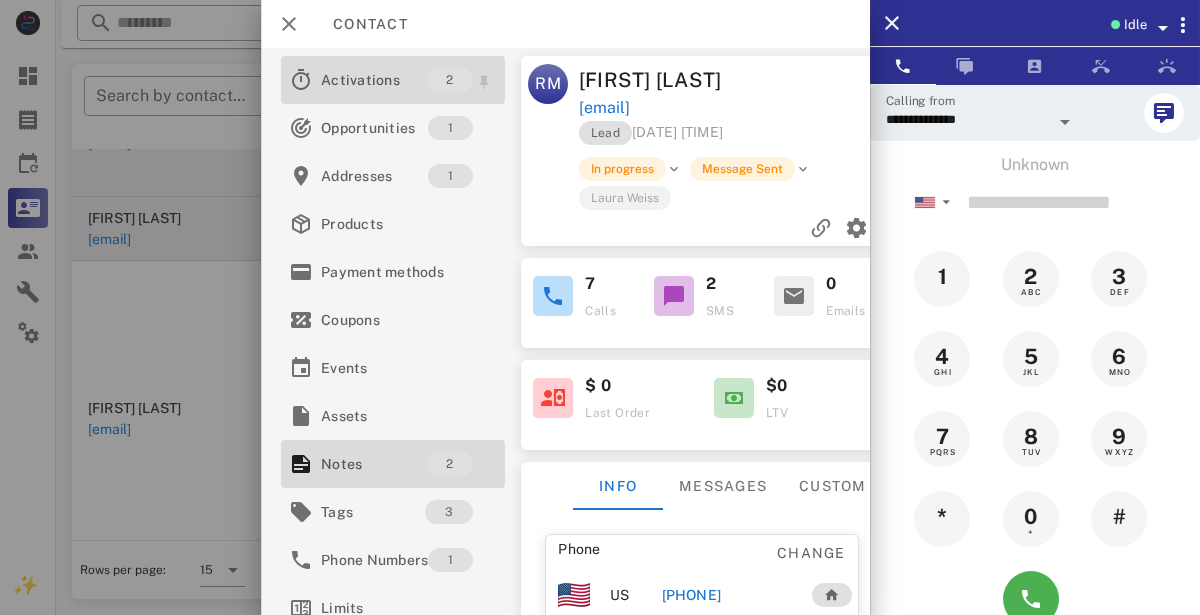 click on "Activations" at bounding box center [373, 80] 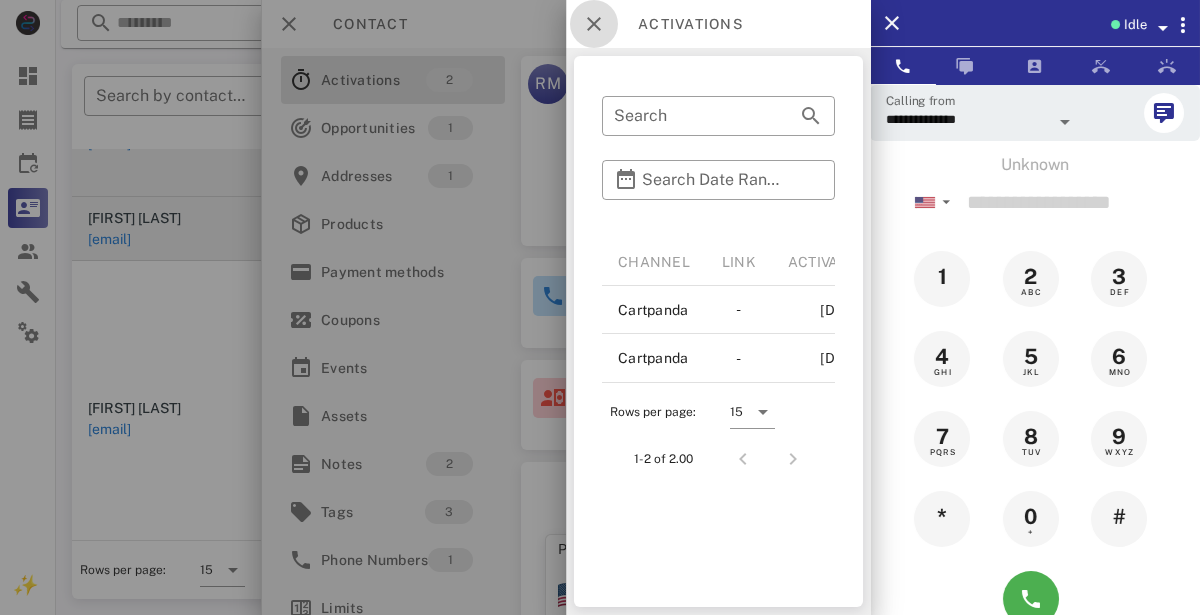 click at bounding box center [594, 24] 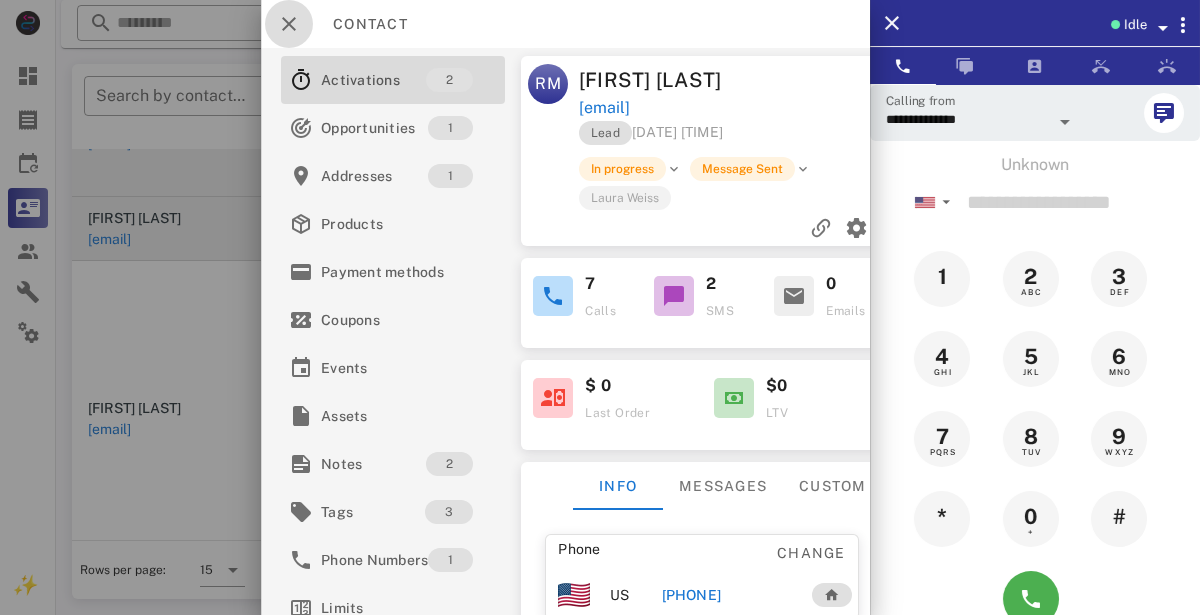 click at bounding box center [289, 24] 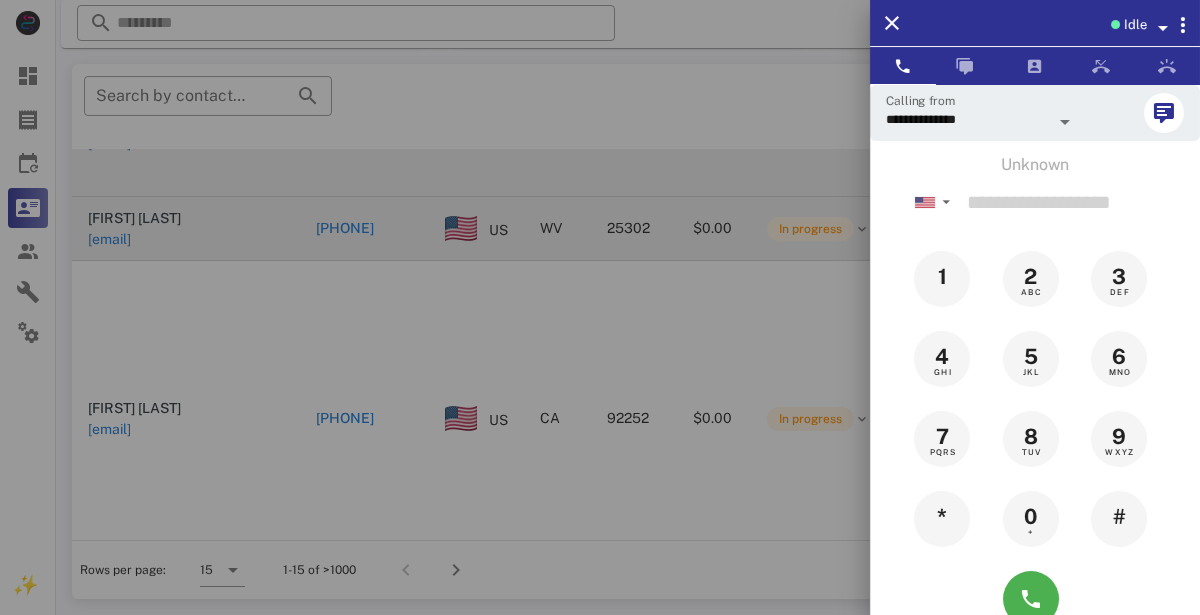 click at bounding box center [600, 307] 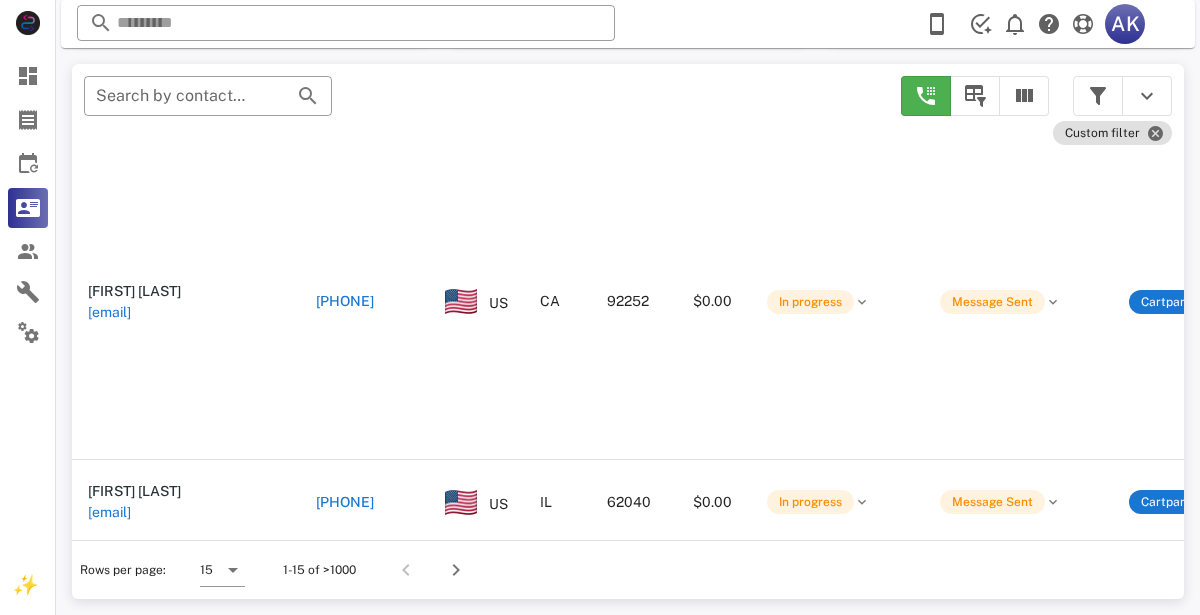 scroll, scrollTop: 248, scrollLeft: 0, axis: vertical 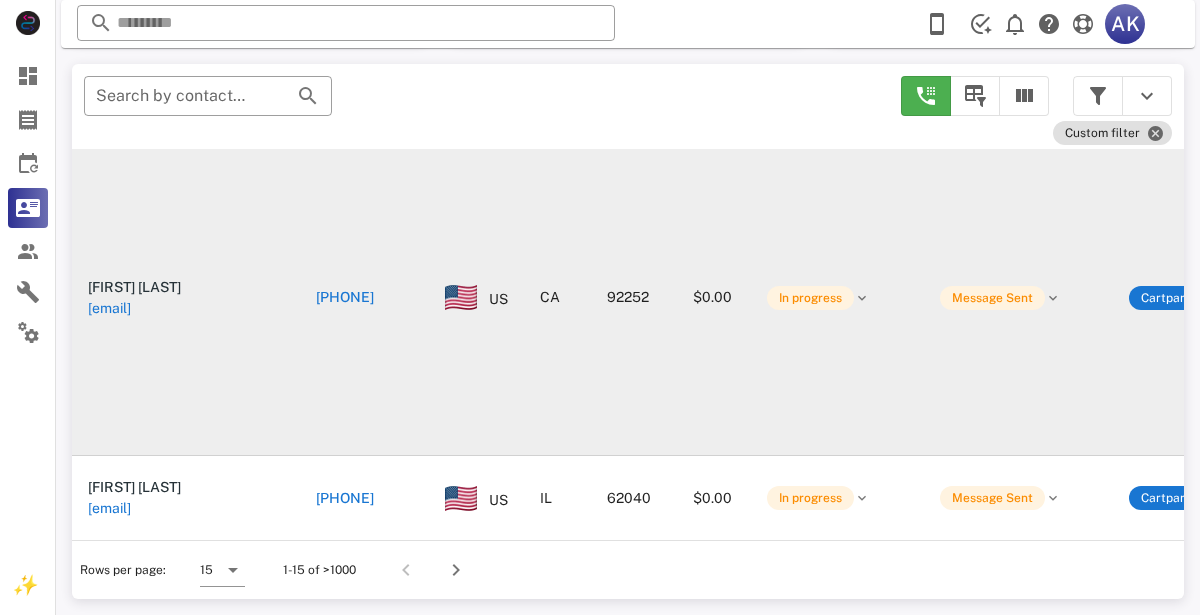 click on "[PHONE]" at bounding box center (345, 297) 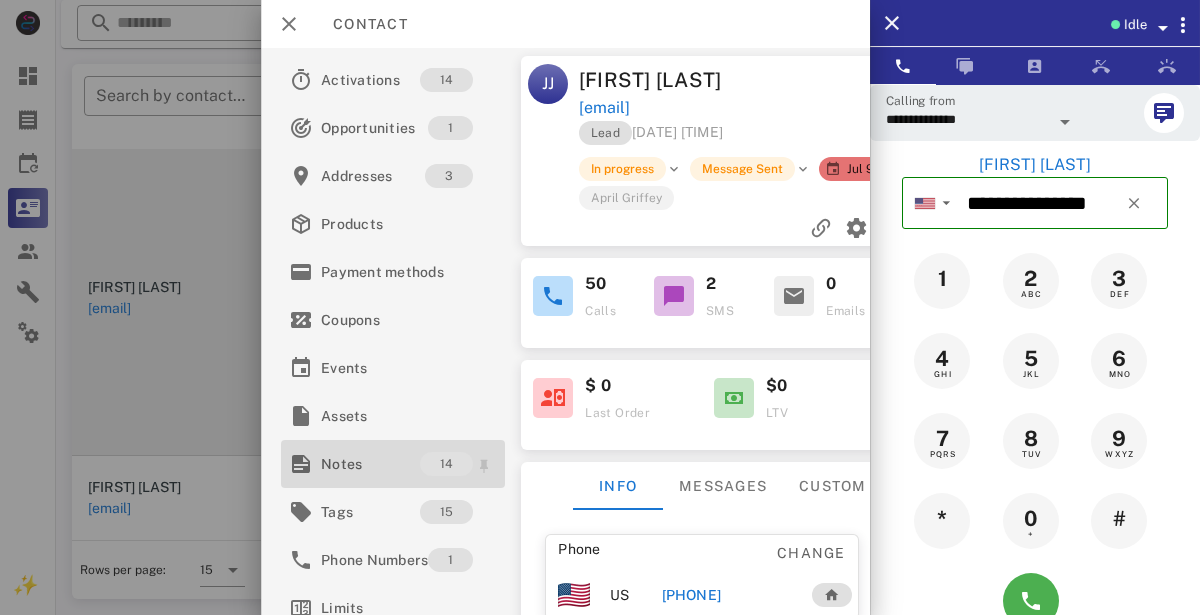 click on "Notes" at bounding box center [370, 464] 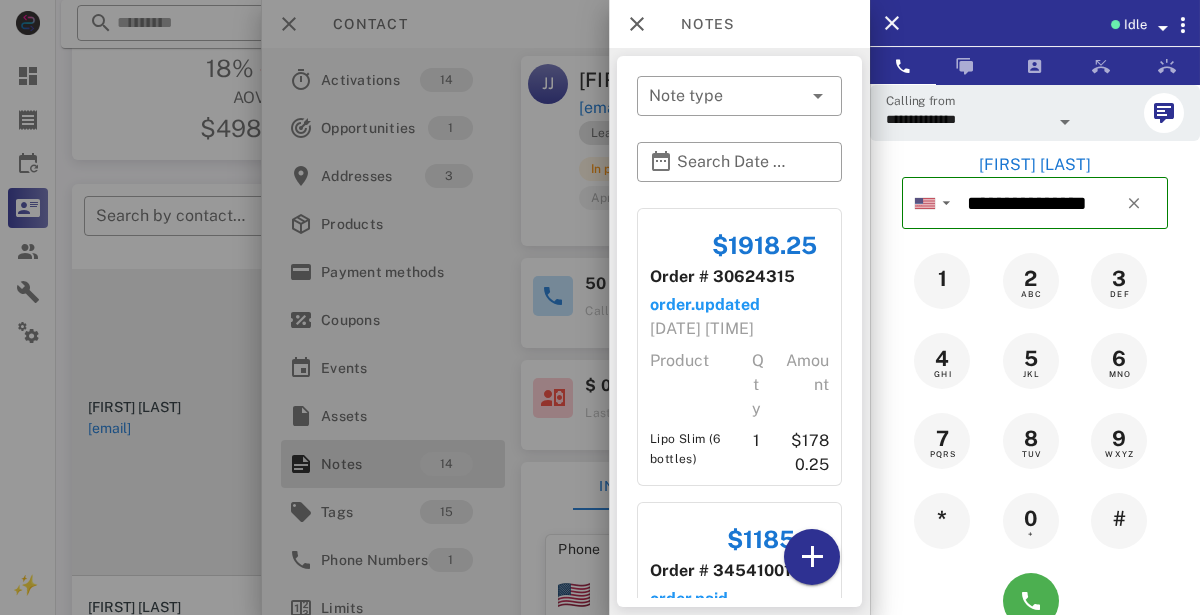 scroll, scrollTop: 258, scrollLeft: 0, axis: vertical 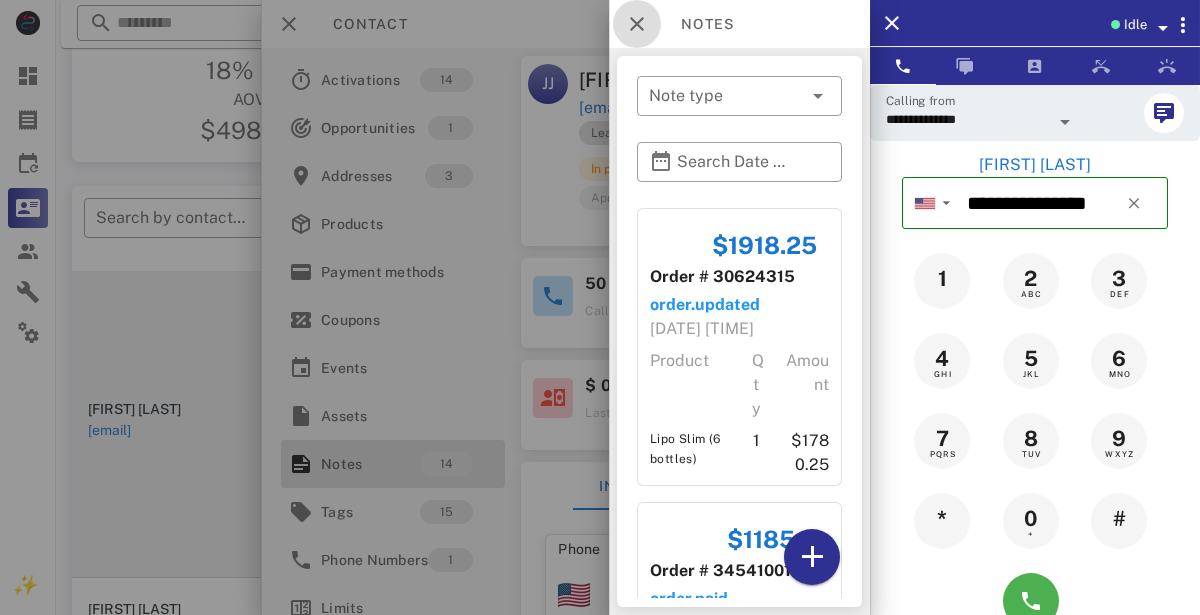 click at bounding box center (637, 24) 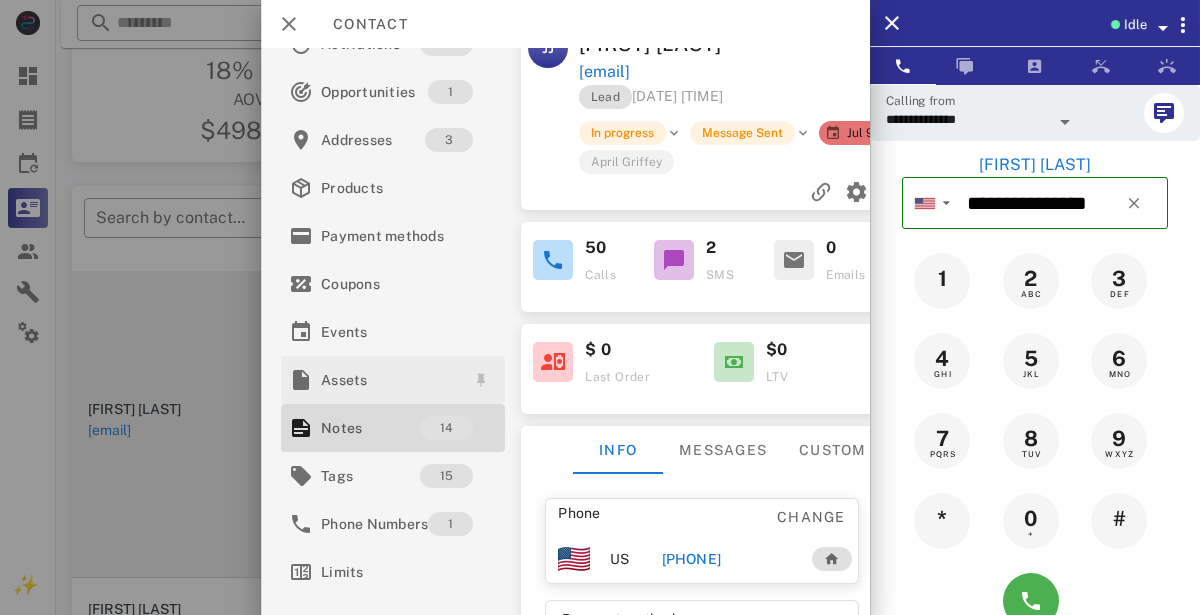 scroll, scrollTop: 42, scrollLeft: 0, axis: vertical 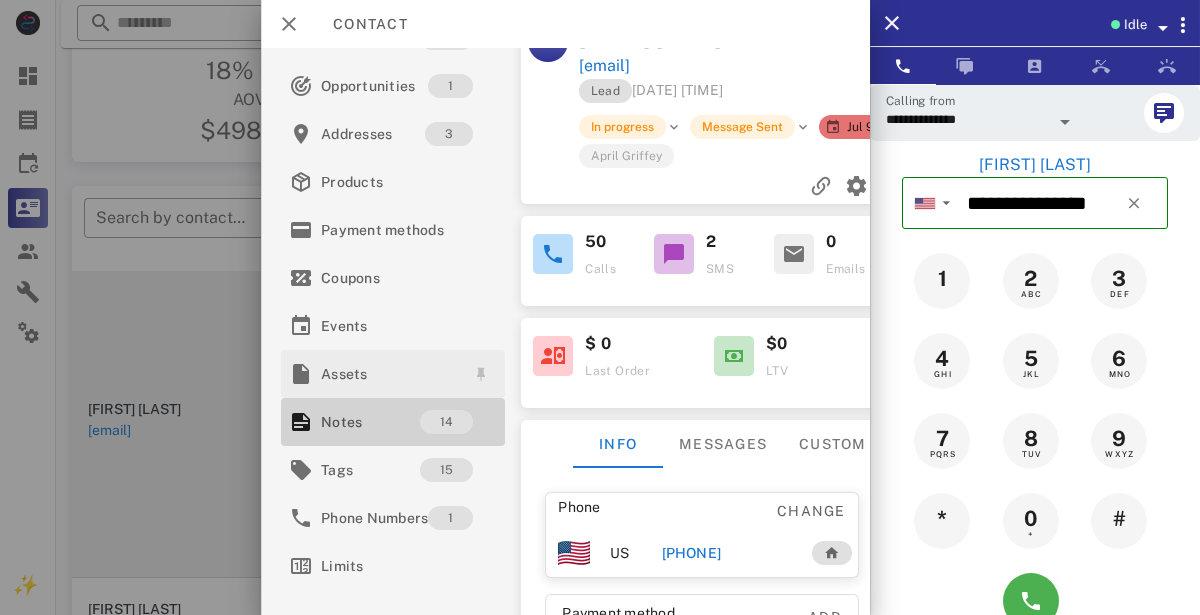 click on "14" at bounding box center [446, 422] 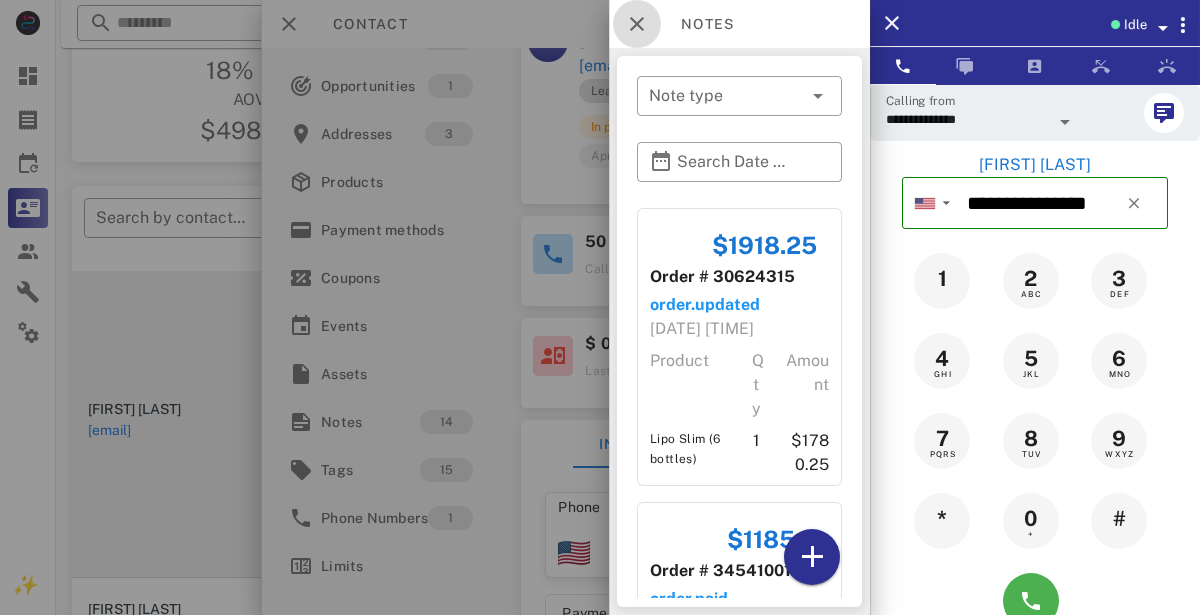 click at bounding box center [637, 24] 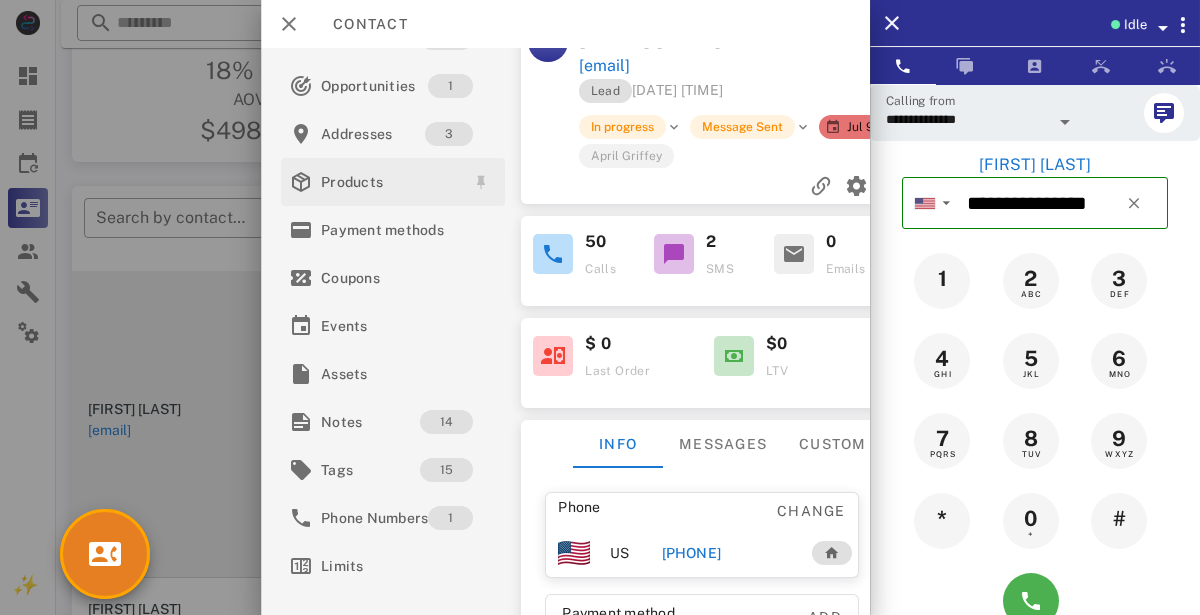 scroll, scrollTop: 0, scrollLeft: 0, axis: both 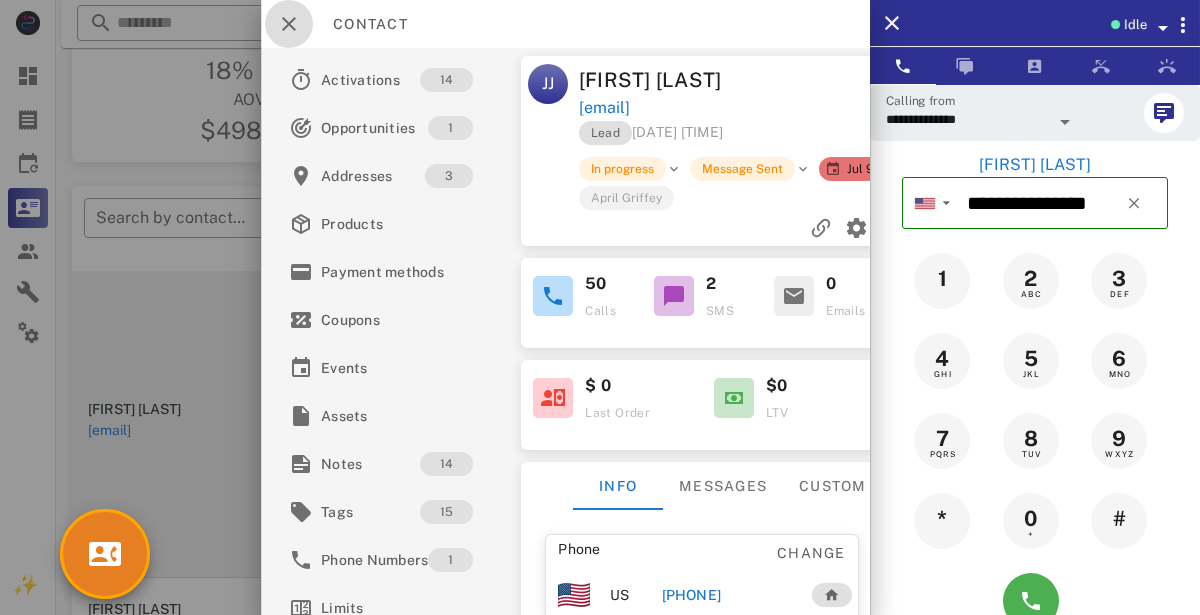 click at bounding box center [289, 24] 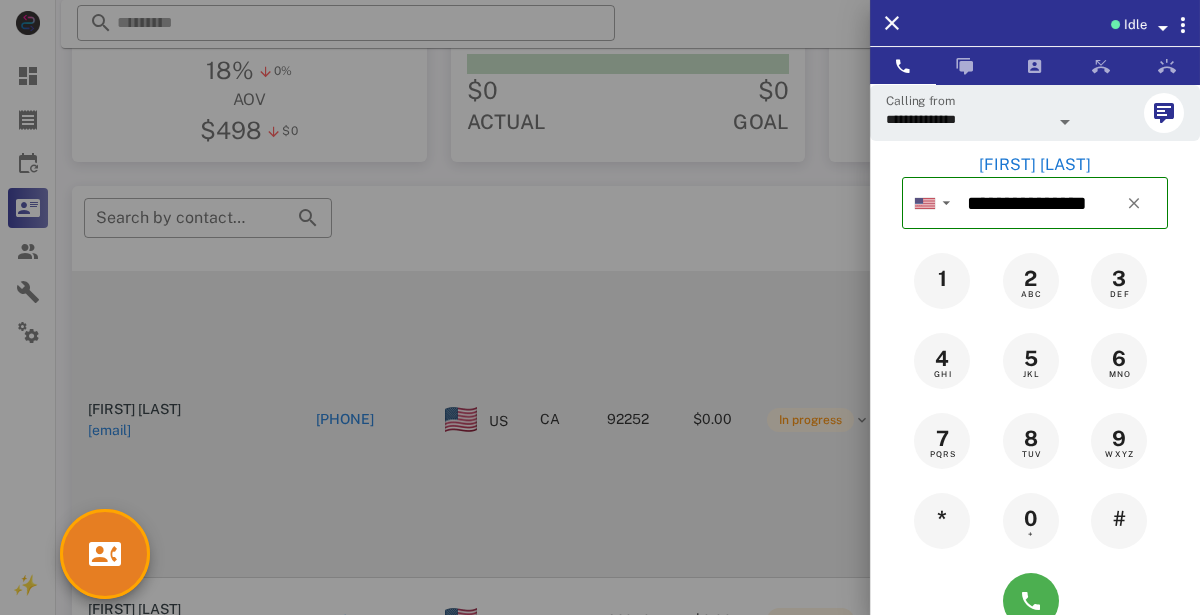 scroll, scrollTop: 0, scrollLeft: 0, axis: both 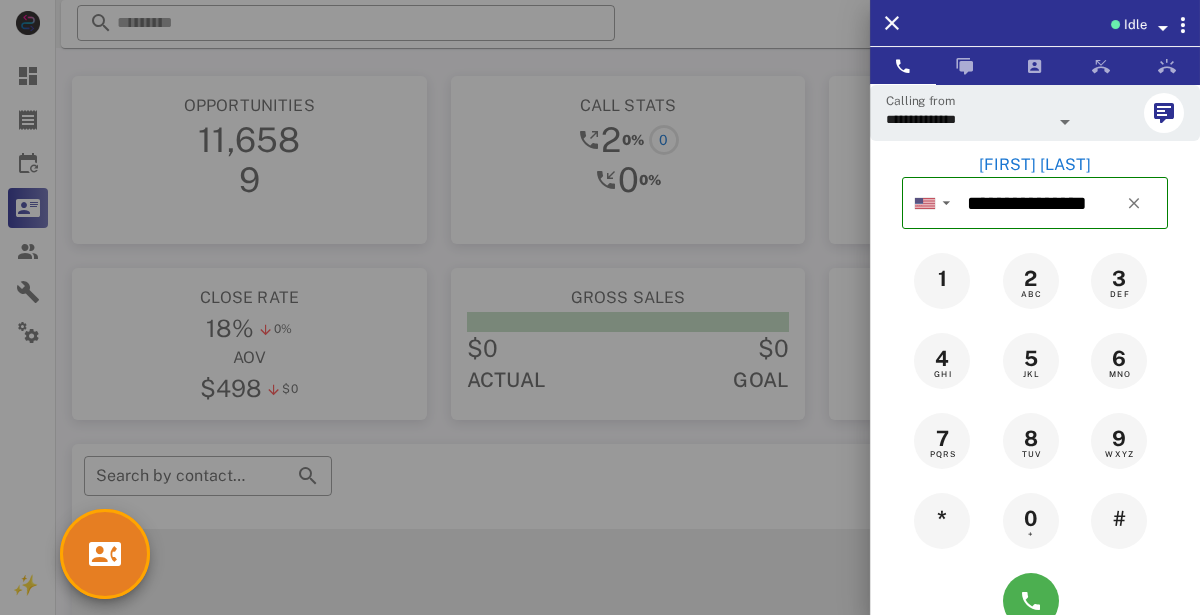 click at bounding box center [600, 307] 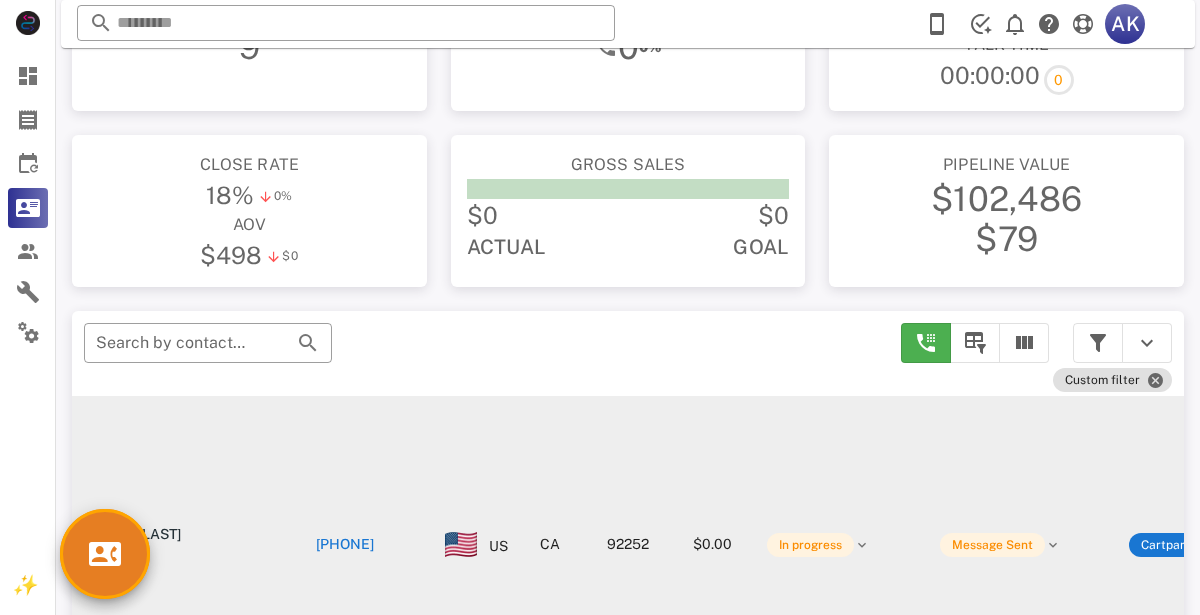 scroll, scrollTop: 380, scrollLeft: 0, axis: vertical 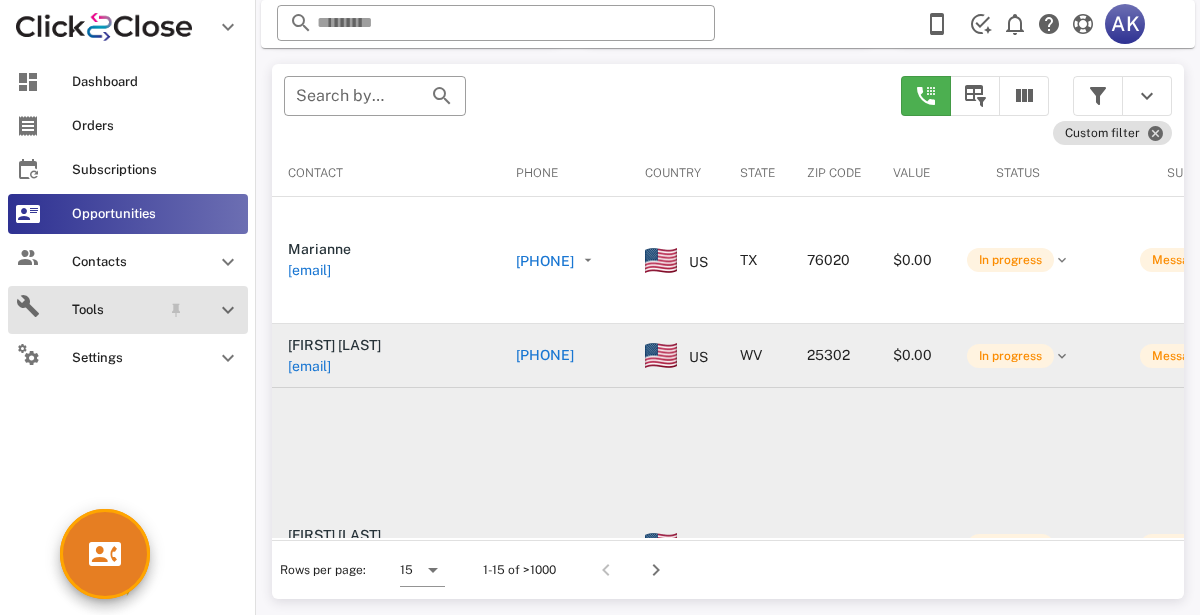 click on "Tools" at bounding box center [116, 310] 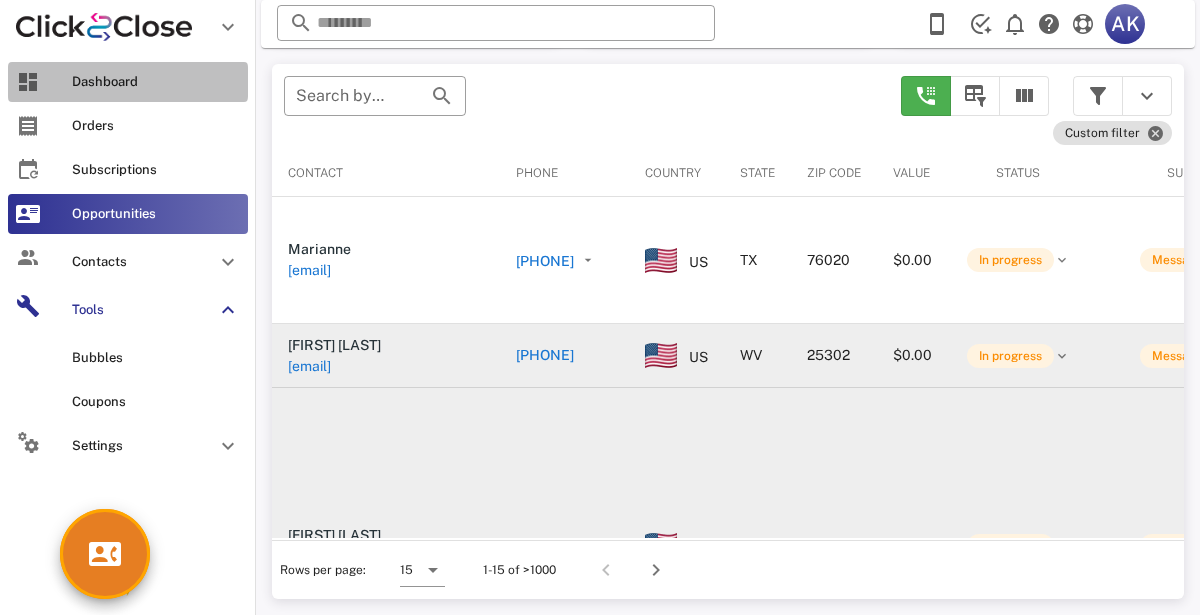 click on "Dashboard" at bounding box center [156, 82] 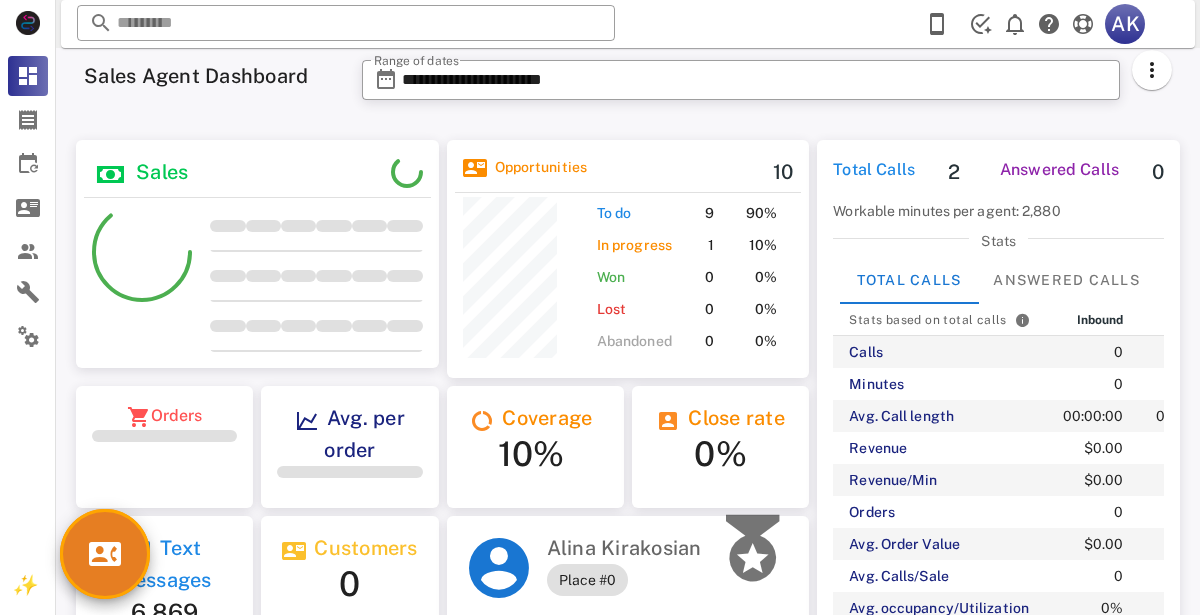 scroll, scrollTop: 999758, scrollLeft: 999637, axis: both 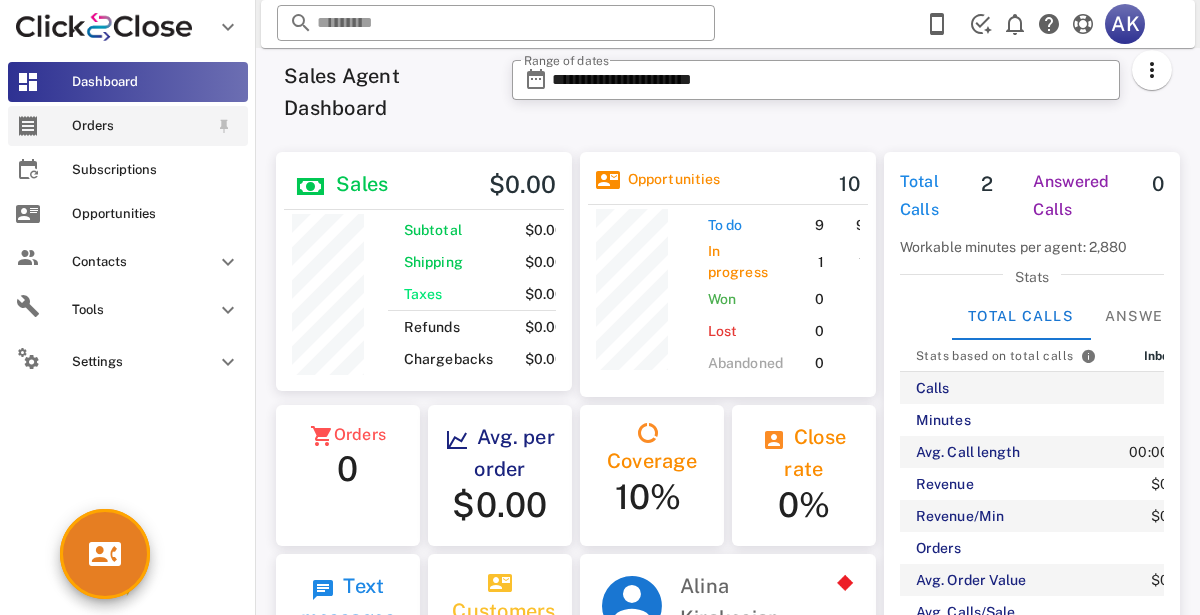click at bounding box center [28, 126] 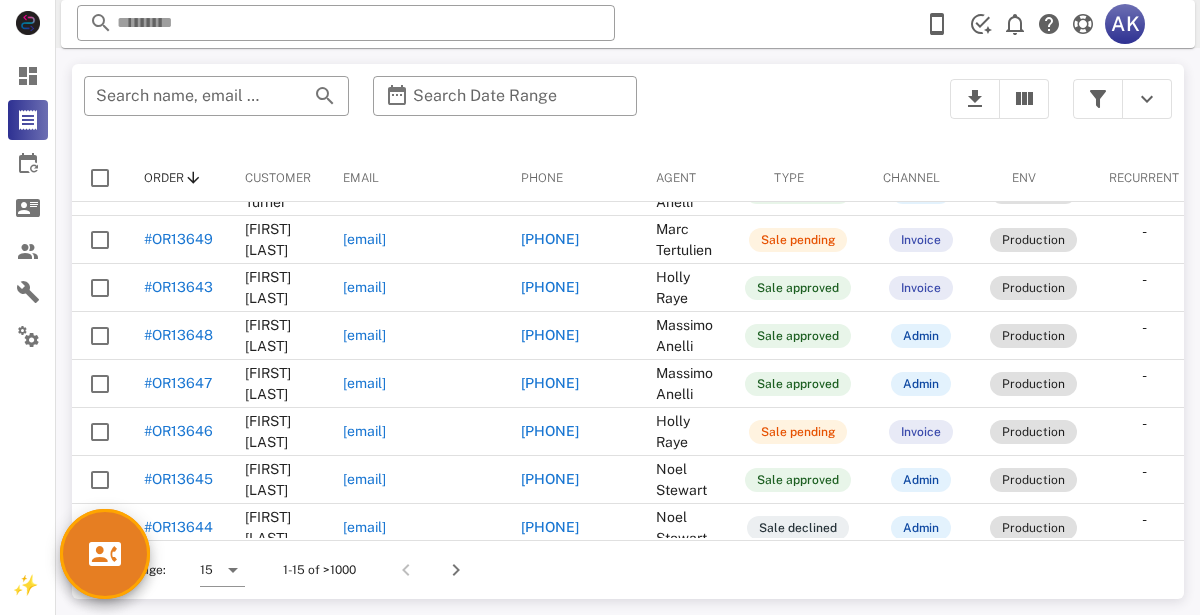 scroll, scrollTop: 339, scrollLeft: 0, axis: vertical 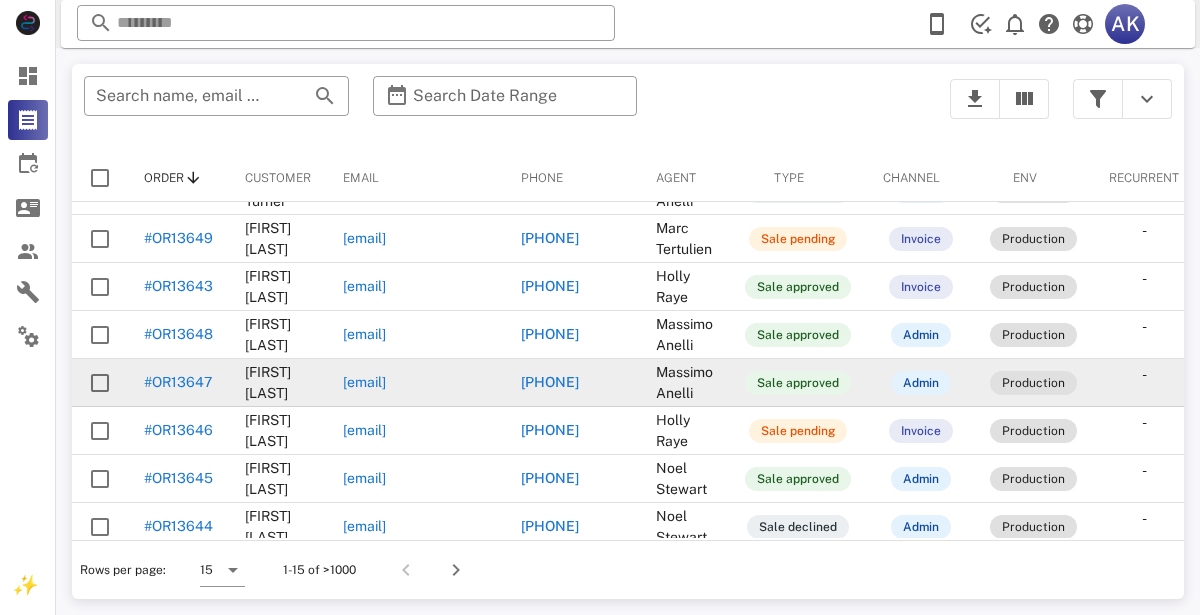 click on "[PHONE]" at bounding box center (550, 382) 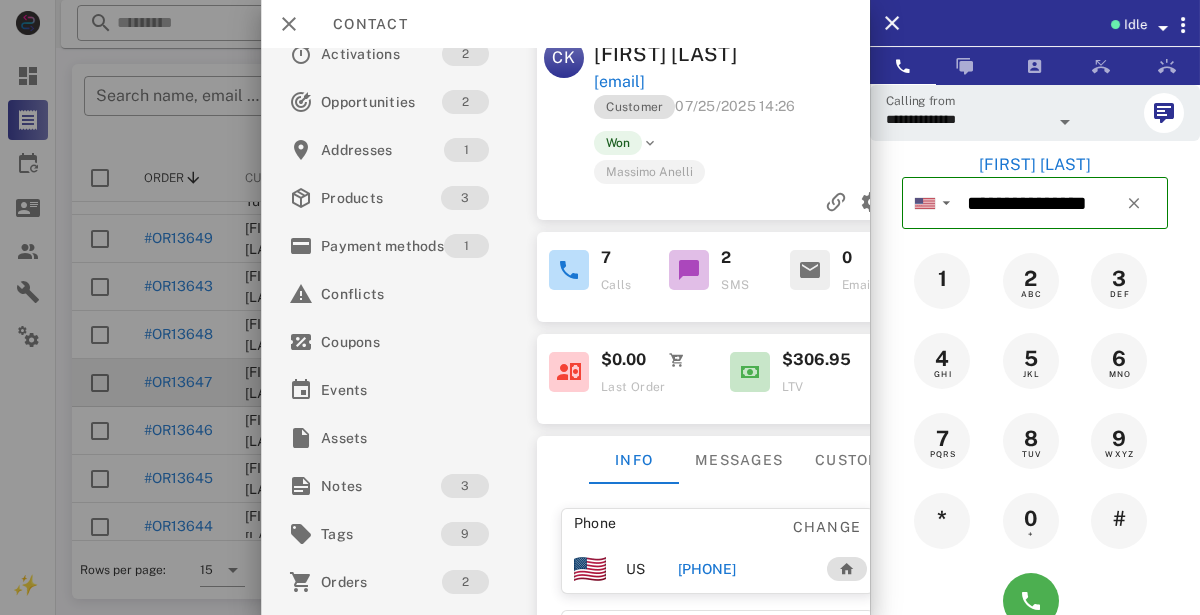 scroll, scrollTop: 45, scrollLeft: 0, axis: vertical 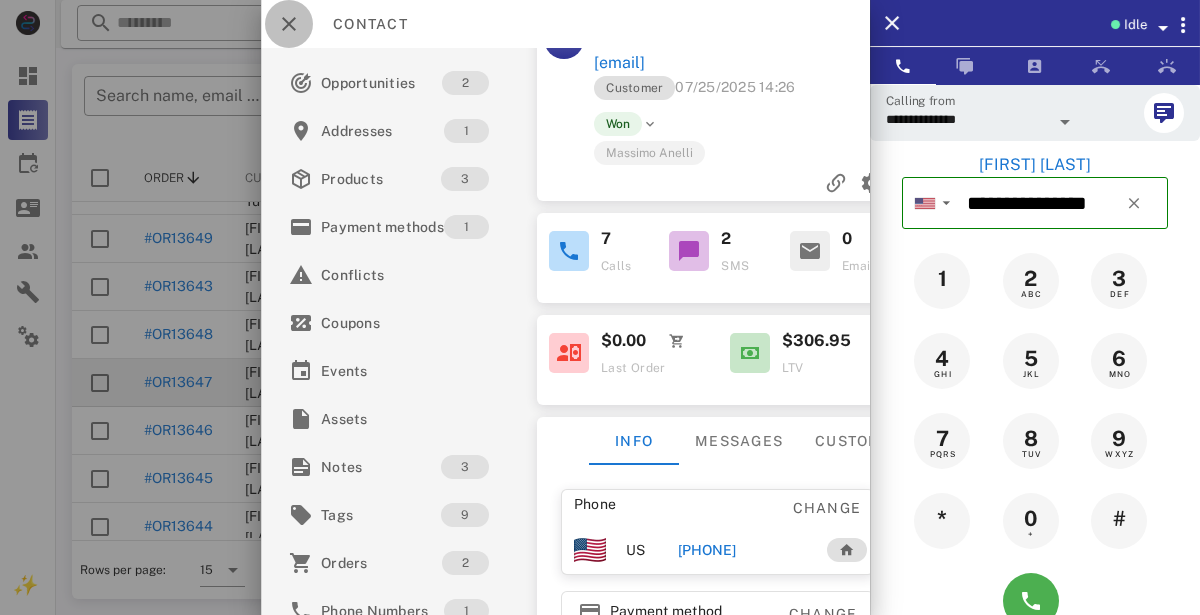 click at bounding box center (289, 24) 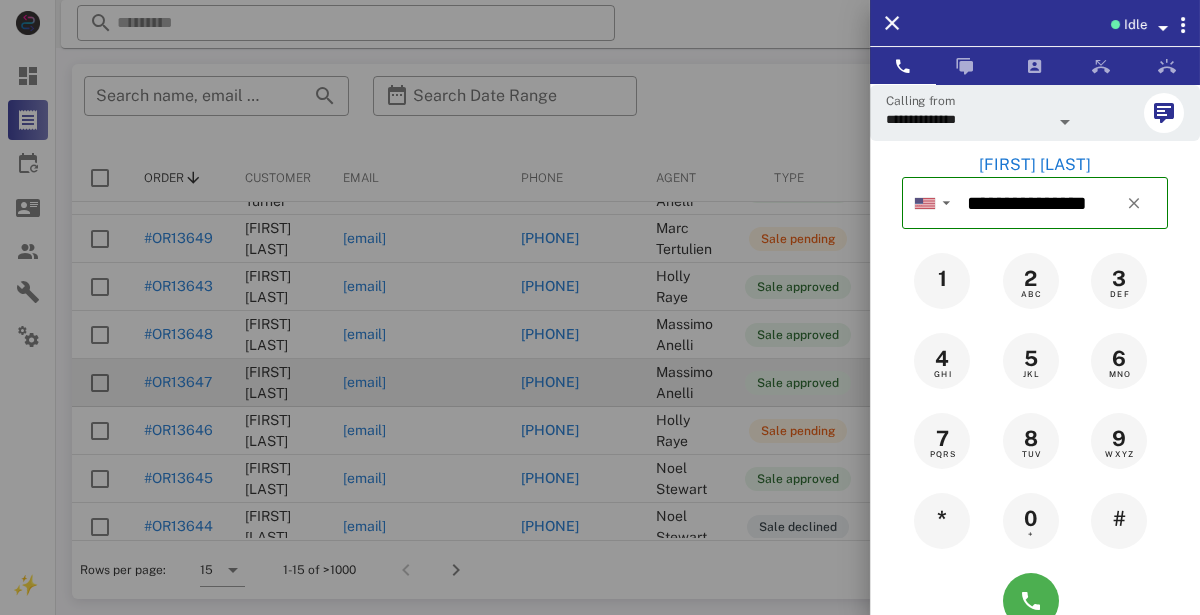 click at bounding box center [600, 307] 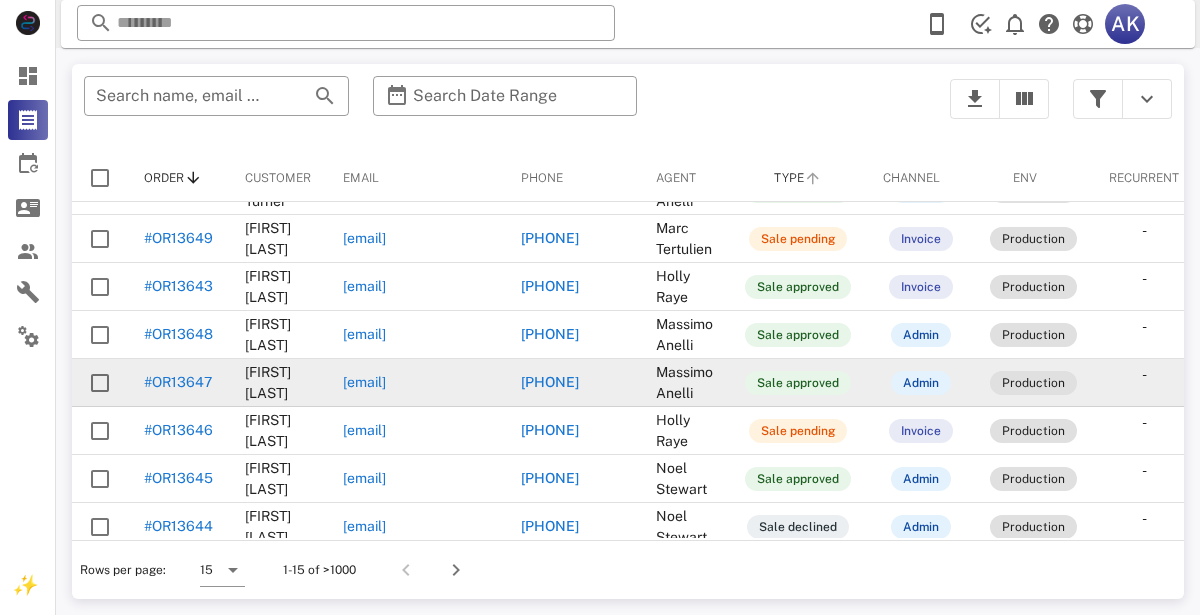 scroll, scrollTop: 399, scrollLeft: 0, axis: vertical 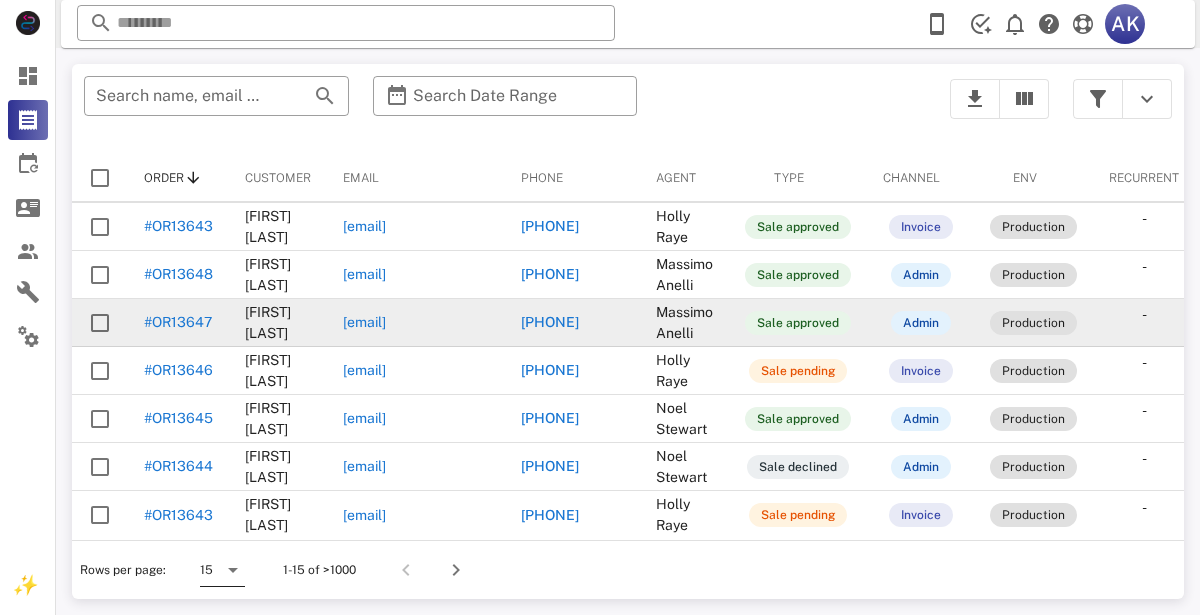 click on "15" at bounding box center [208, 570] 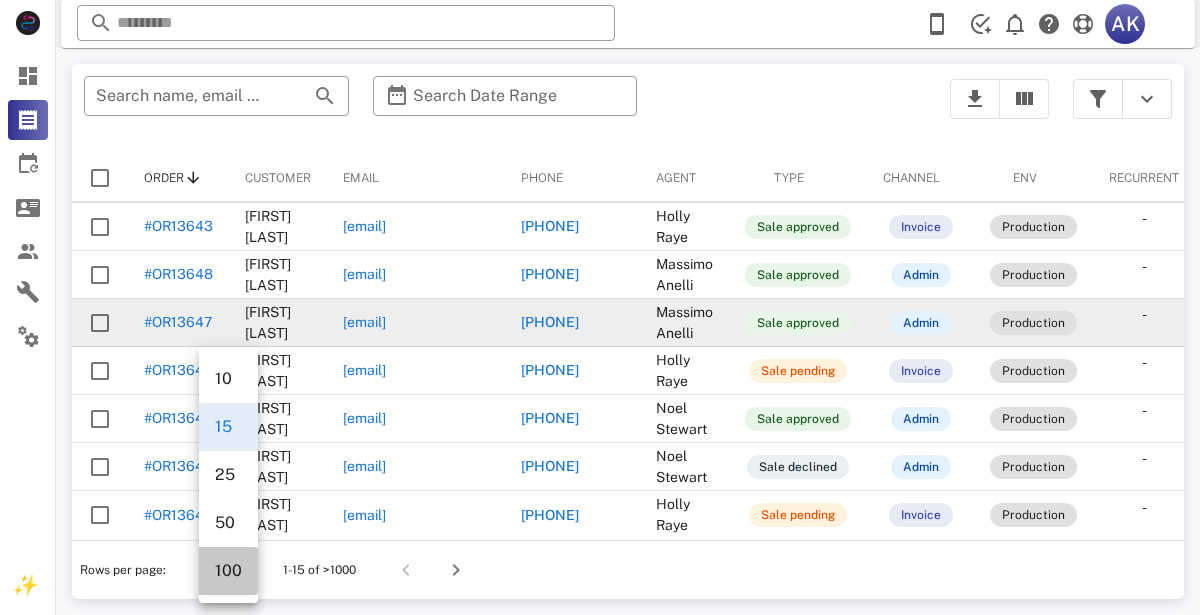 click on "100" at bounding box center [228, 571] 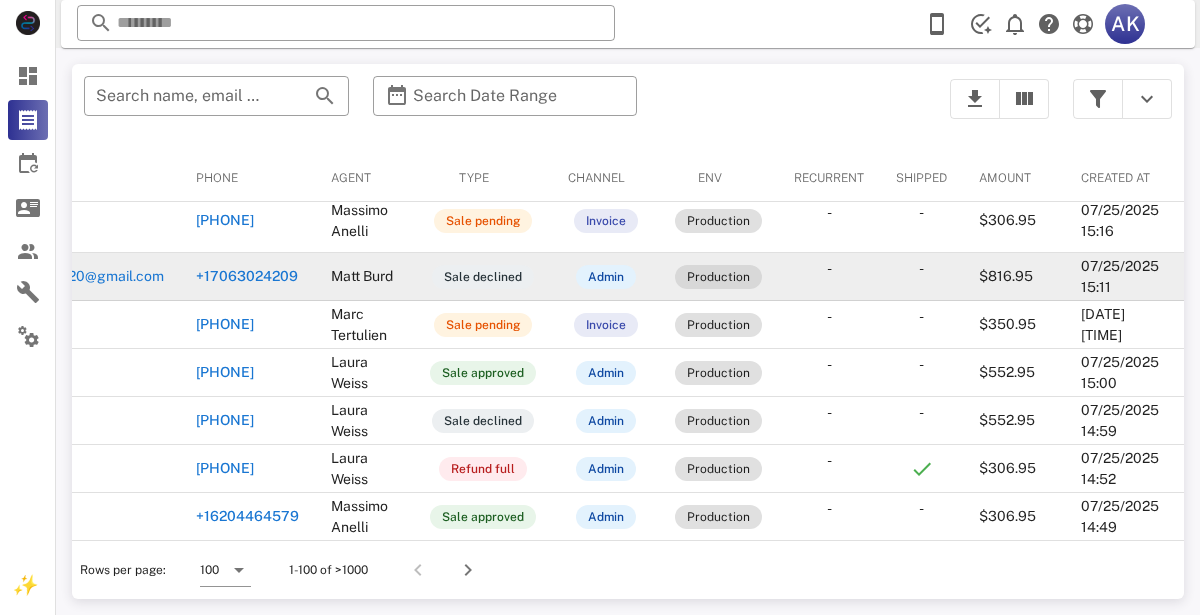 scroll, scrollTop: 14, scrollLeft: 0, axis: vertical 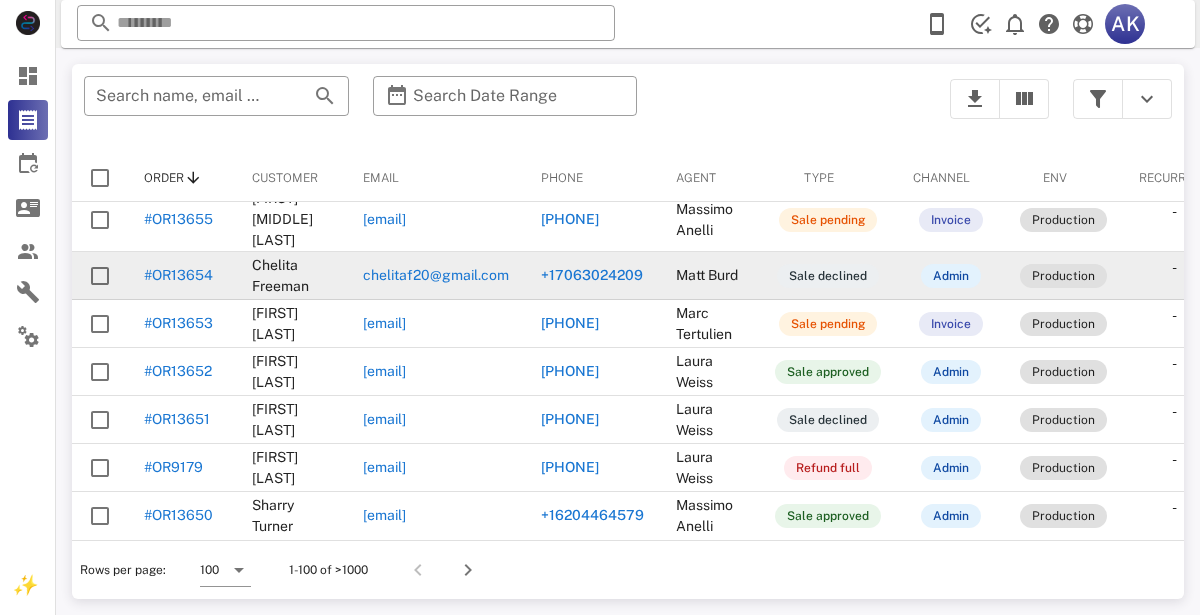 click on "chelitaf20@gmail.com" at bounding box center (436, 275) 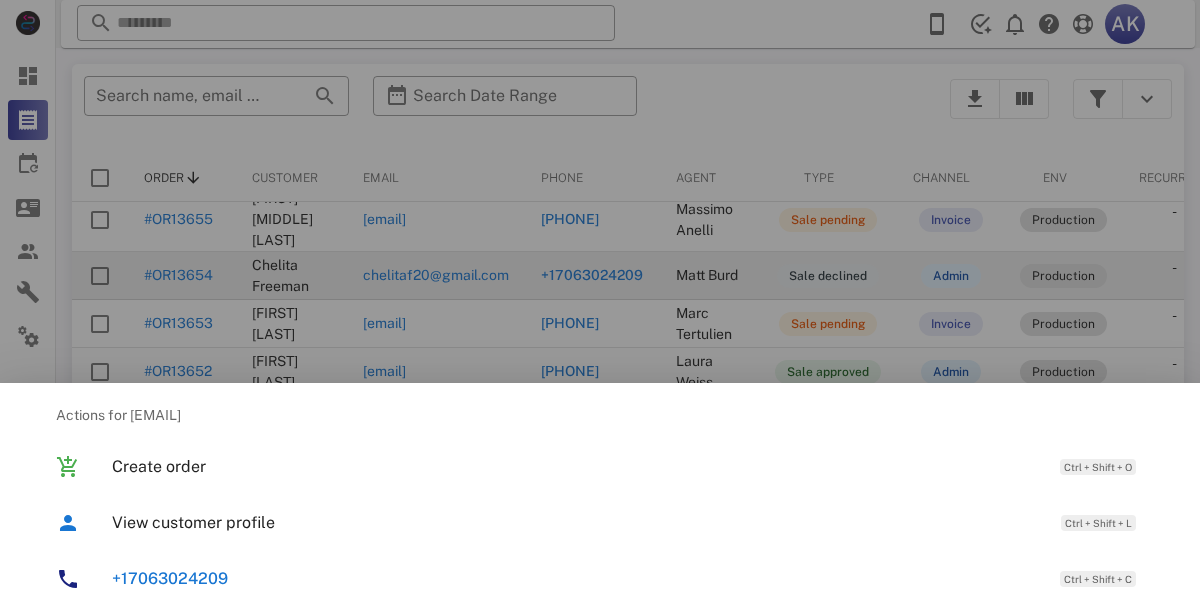 click at bounding box center [600, 307] 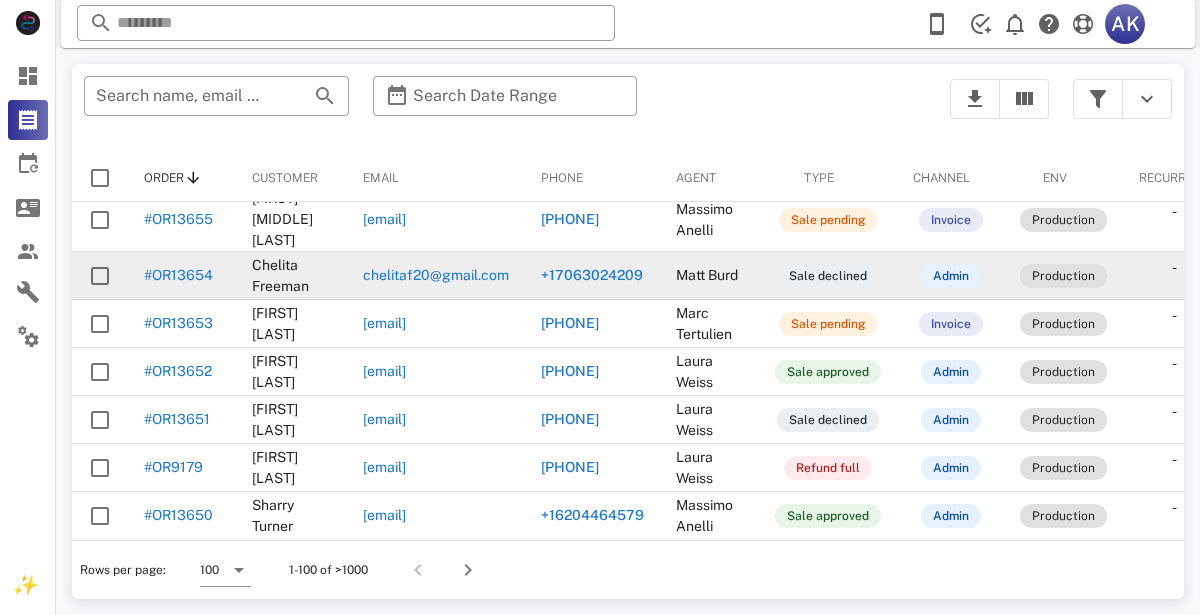 click on "+17063024209" at bounding box center [592, 275] 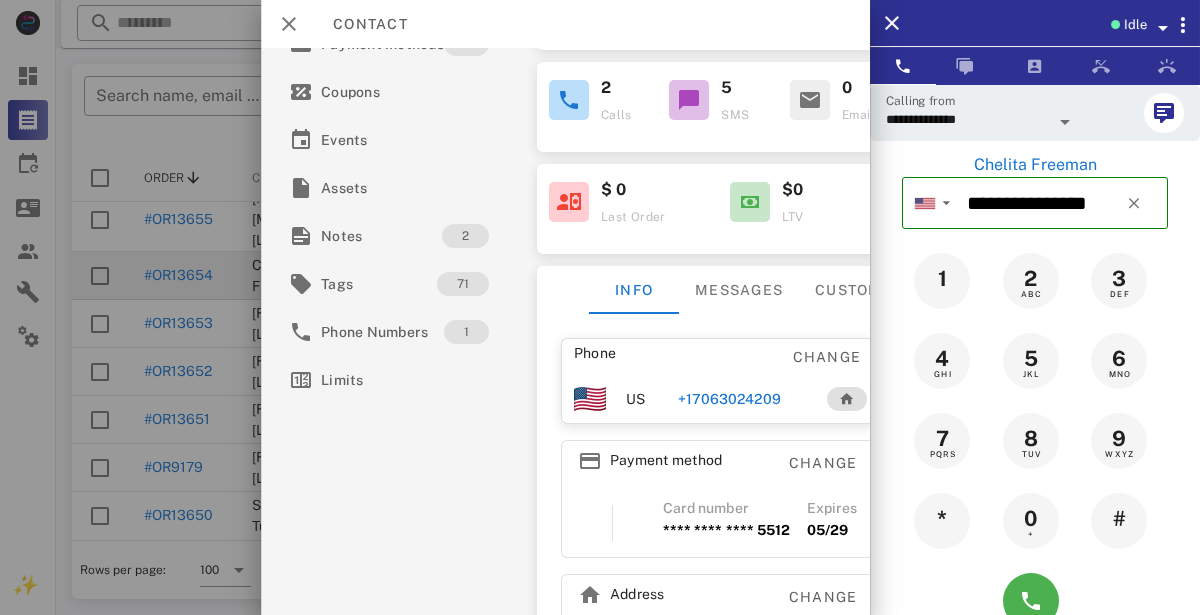 scroll, scrollTop: 288, scrollLeft: 0, axis: vertical 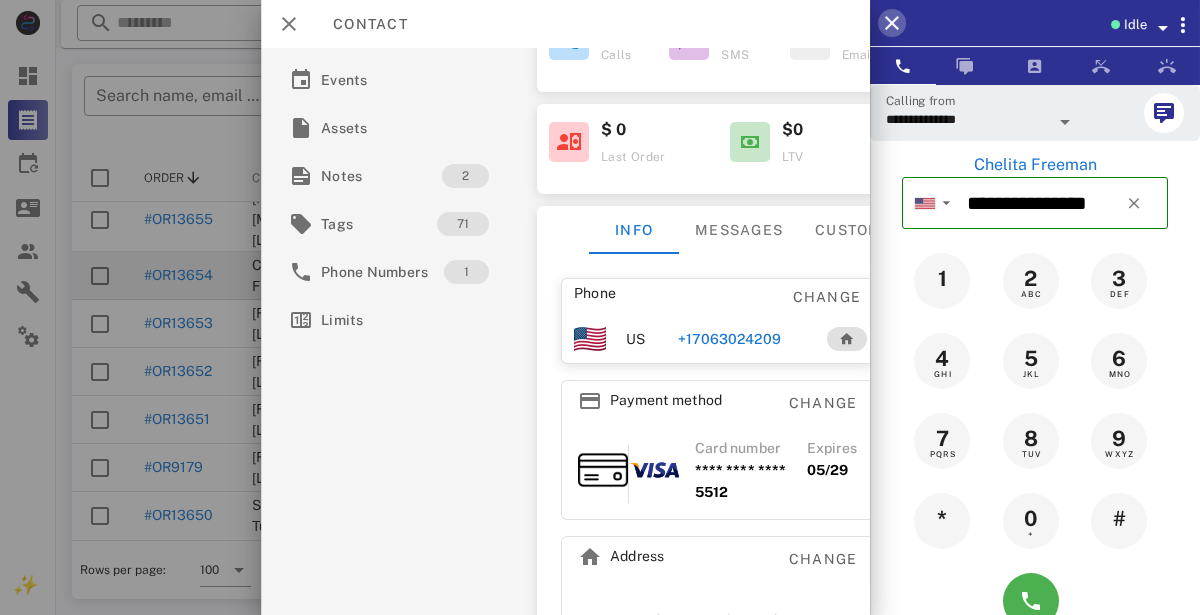 click at bounding box center (892, 23) 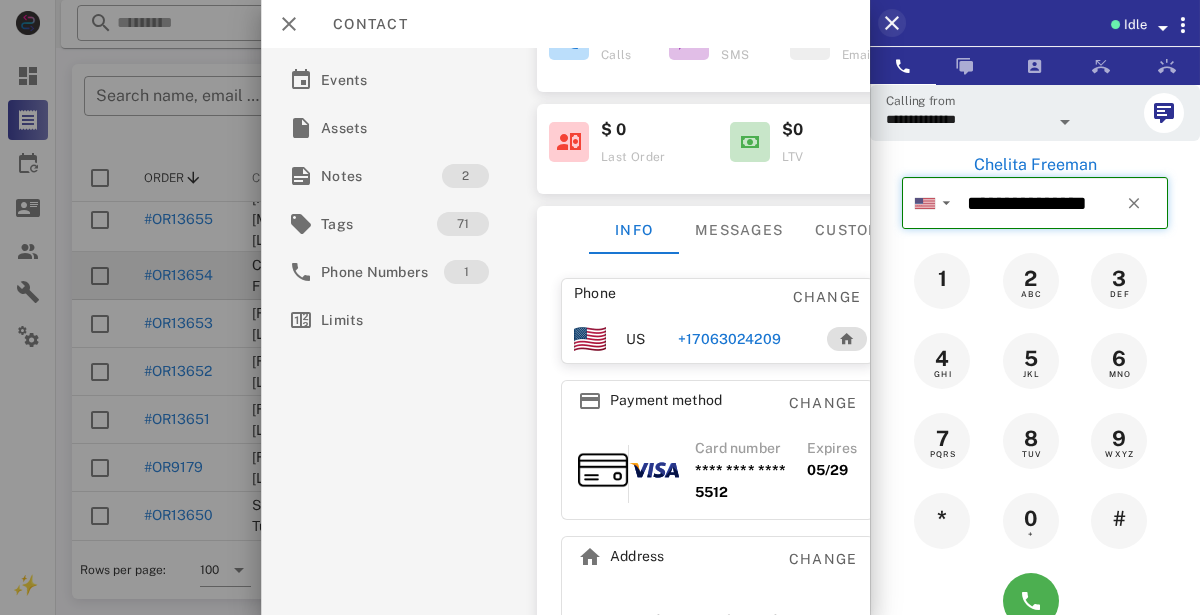 type 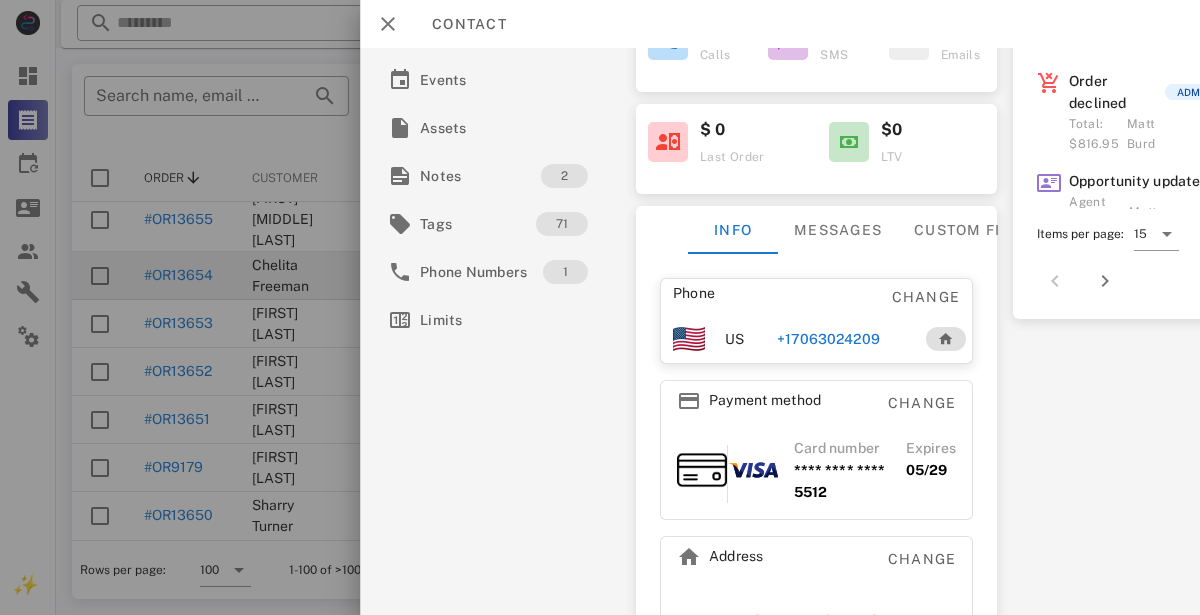 click at bounding box center (600, 307) 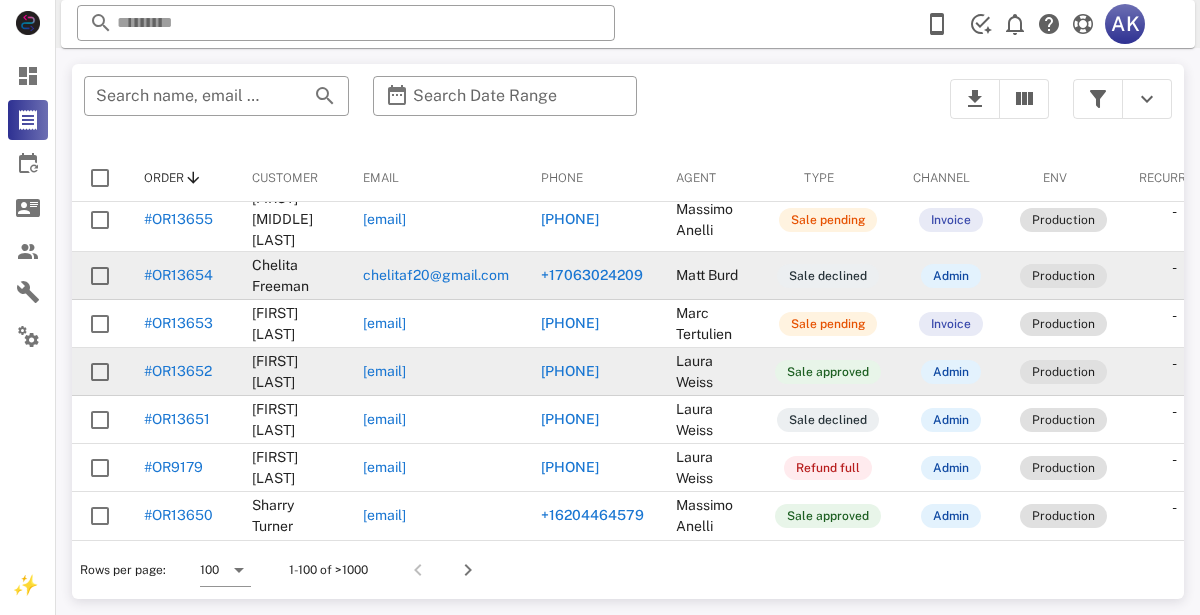 click on "#OR13652" at bounding box center (178, 371) 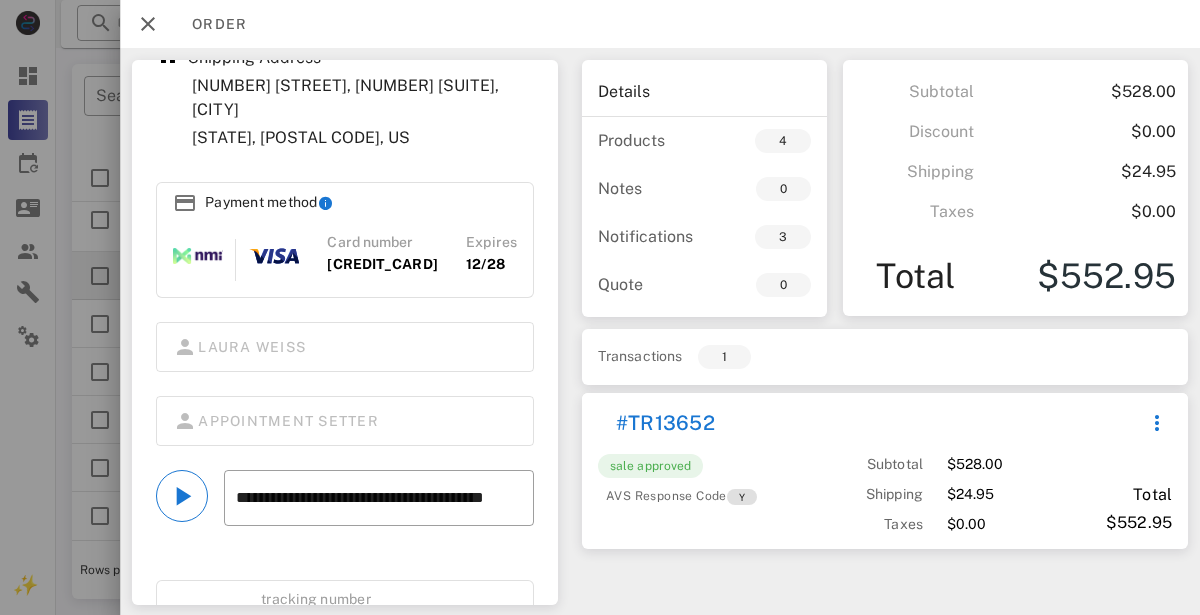 scroll, scrollTop: 363, scrollLeft: 0, axis: vertical 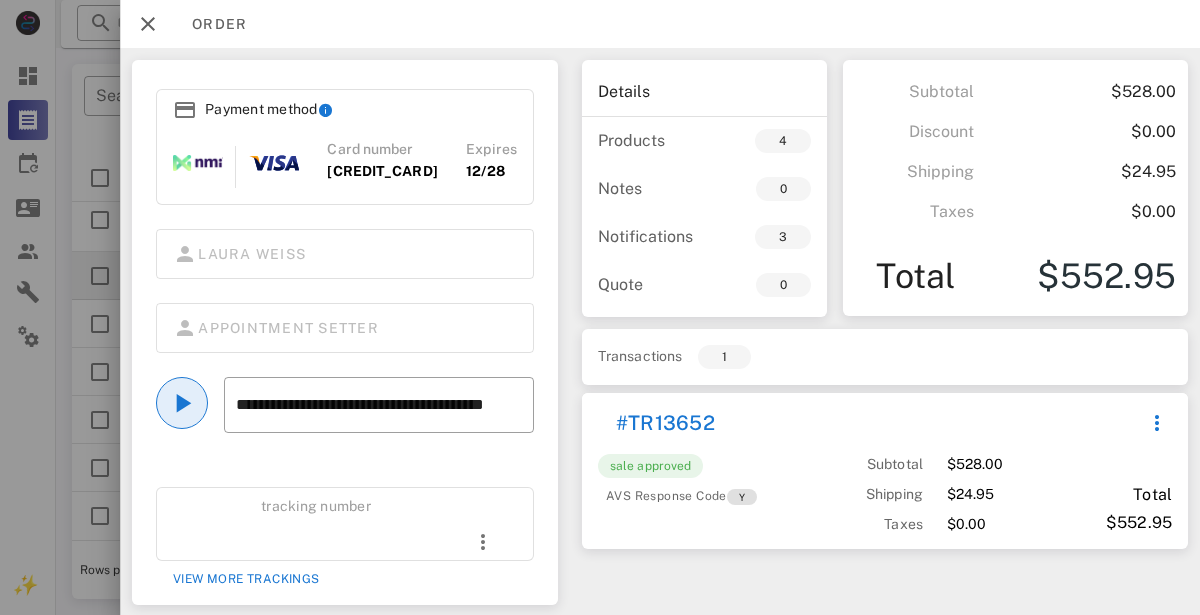 click at bounding box center (182, 403) 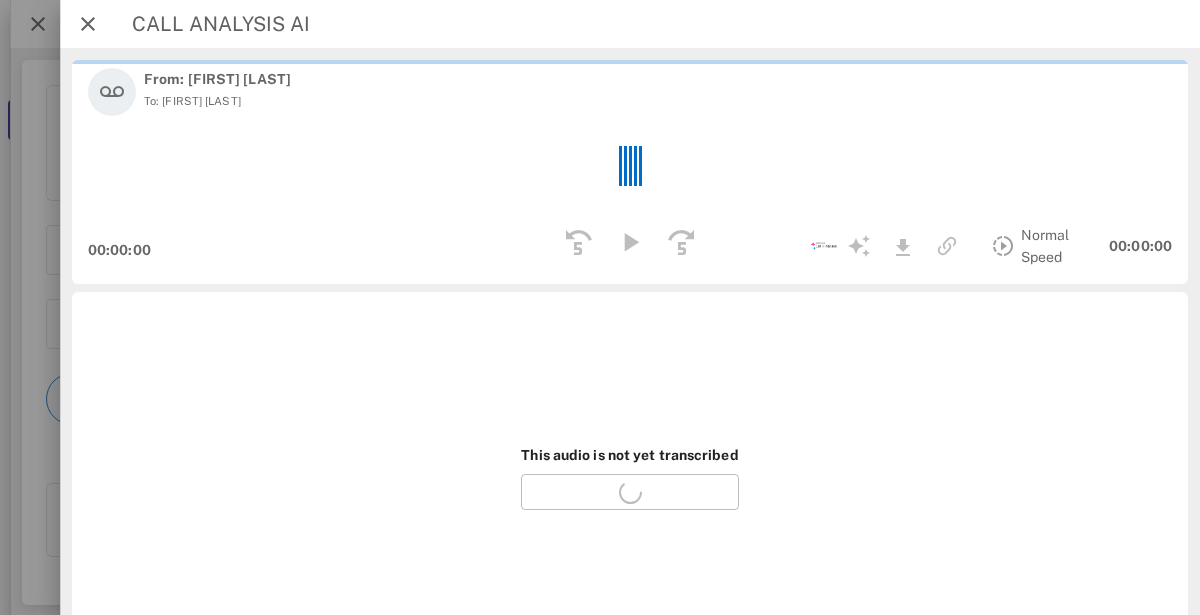scroll, scrollTop: 340, scrollLeft: 0, axis: vertical 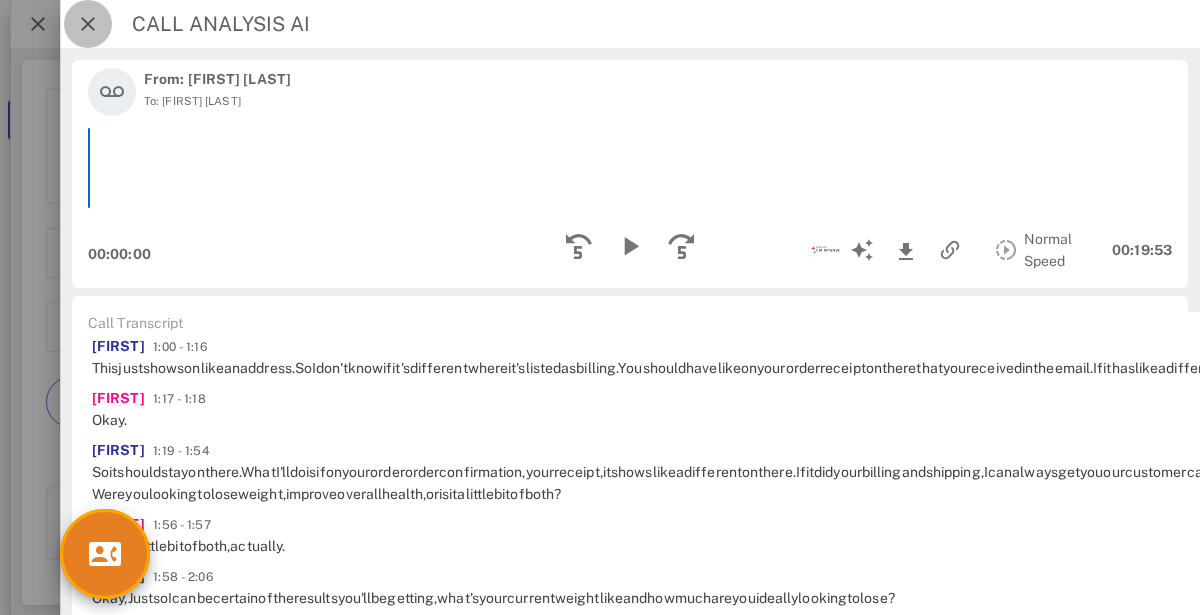 click at bounding box center (88, 24) 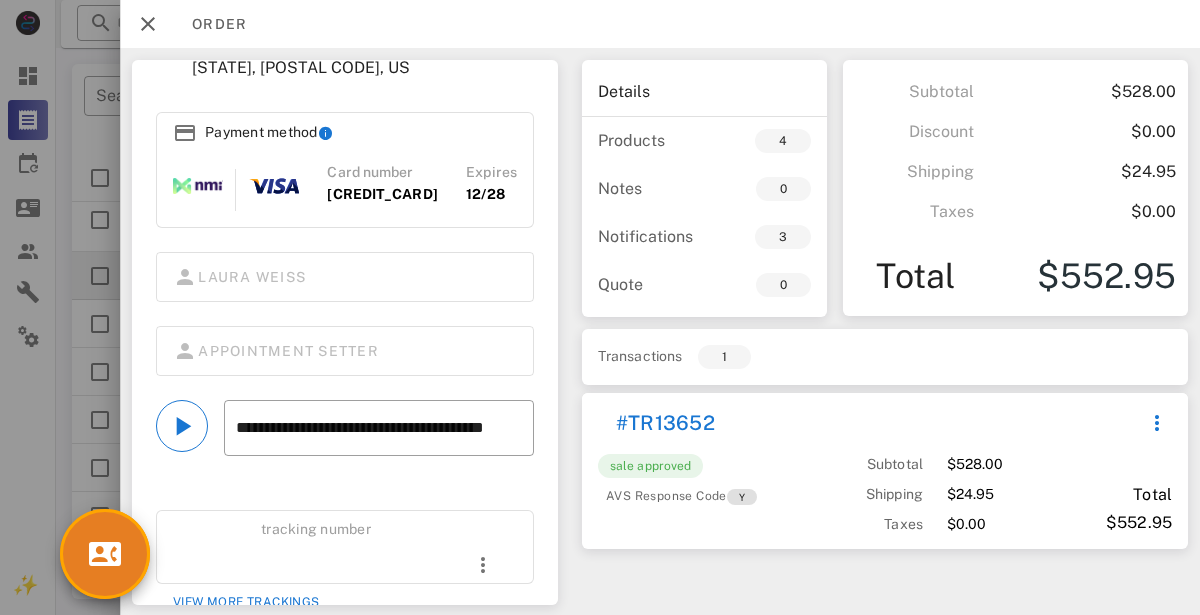 scroll, scrollTop: 363, scrollLeft: 0, axis: vertical 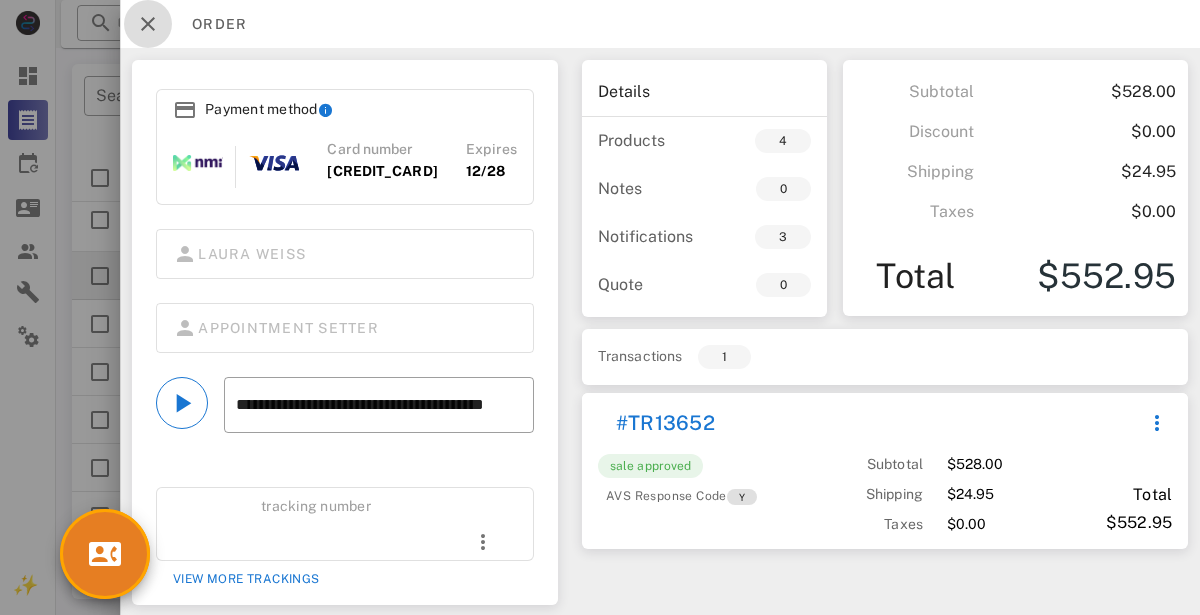 click at bounding box center [148, 24] 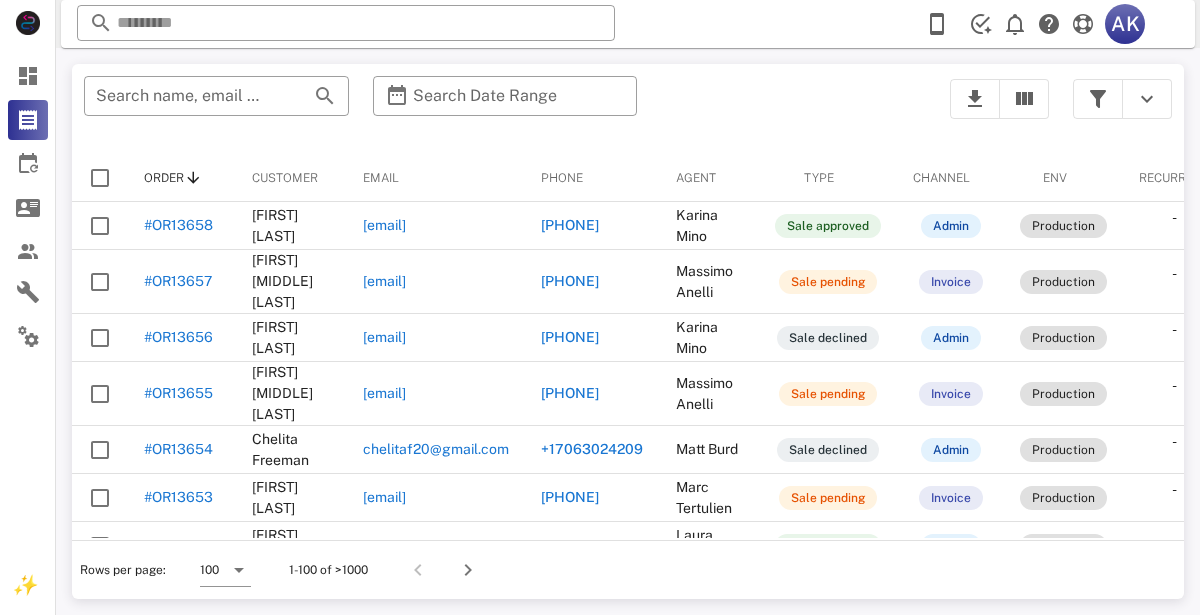 click at bounding box center [505, 127] 